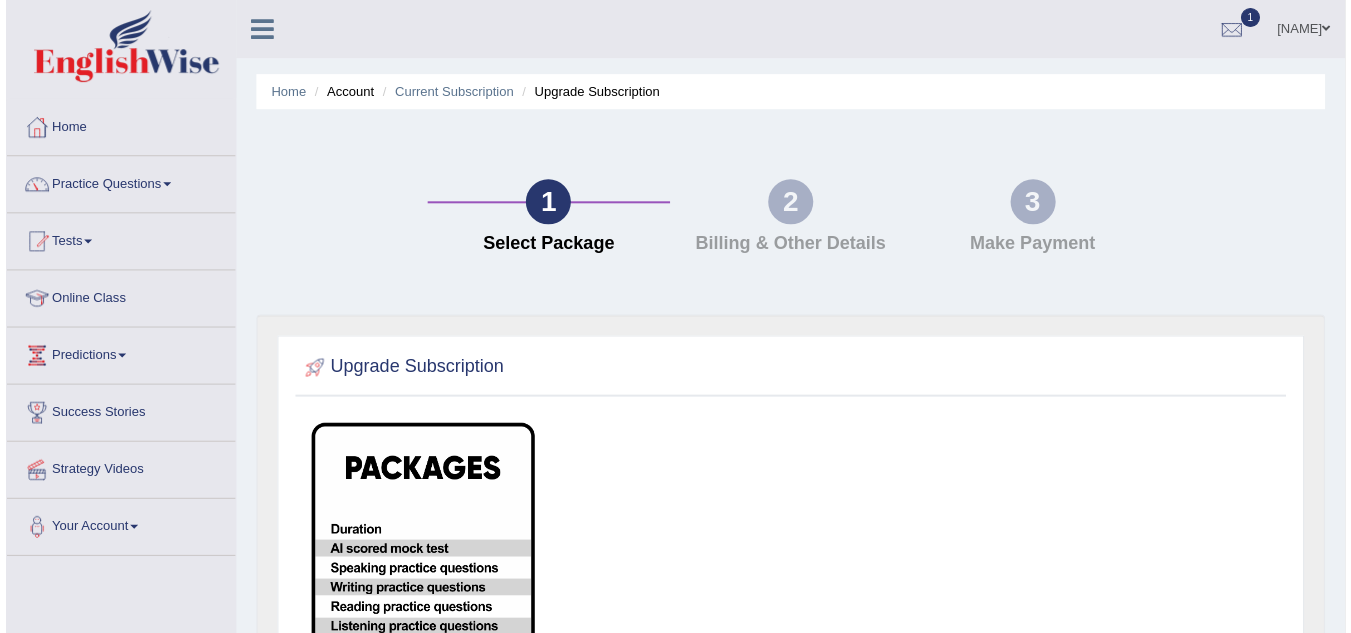 scroll, scrollTop: 0, scrollLeft: 0, axis: both 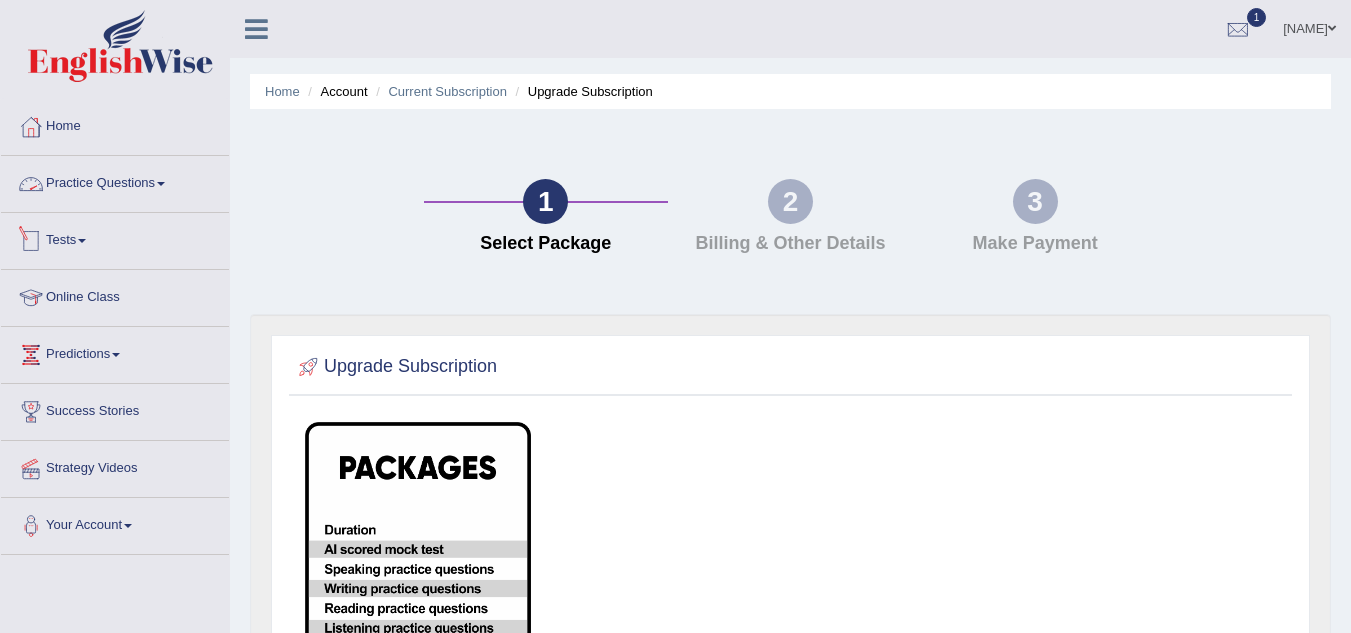 click on "Tests" at bounding box center (115, 238) 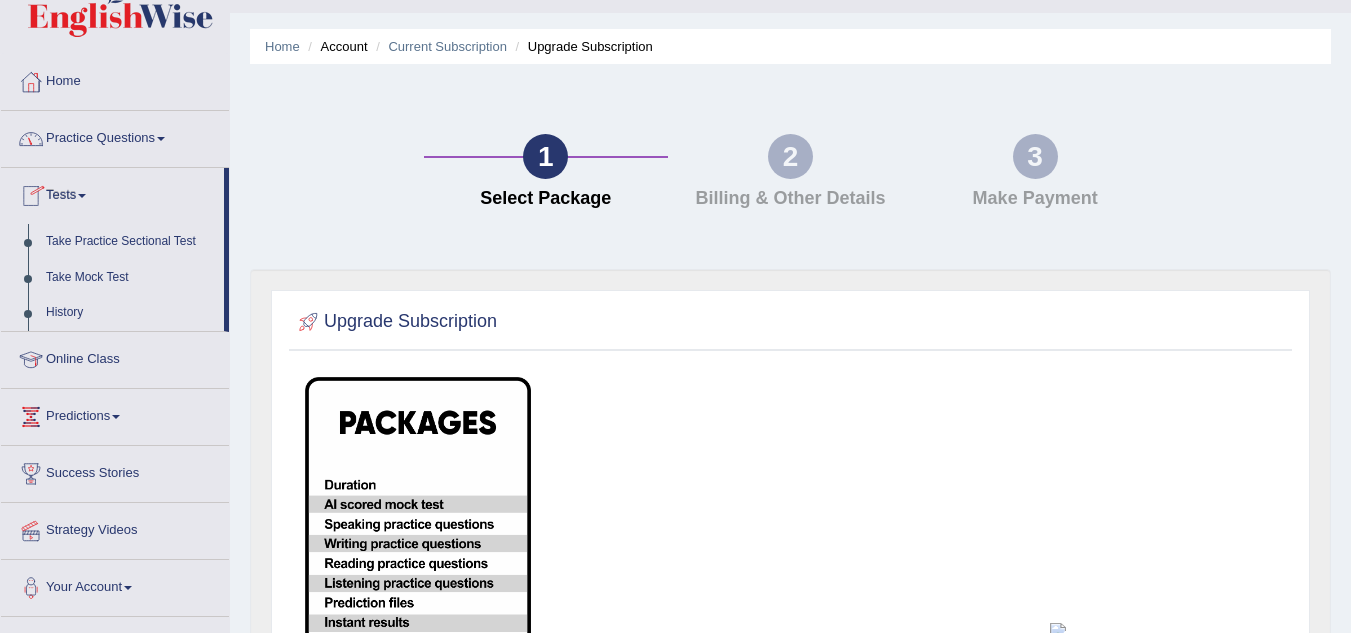scroll, scrollTop: 46, scrollLeft: 0, axis: vertical 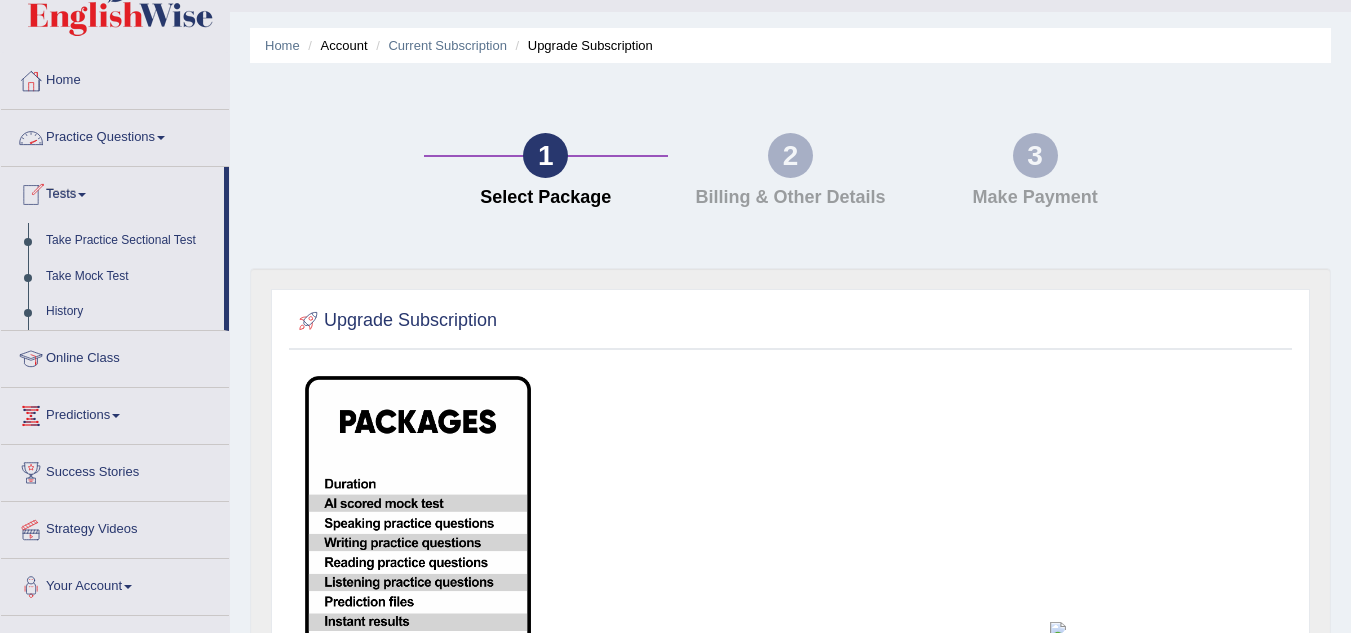 click on "Practice Questions" at bounding box center [115, 135] 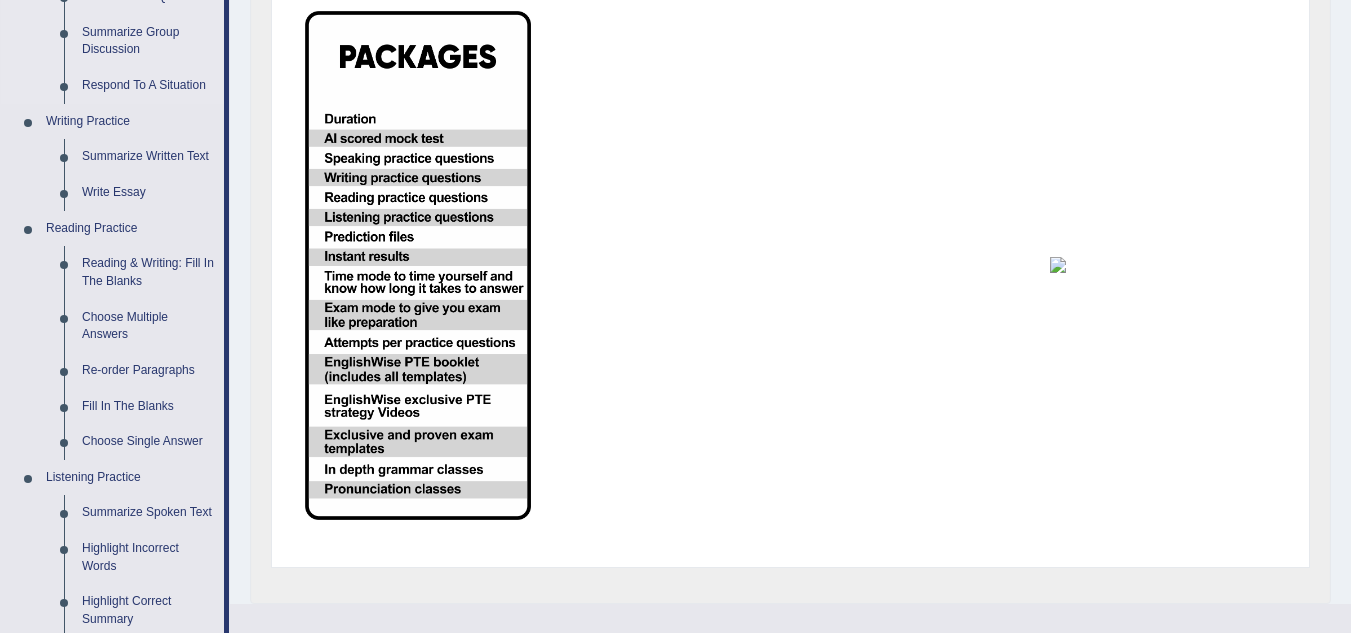 scroll, scrollTop: 410, scrollLeft: 0, axis: vertical 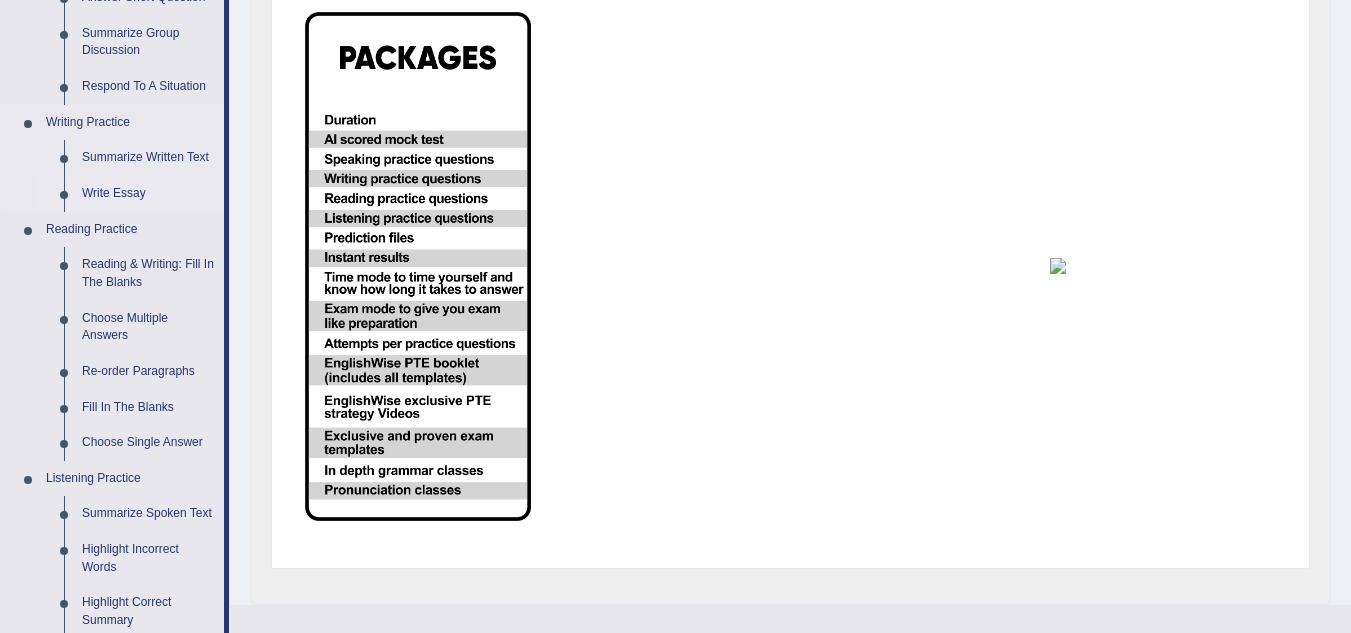 click on "Write Essay" at bounding box center (148, 194) 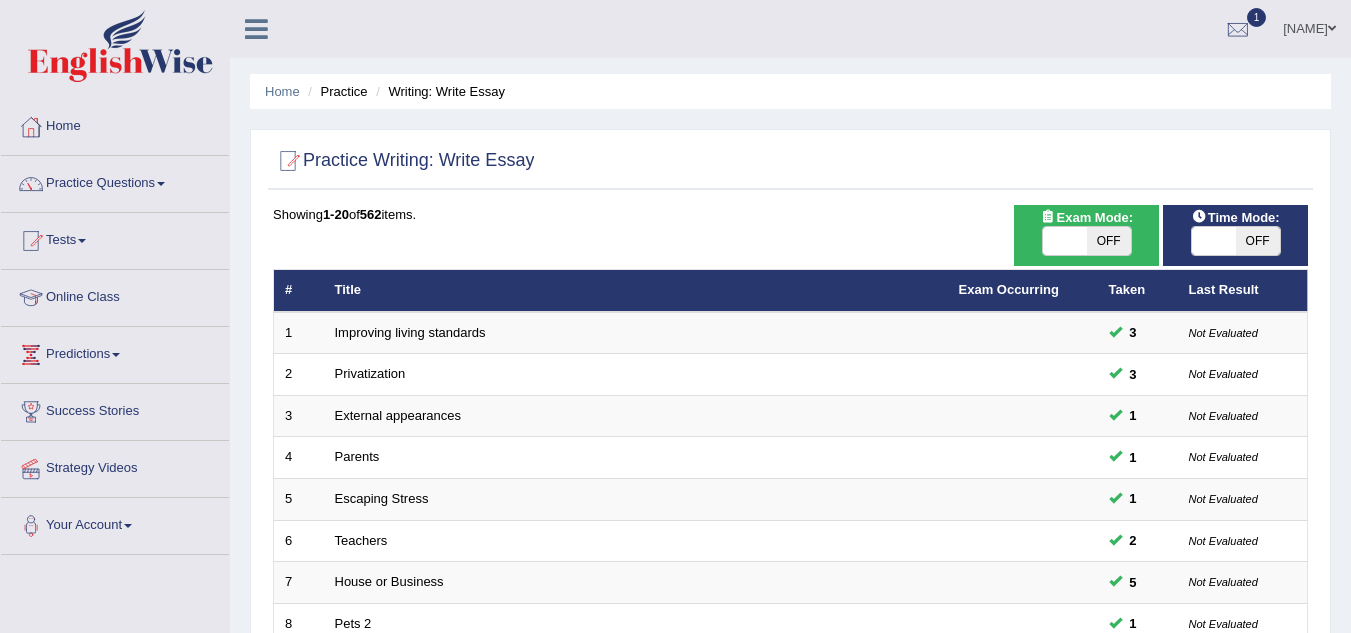 scroll, scrollTop: 0, scrollLeft: 0, axis: both 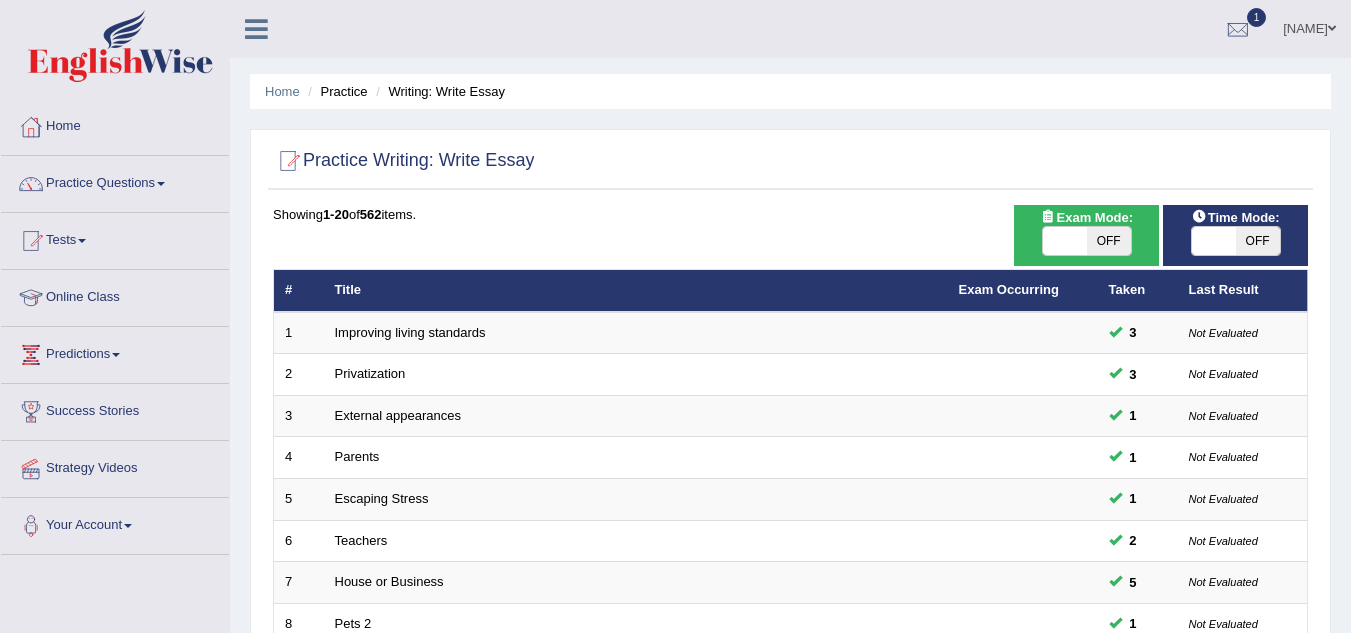 click on "Showing  1-20  of  562  items.
# Title Exam Occurring Taken Last Result
1 Improving living standards 3 Not Evaluated
2 Privatization 3 Not Evaluated
3 External appearances 1 Not Evaluated
4 Parents 1 Not Evaluated
5 Escaping Stress 1 Not Evaluated
6 Teachers 2 Not Evaluated
7 House or Business 5 Not Evaluated
8 Pets 2 1 Not Evaluated
9 Read and Write No –
10 Famous Athletes No –
11 Remote Learning No –
12 Economic Globalization No –
13 Performance Drug No –
14 Agriculture 1 Not Evaluated
15 Rural to Urban 6 Not Evaluated
16 Causes for Climate Change No –
17 Gap Year No –
18 Food Demand No –
19 Experimental Animals No –
20 Alternative Energy No –
«
1
2
3
4
5
6
7
8
9
10
»" at bounding box center (790, 723) 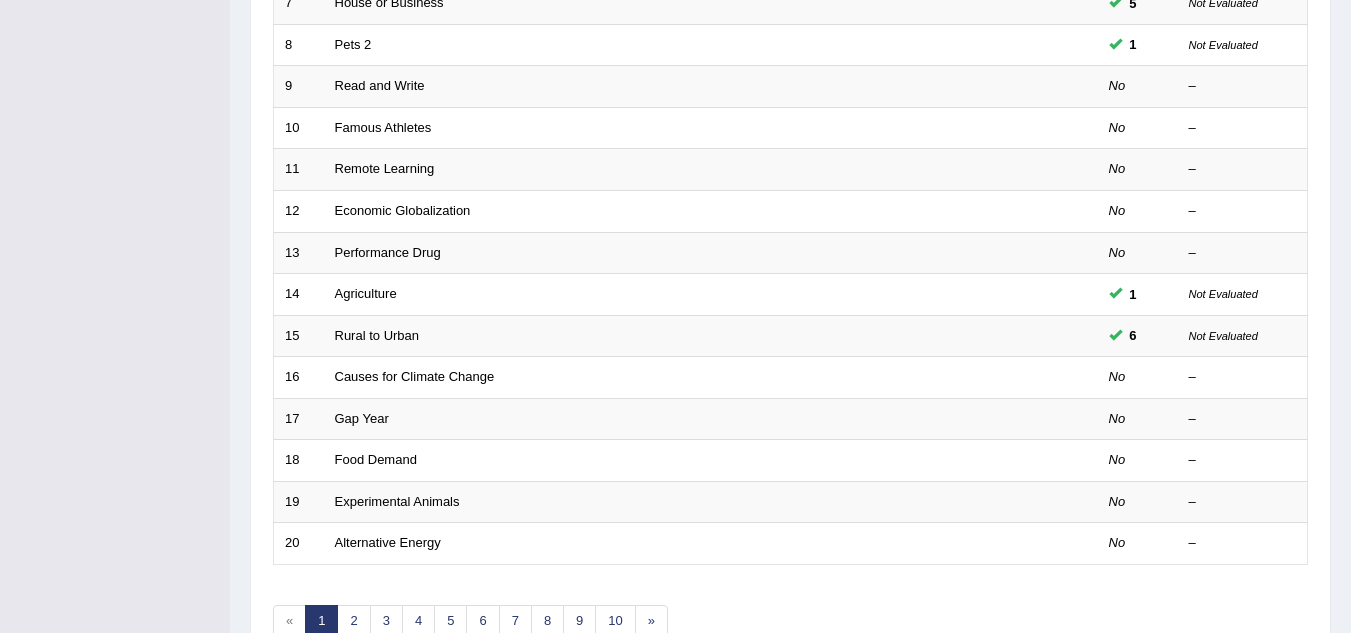 scroll, scrollTop: 581, scrollLeft: 0, axis: vertical 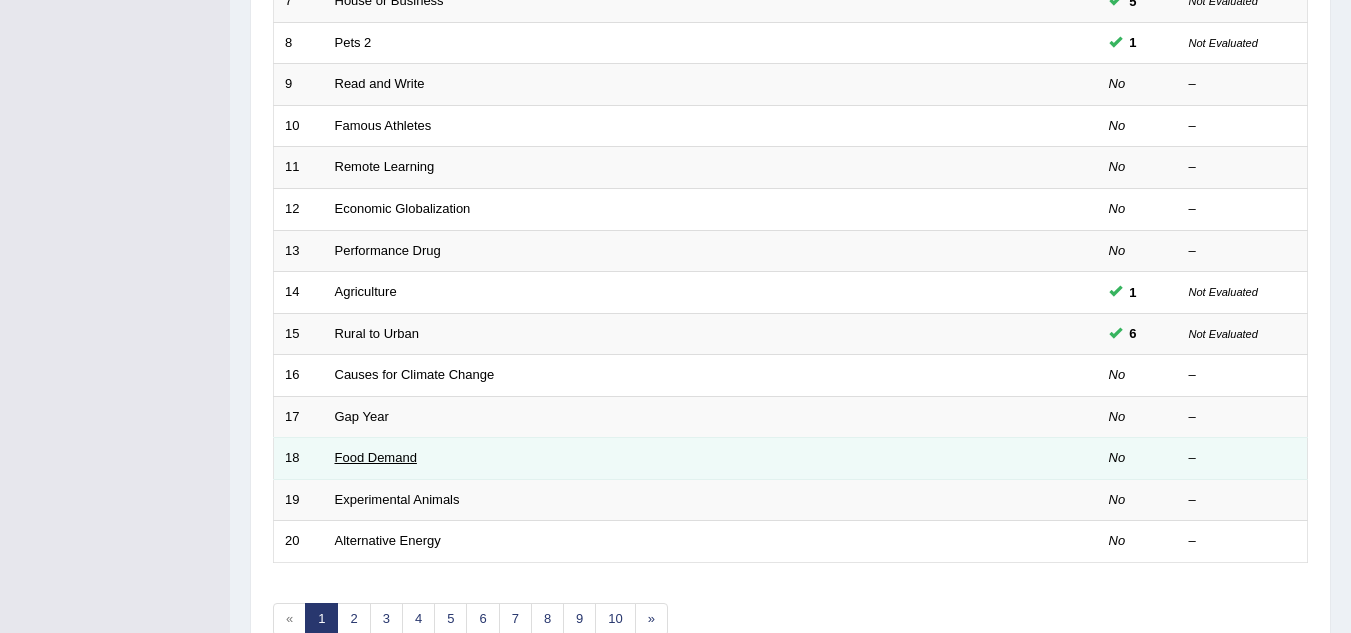 click on "Food Demand" at bounding box center [376, 457] 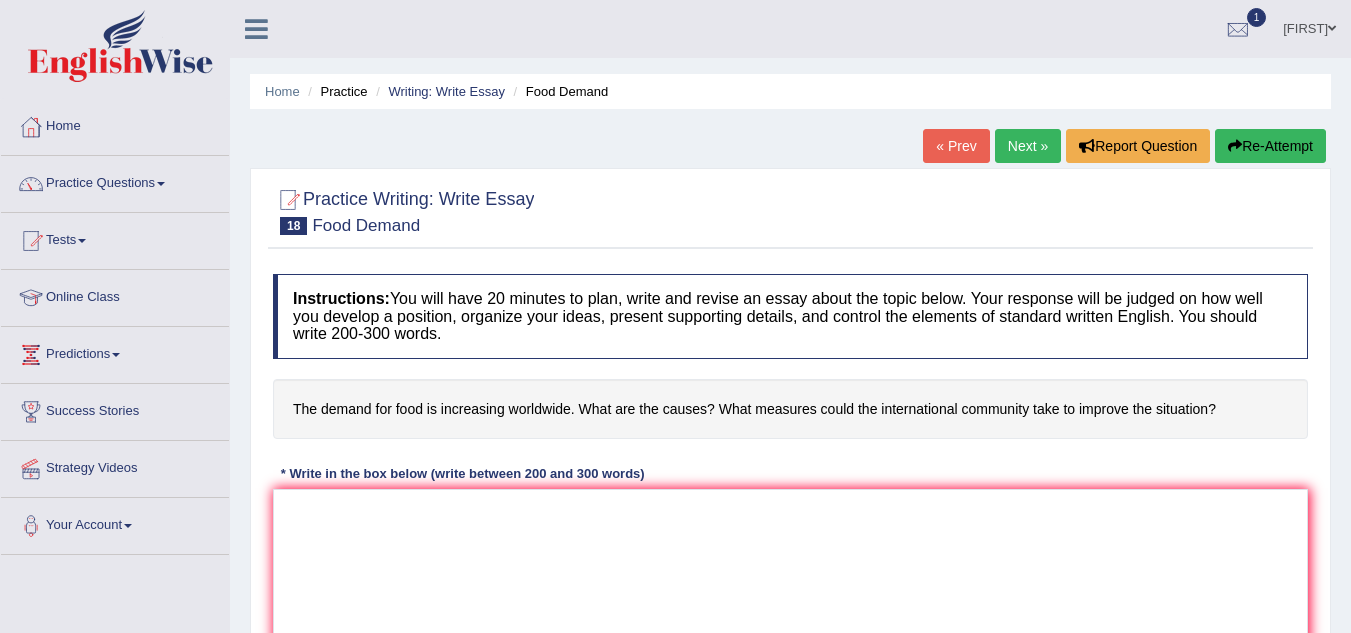scroll, scrollTop: 0, scrollLeft: 0, axis: both 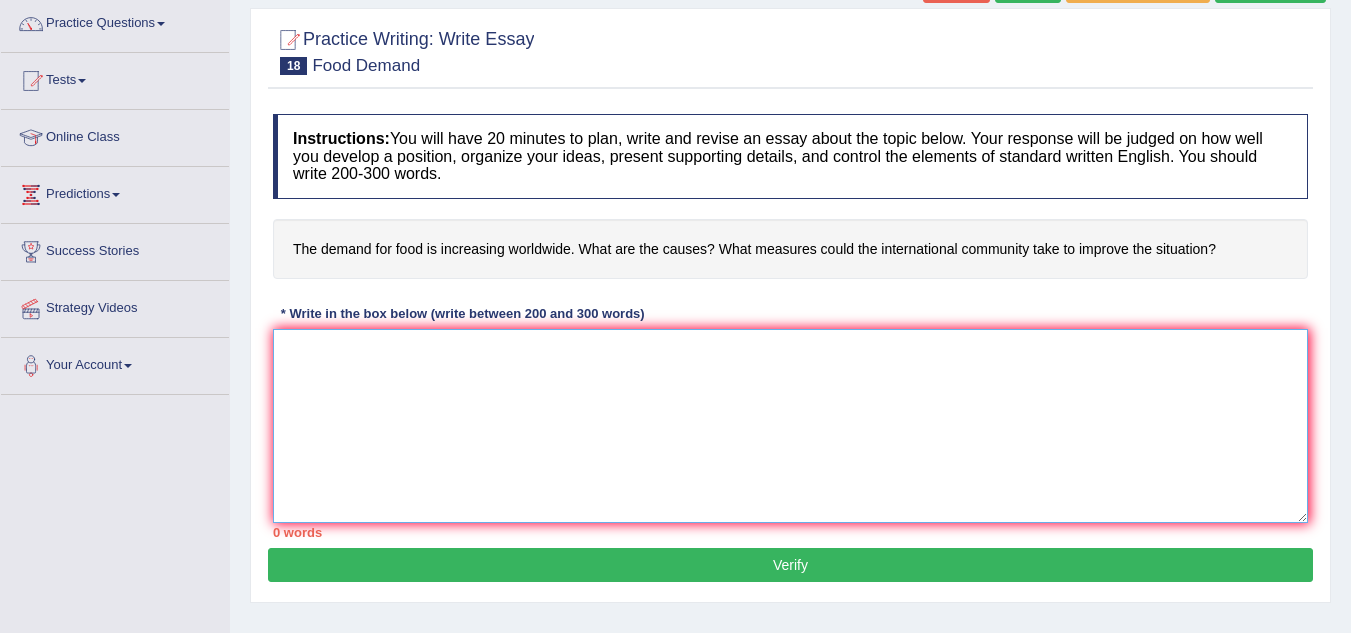 click at bounding box center (790, 426) 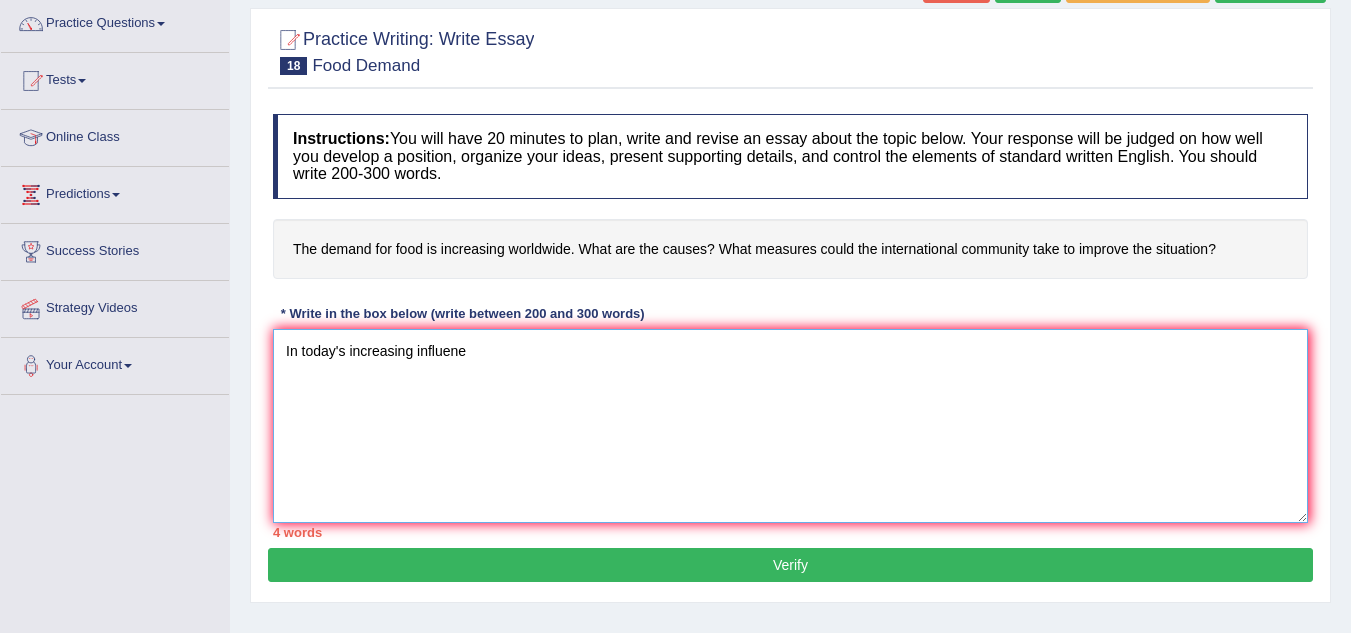 click on "In today's increasing influene" at bounding box center (790, 426) 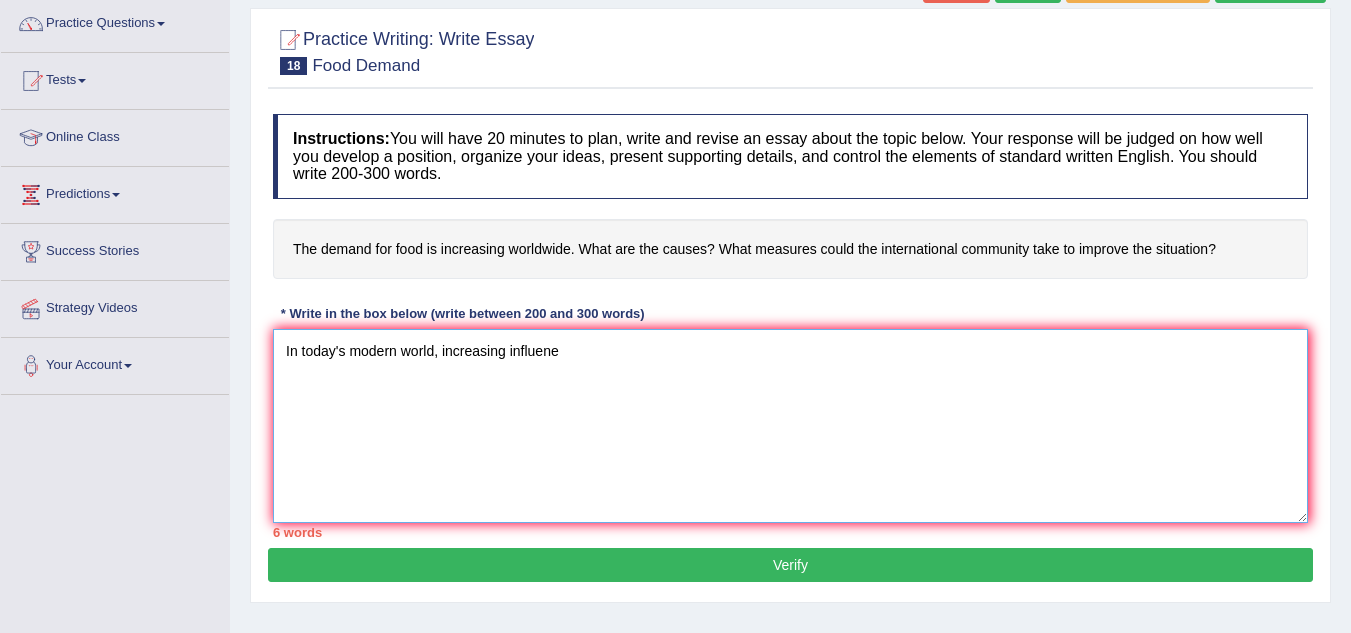 click on "In today's modern world, increasing influene" at bounding box center (790, 426) 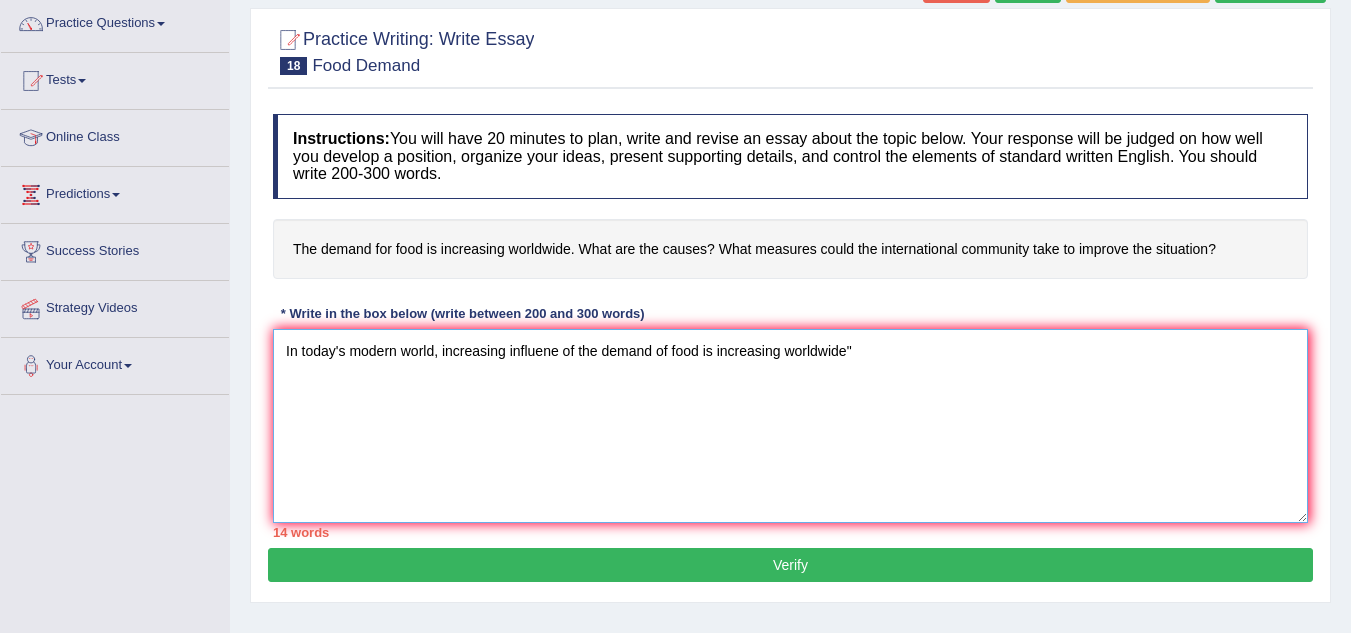 click on "In today's modern world, increasing influene of the demand of food is increasing worldwide"" at bounding box center [790, 426] 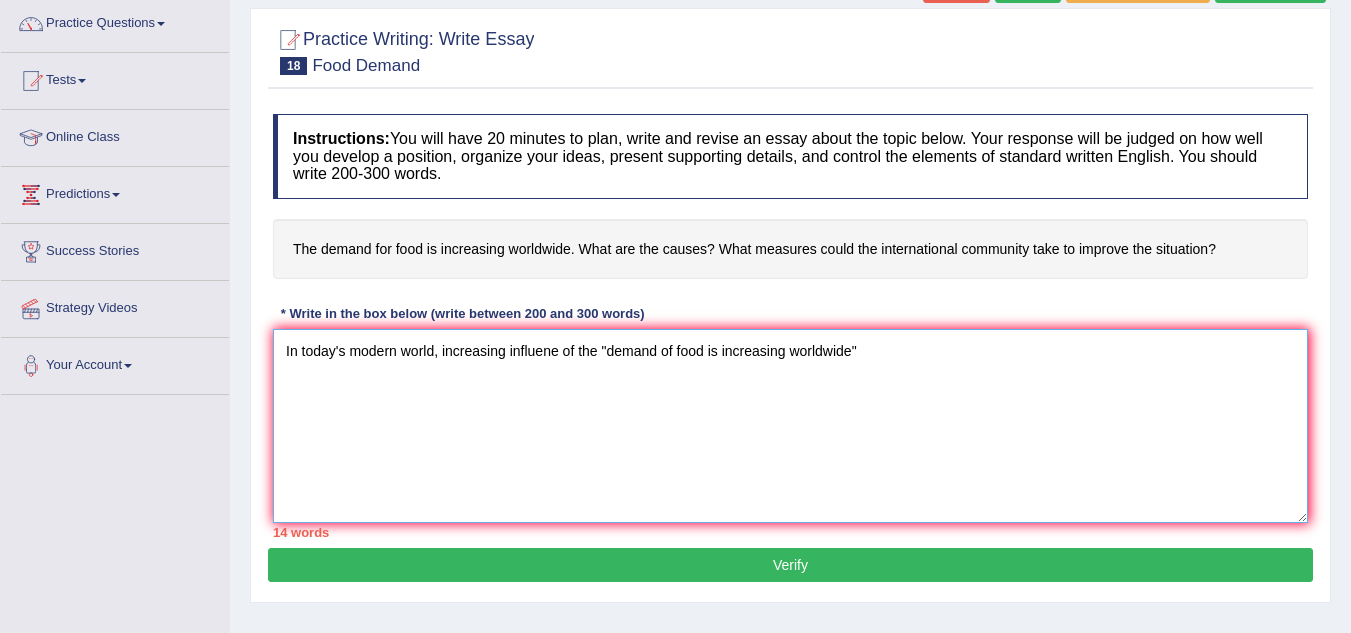 click on "In today's modern world, increasing influene of the "demand of food is increasing worldwide"" at bounding box center [790, 426] 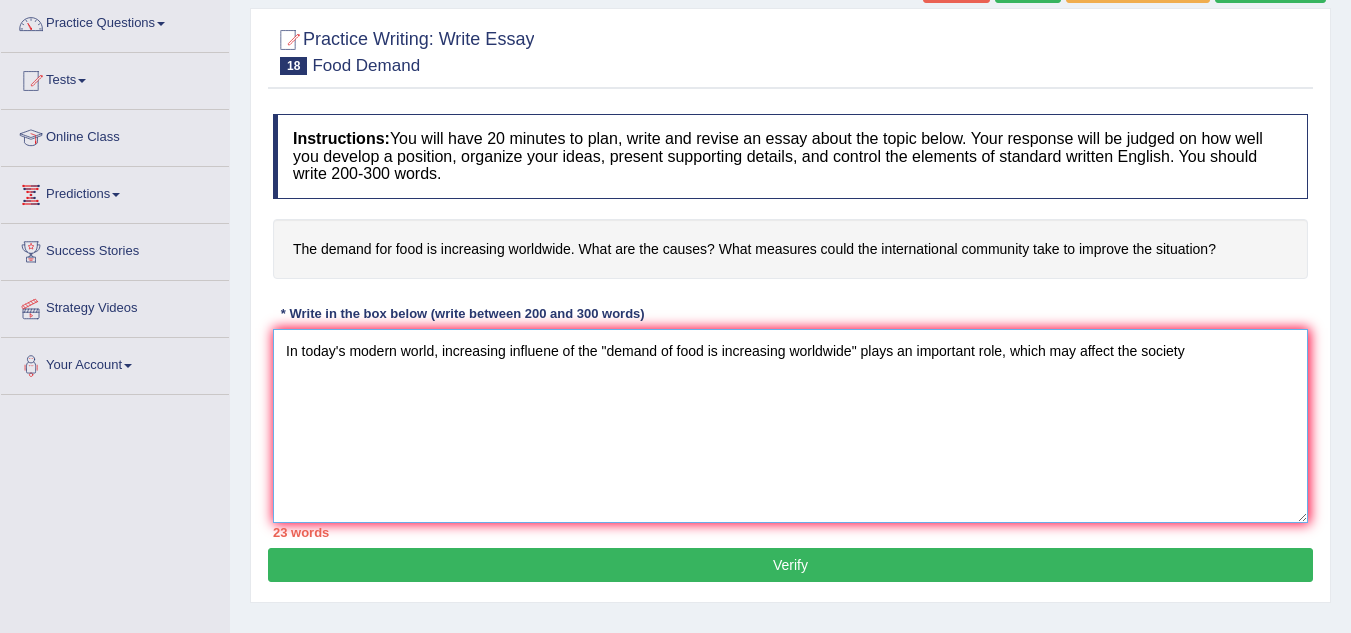 click on "In today's modern world, increasing influene of the "demand of food is increasing worldwide" plays an important role, which may affect the society" at bounding box center [790, 426] 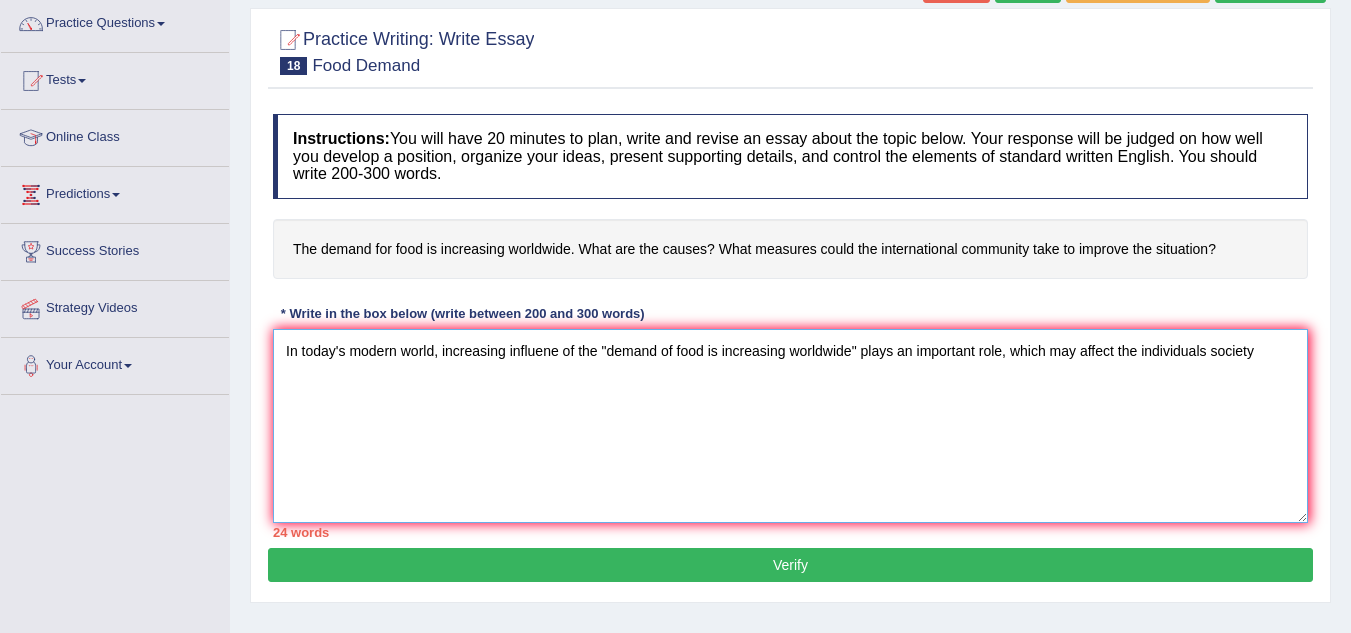 click on "In today's modern world, increasing influene of the "demand of food is increasing worldwide" plays an important role, which may affect the individuals society" at bounding box center [790, 426] 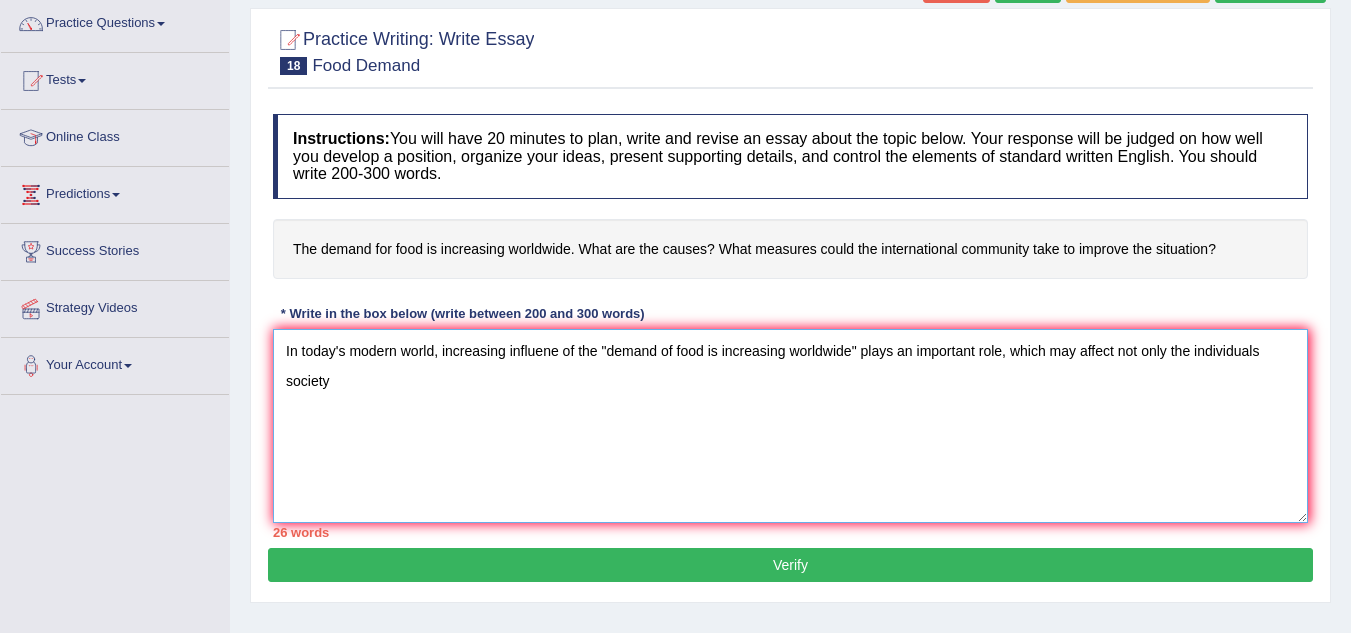 click on "In today's modern world, increasing influene of the "demand of food is increasing worldwide" plays an important role, which may affect not only the individuals society" at bounding box center (790, 426) 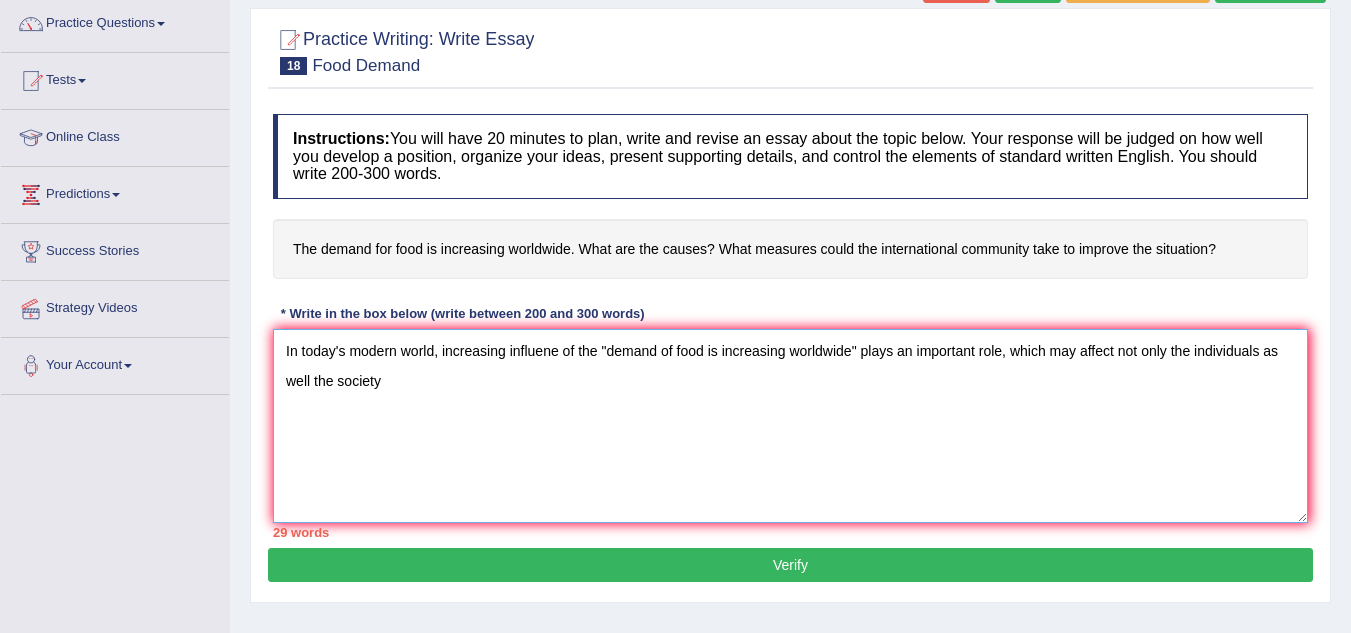 click on "In today's modern world, increasing influene of the "demand of food is increasing worldwide" plays an important role, which may affect not only the individuals as well the society" at bounding box center [790, 426] 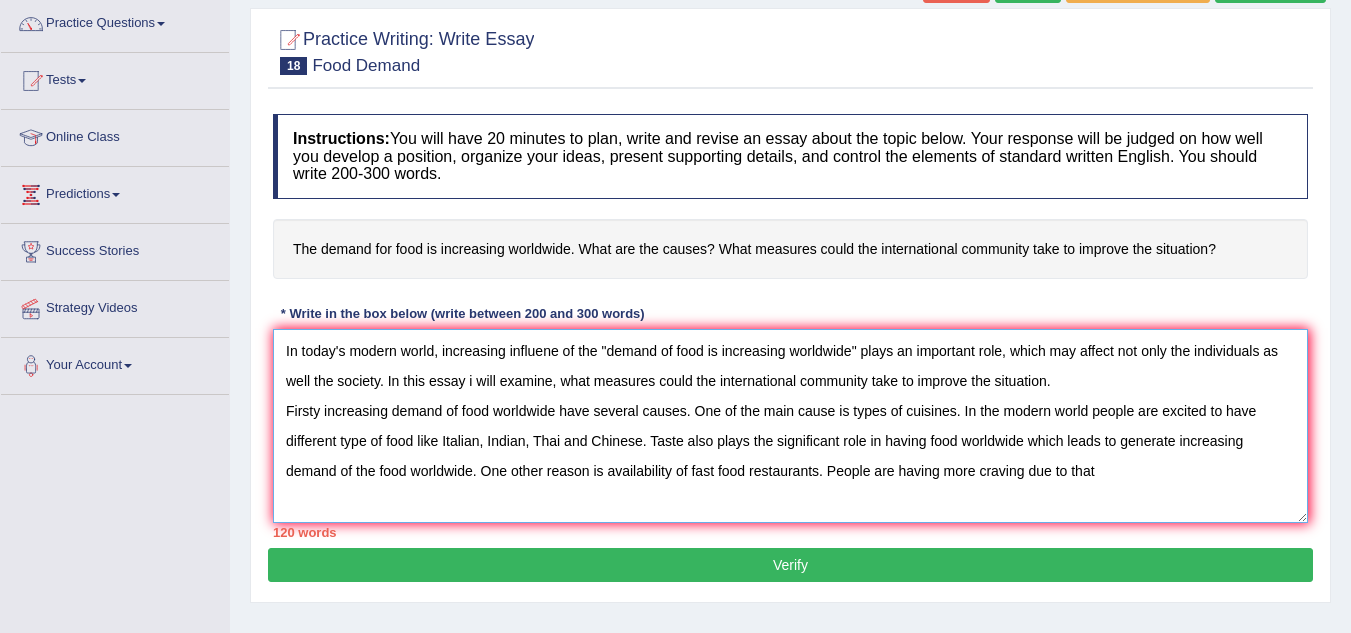 click on "In today's modern world, increasing influene of the "demand of food is increasing worldwide" plays an important role, which may affect not only the individuals as well the society. In this essay i will examine, what measures could the international community take to improve the situation.
Firsty increasing demand of food worldwide have several causes. One of the main cause is types of cuisines. In the modern world people are excited to have different type of food like Italian, Indian, Thai and Chinese. Taste also plays the significant role in having food worldwide which leads to generate increasing demand of the food worldwide. One other reason is availability of fast food restaurants. People are having more craving due to that" at bounding box center [790, 426] 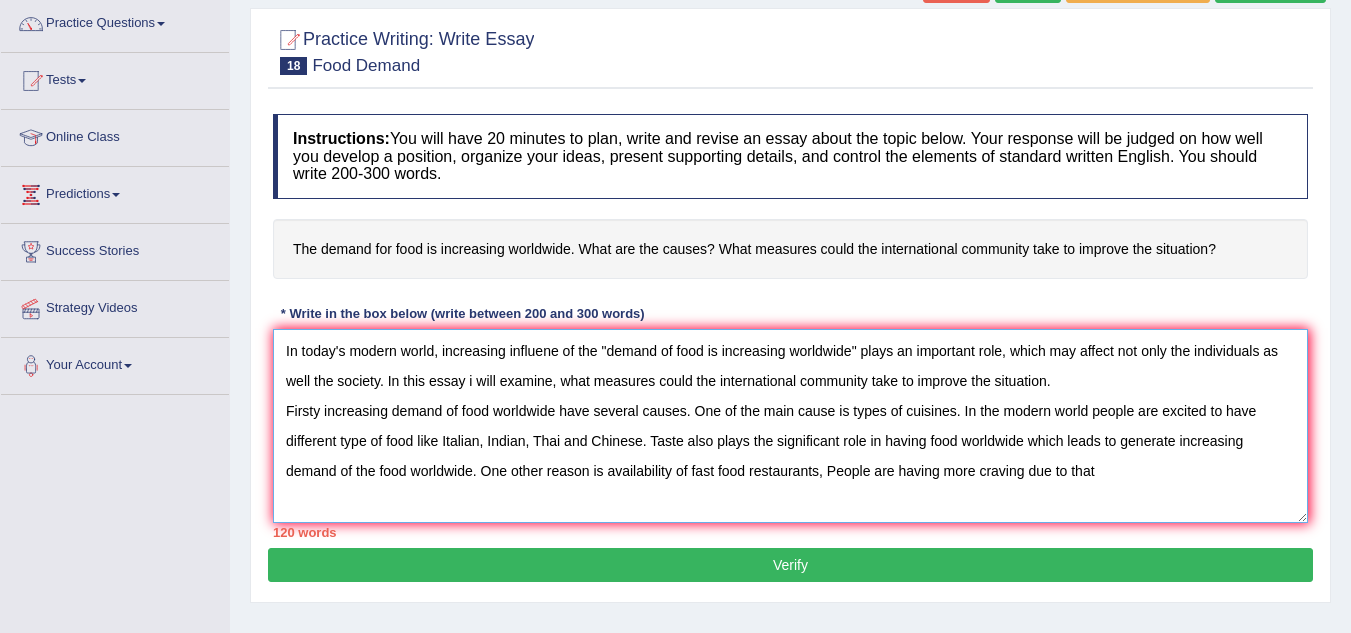 click on "In today's modern world, increasing influene of the "demand of food is increasing worldwide" plays an important role, which may affect not only the individuals as well the society. In this essay i will examine, what measures could the international community take to improve the situation.
Firsty increasing demand of food worldwide have several causes. One of the main cause is types of cuisines. In the modern world people are excited to have different type of food like Italian, Indian, Thai and Chinese. Taste also plays the significant role in having food worldwide which leads to generate increasing demand of the food worldwide. One other reason is availability of fast food restaurants, People are having more craving due to that" at bounding box center (790, 426) 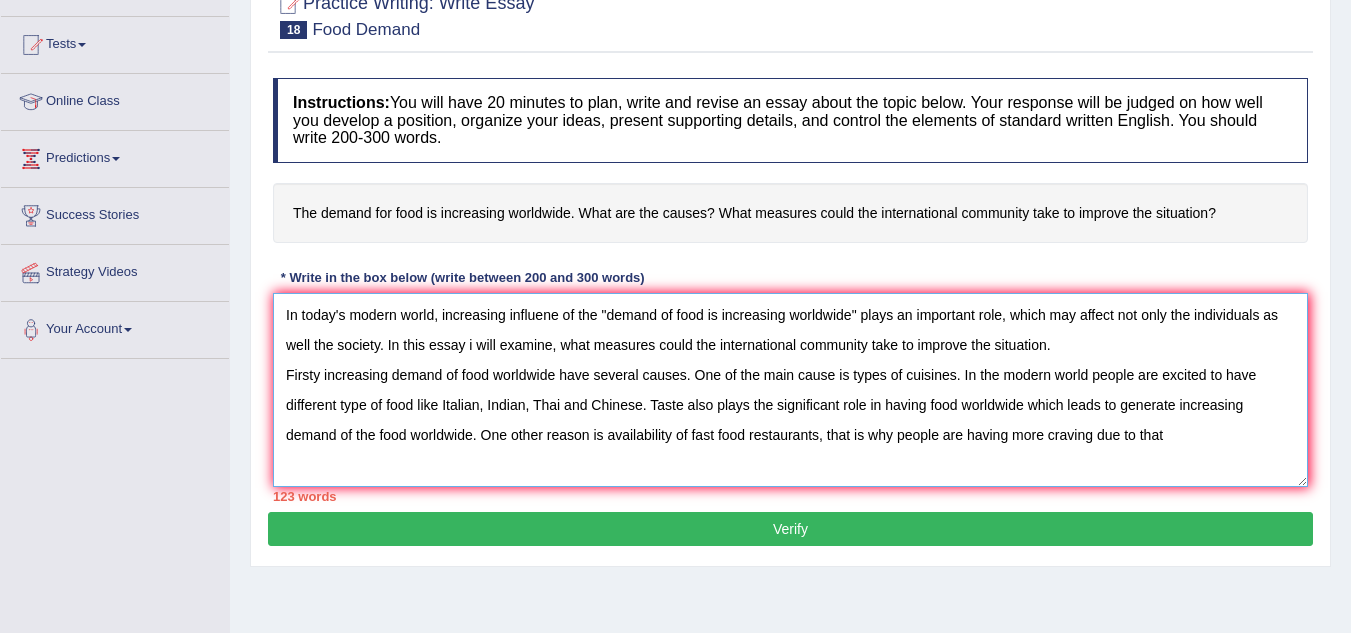 scroll, scrollTop: 200, scrollLeft: 0, axis: vertical 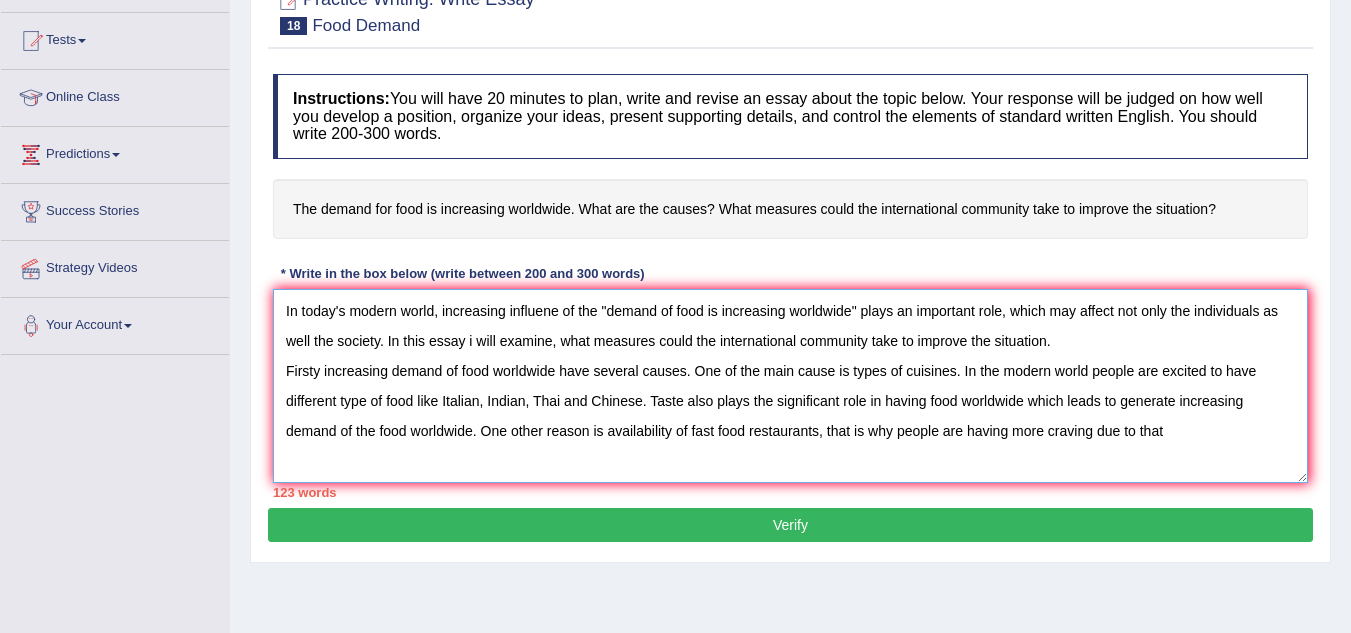 click on "In today's modern world, increasing influene of the "demand of food is increasing worldwide" plays an important role, which may affect not only the individuals as well the society. In this essay i will examine, what measures could the international community take to improve the situation.
Firsty increasing demand of food worldwide have several causes. One of the main cause is types of cuisines. In the modern world people are excited to have different type of food like Italian, Indian, Thai and Chinese. Taste also plays the significant role in having food worldwide which leads to generate increasing demand of the food worldwide. One other reason is availability of fast food restaurants, that is why people are having more craving due to that" at bounding box center [790, 386] 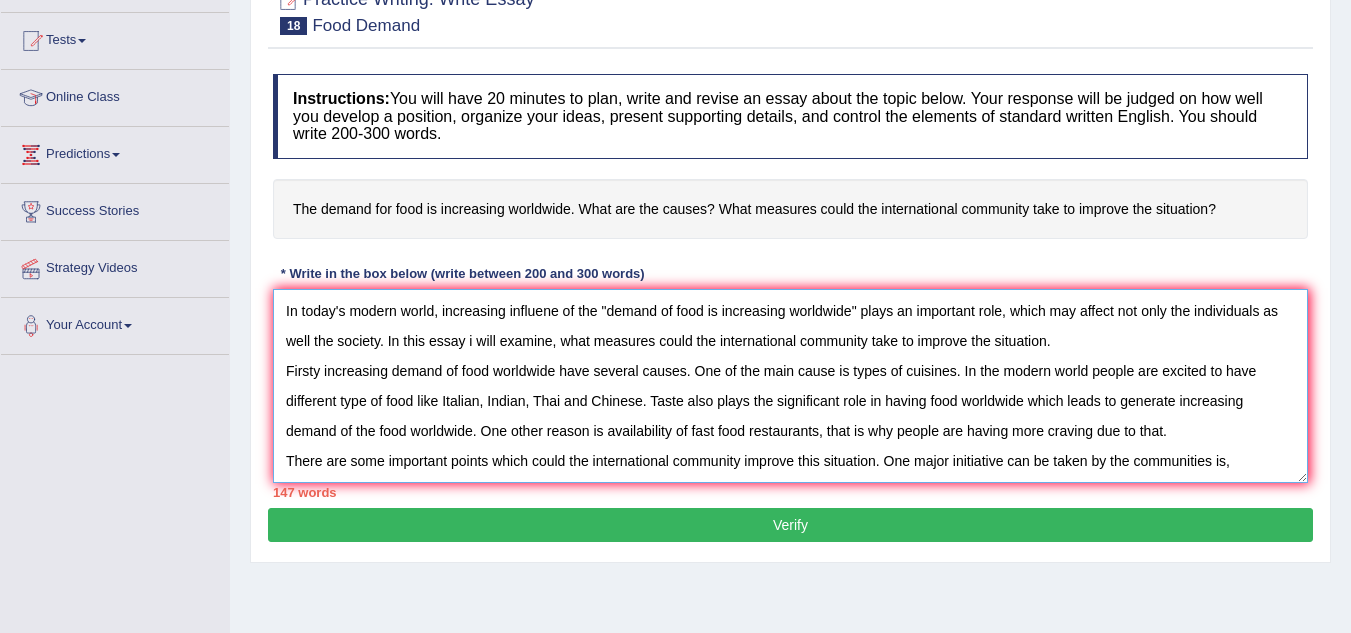 scroll, scrollTop: 17, scrollLeft: 0, axis: vertical 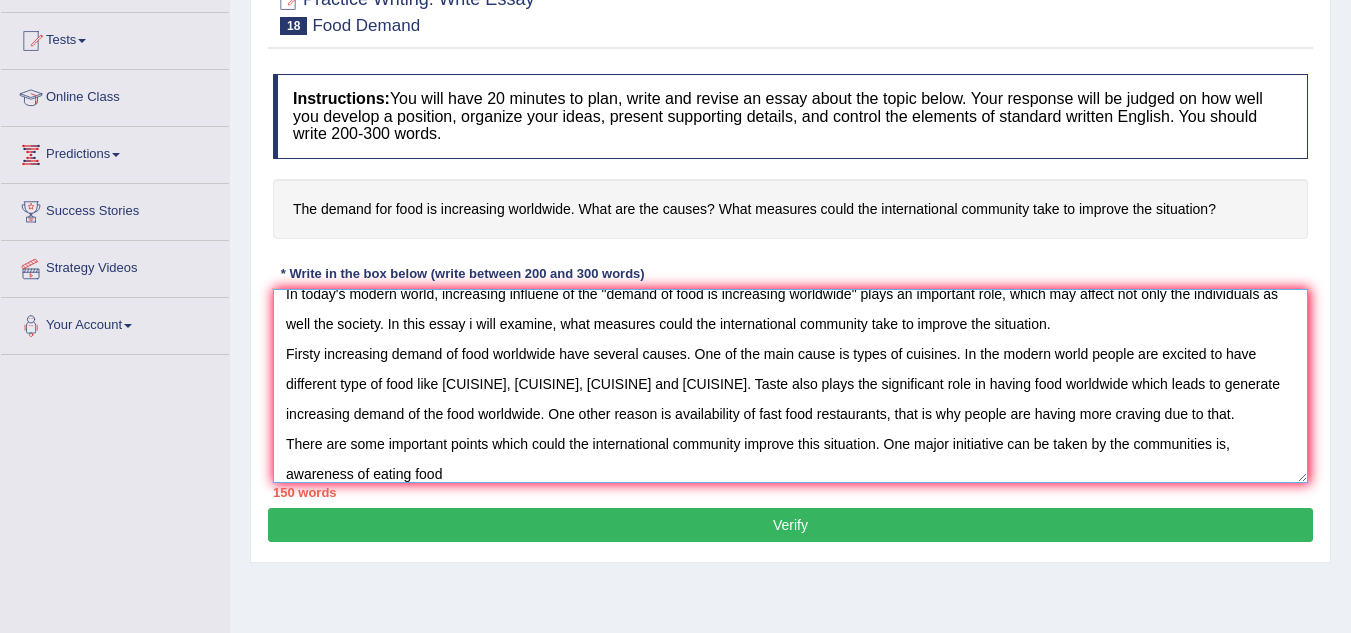 click on "In today's modern world, increasing influene of the "demand of food is increasing worldwide" plays an important role, which may affect not only the individuals as well the society. In this essay i will examine, what measures could the international community take to improve the situation.
Firsty increasing demand of food worldwide have several causes. One of the main cause is types of cuisines. In the modern world people are excited to have different type of food like [CUISINE], [CUISINE], [CUISINE] and [CUISINE]. Taste also plays the significant role in having food worldwide which leads to generate increasing demand of the food worldwide. One other reason is availability of fast food restaurants, that is why people are having more craving due to that.
There are some important points which could the international community improve this situation. One major initiative can be taken by the communities is, awareness of eating food" at bounding box center [790, 386] 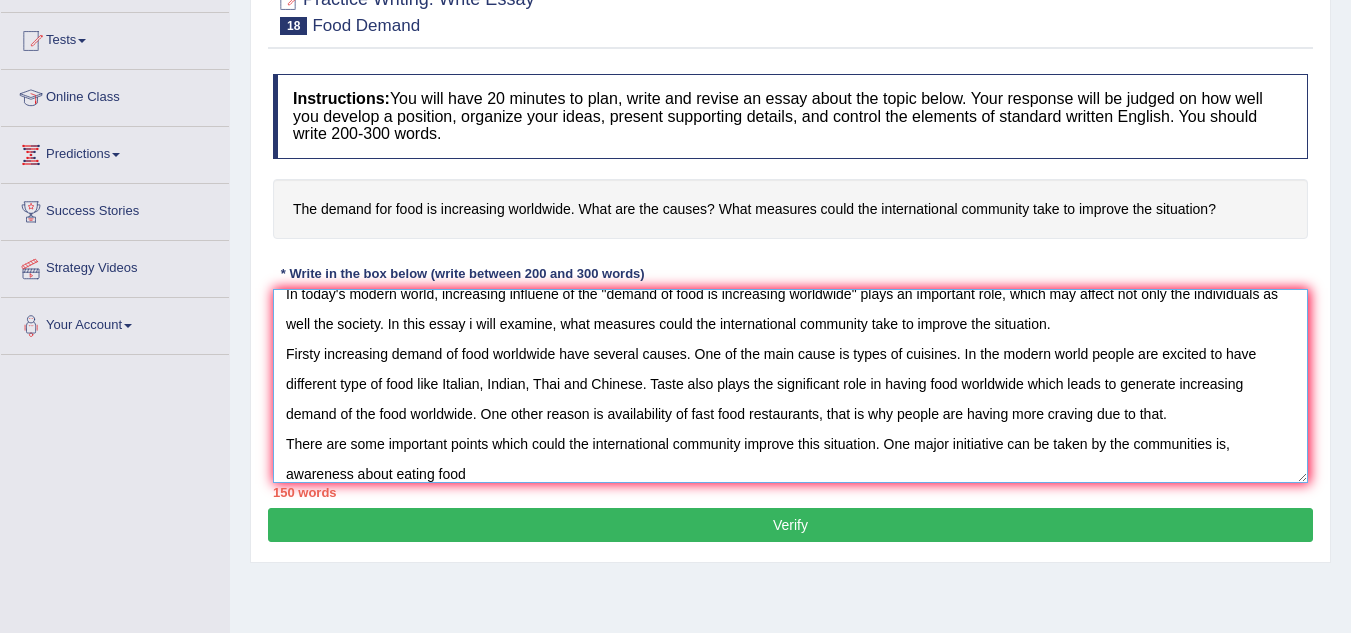 click on "In today's modern world, increasing influene of the "demand of food is increasing worldwide" plays an important role, which may affect not only the individuals as well the society. In this essay i will examine, what measures could the international community take to improve the situation.
Firsty increasing demand of food worldwide have several causes. One of the main cause is types of cuisines. In the modern world people are excited to have different type of food like Italian, Indian, Thai and Chinese. Taste also plays the significant role in having food worldwide which leads to generate increasing demand of the food worldwide. One other reason is availability of fast food restaurants, that is why people are having more craving due to that.
There are some important points which could the international community improve this situation. One major initiative can be taken by the communities is, awareness about eating food" at bounding box center [790, 386] 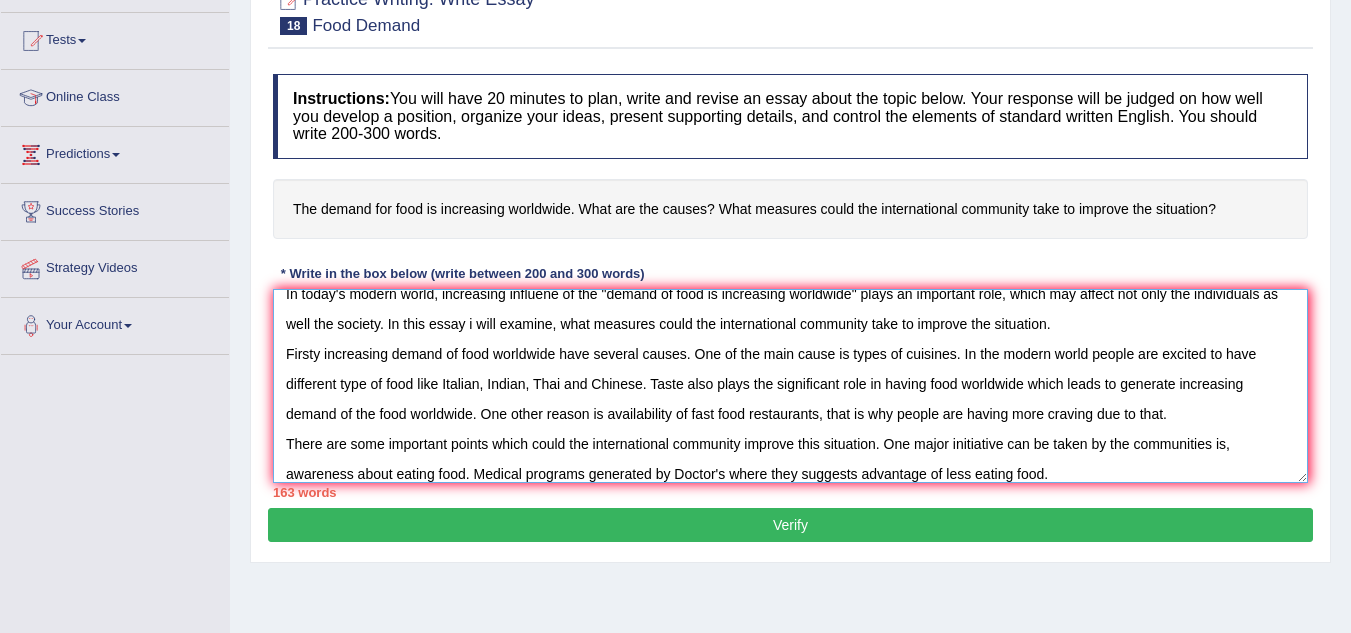 scroll, scrollTop: 30, scrollLeft: 0, axis: vertical 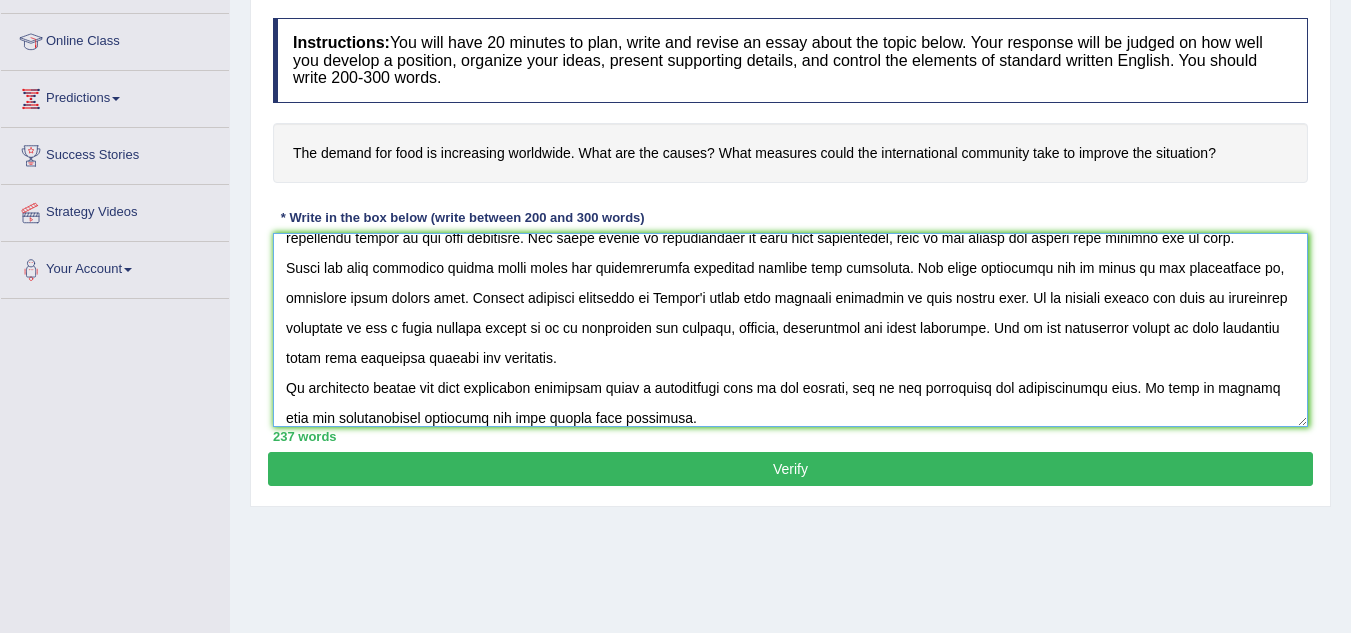 type on "In today's modern world, increasing influene of the "demand of food is increasing worldwide" plays an important role, which may affect not only the individuals as well the society. In this essay i will examine, what measures could the international community take to improve the situation.
Firsty increasing demand of food worldwide have several causes. One of the main cause is types of cuisines. In the modern world people are excited to have different type of food like Italian, Indian, Thai and Chinese. Taste also plays the significant role in having food worldwide which leads to generate increasing demand of the food worldwide. One other reason is availability of fast food restaurants, that is why people are having more craving due to that.
There are some important points which could the international community improve this situation. One major initiative can be taken by the communities is, awareness about eating food. Medical programs generated by Doctor's where they suggests advantage of less eating fo..." 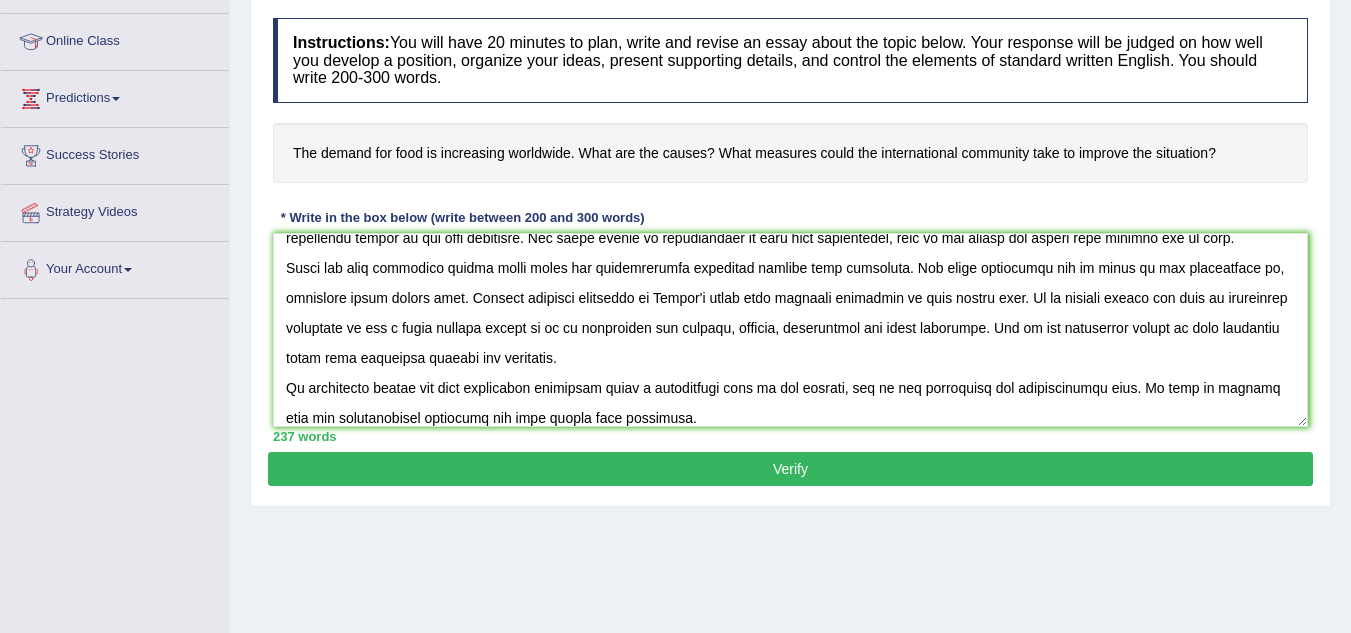 click on "Verify" at bounding box center [790, 469] 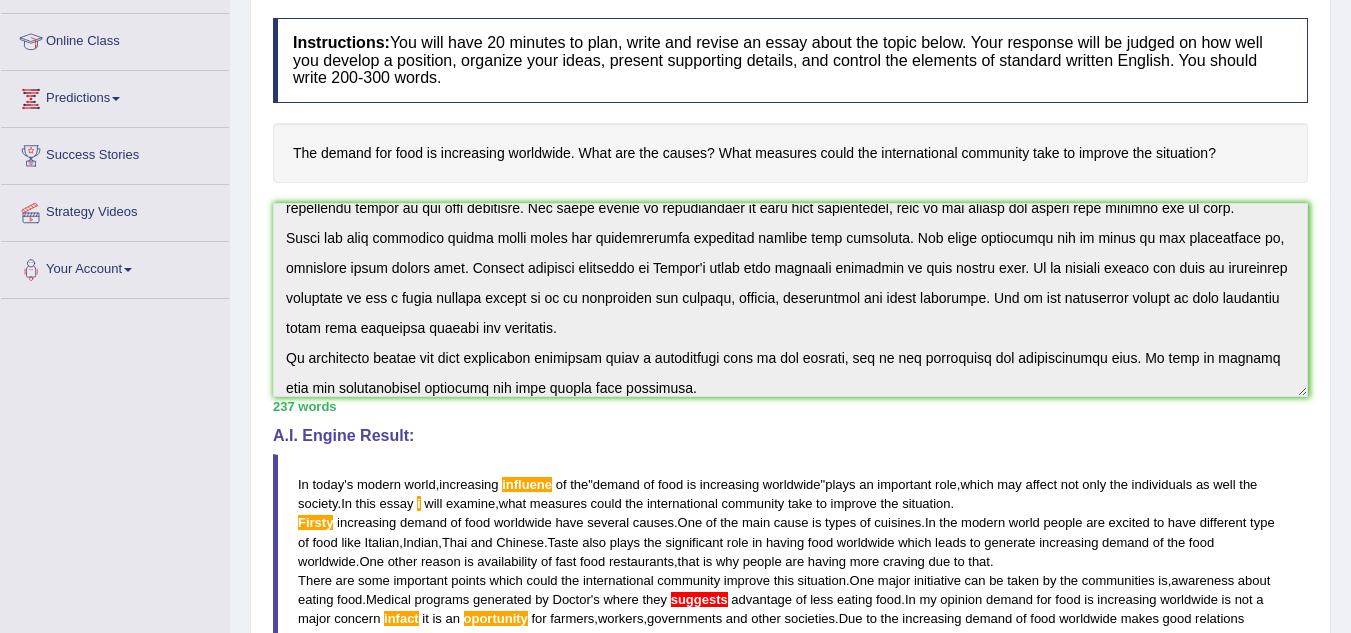 scroll, scrollTop: 150, scrollLeft: 0, axis: vertical 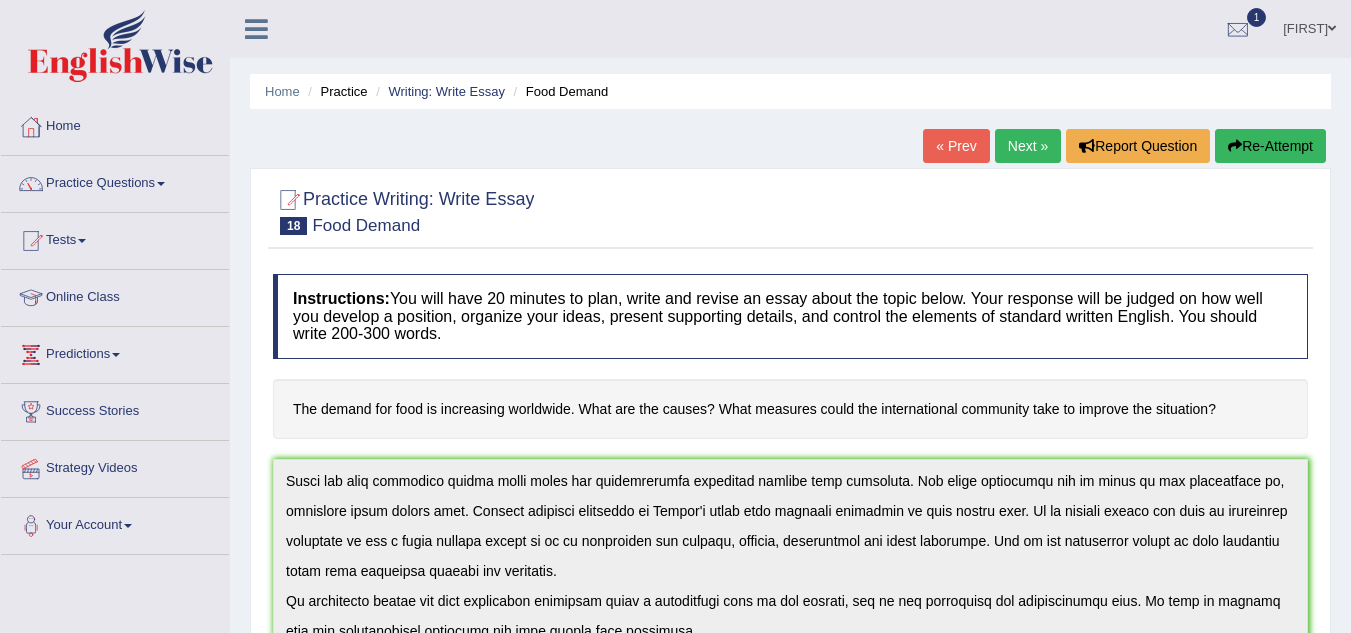 click on "Re-Attempt" at bounding box center (1270, 146) 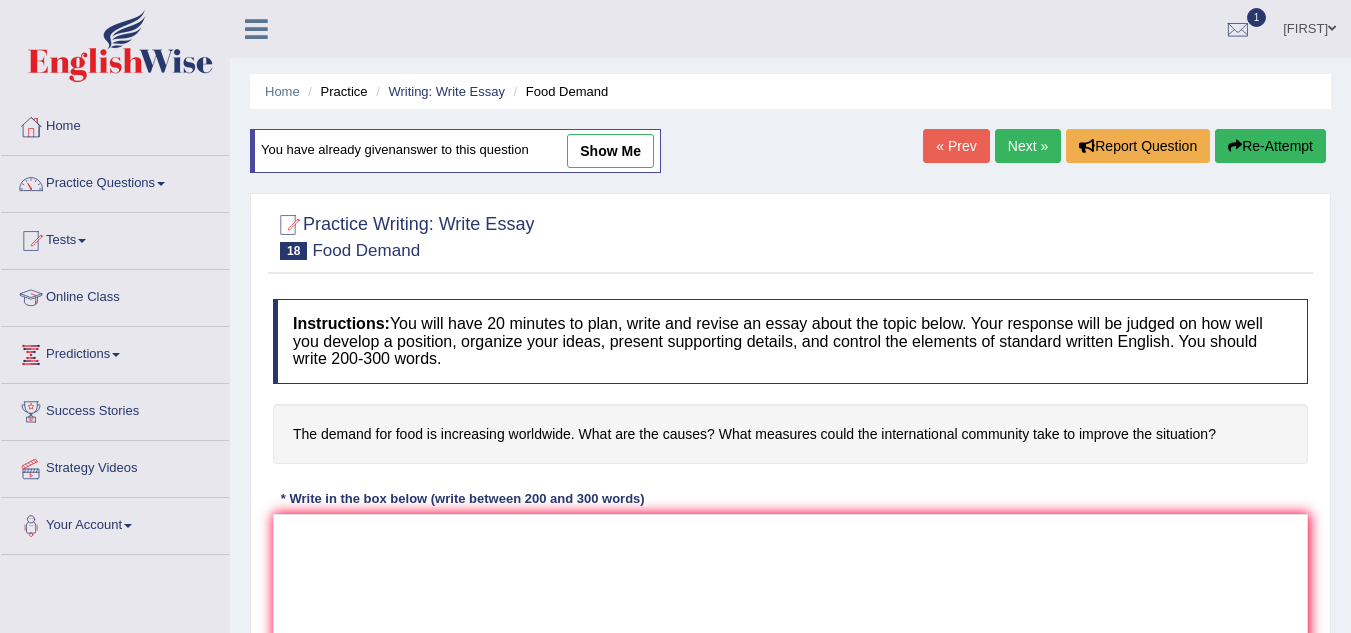 scroll, scrollTop: 0, scrollLeft: 0, axis: both 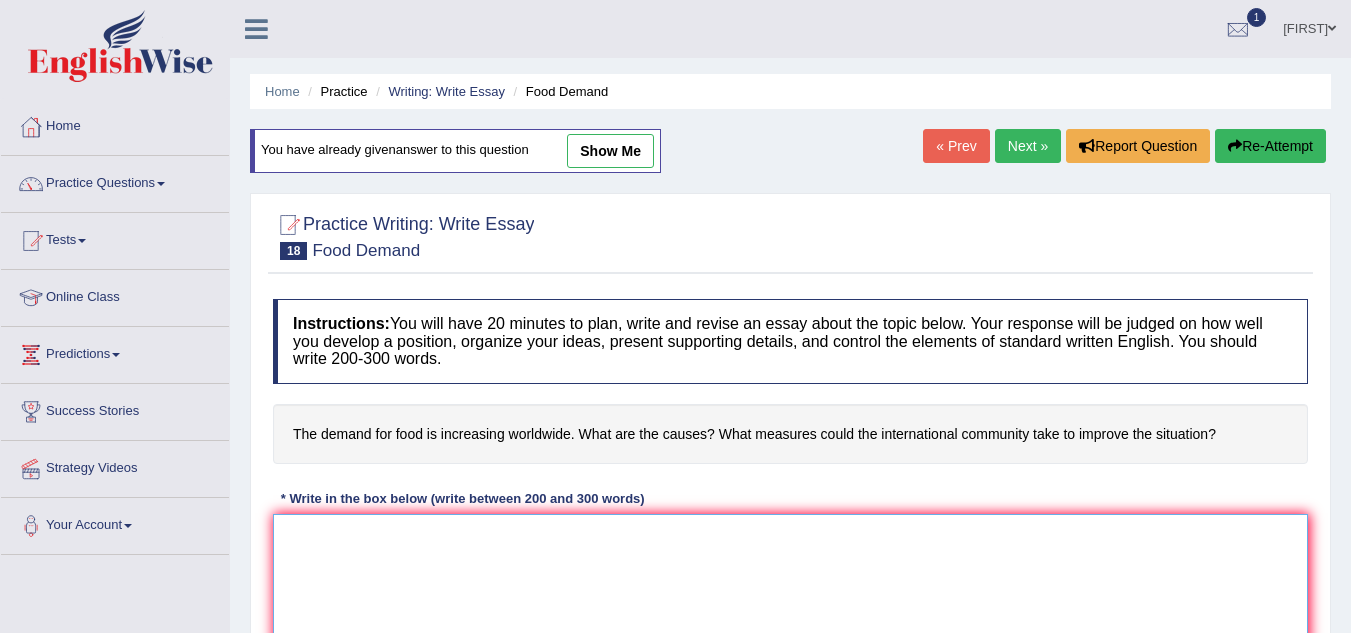 click at bounding box center [790, 611] 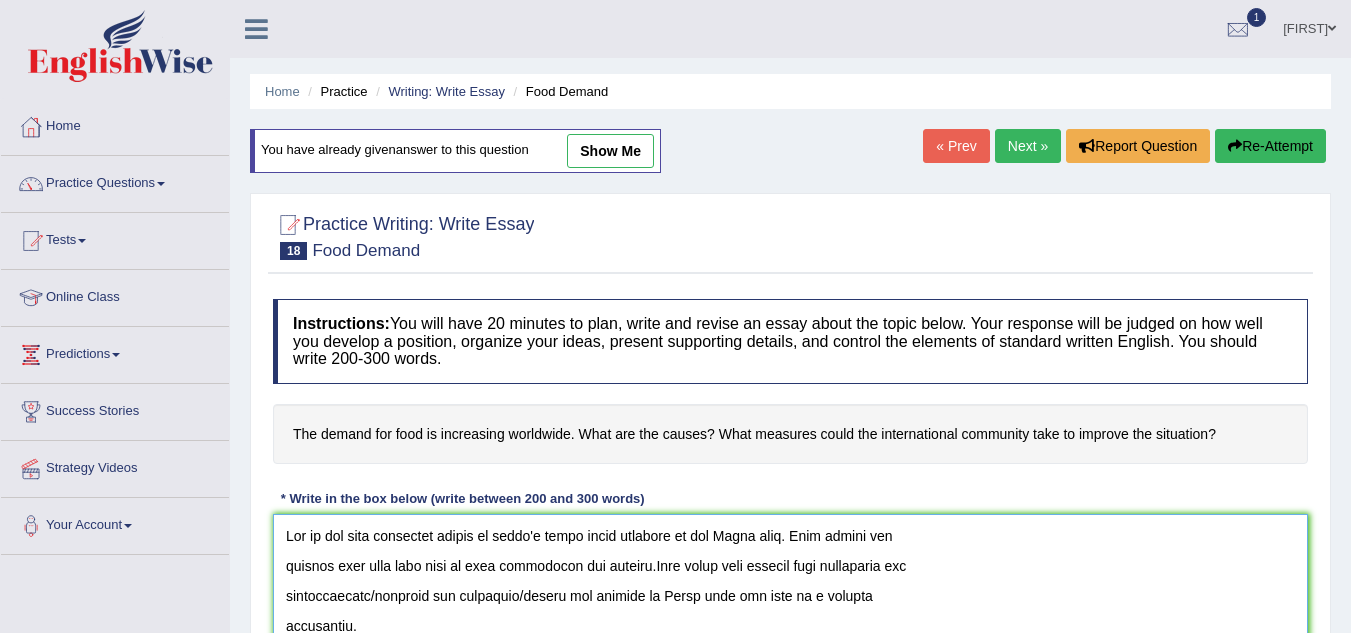 scroll, scrollTop: 347, scrollLeft: 0, axis: vertical 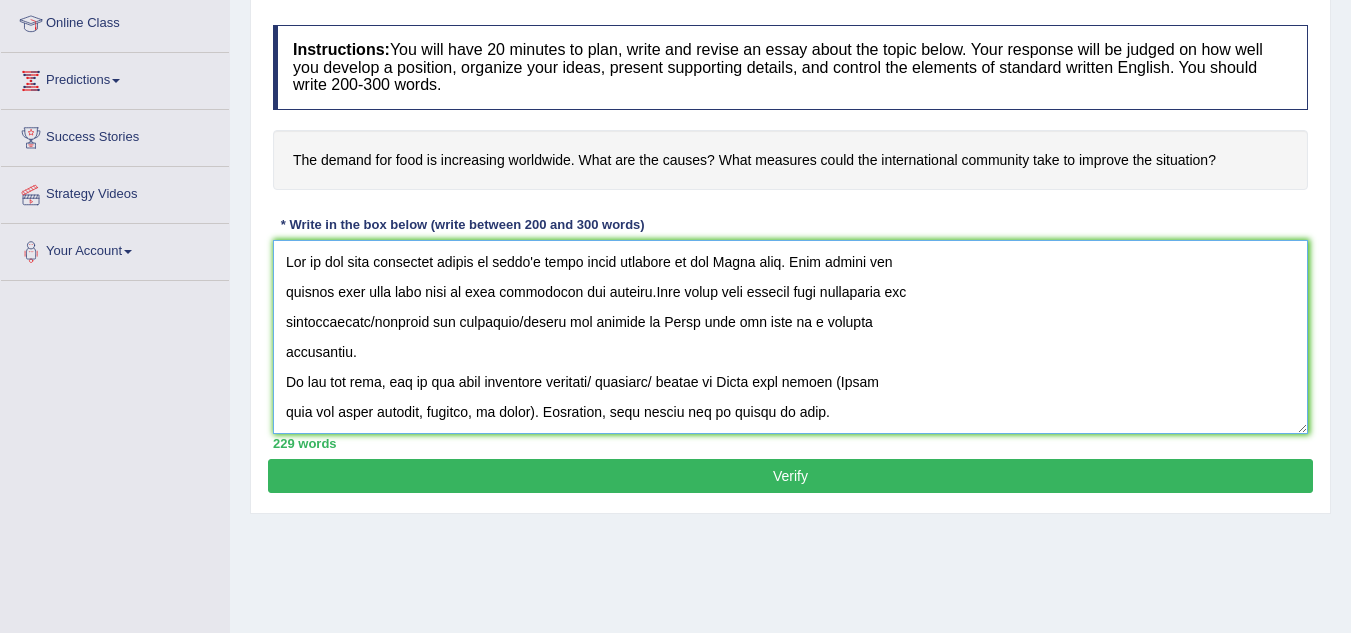 click at bounding box center (790, 337) 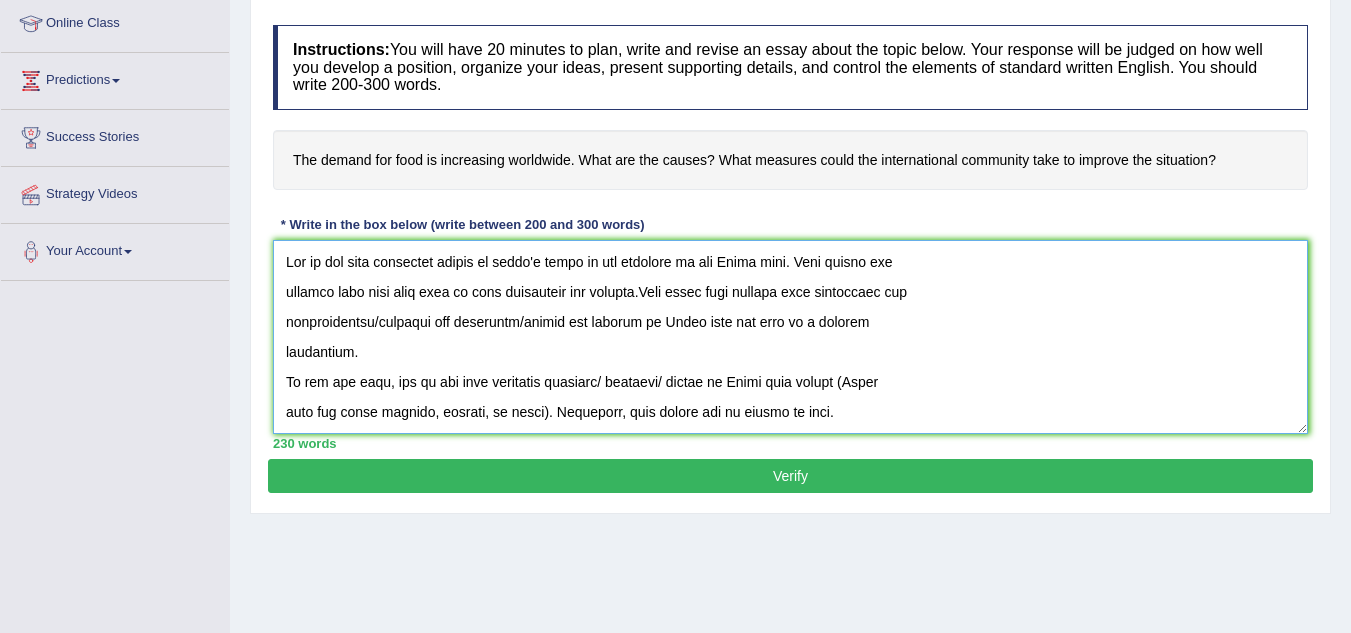 click at bounding box center (790, 337) 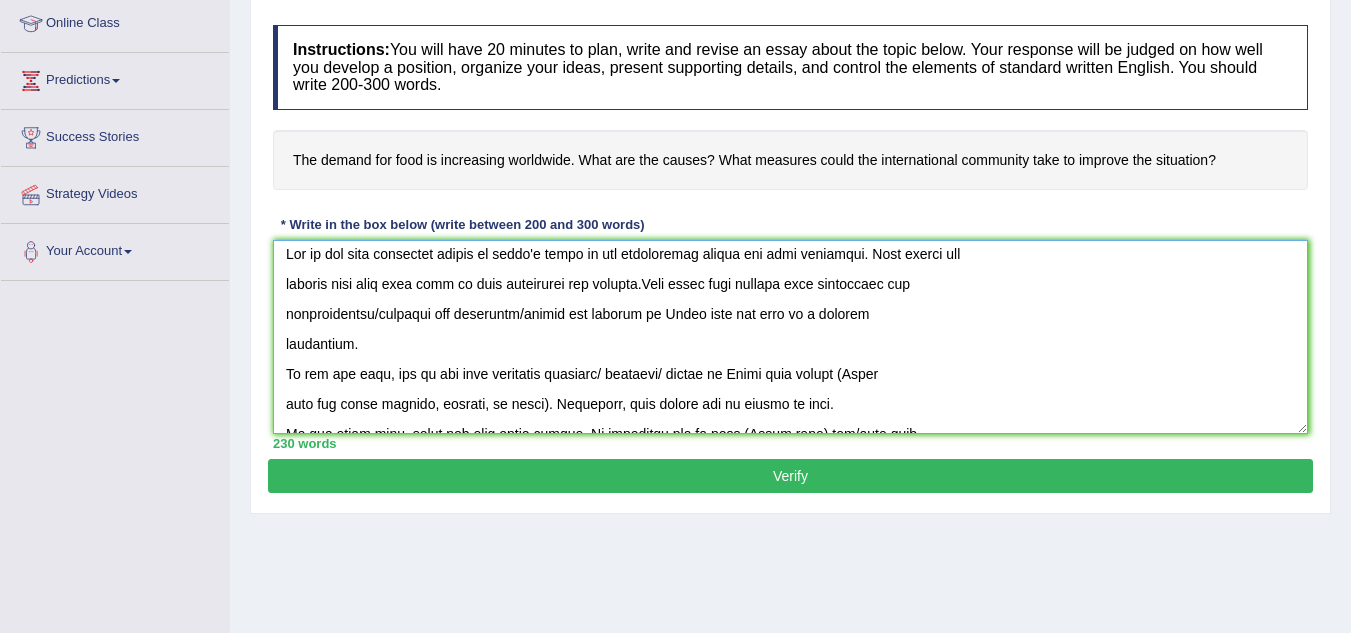 scroll, scrollTop: 8, scrollLeft: 0, axis: vertical 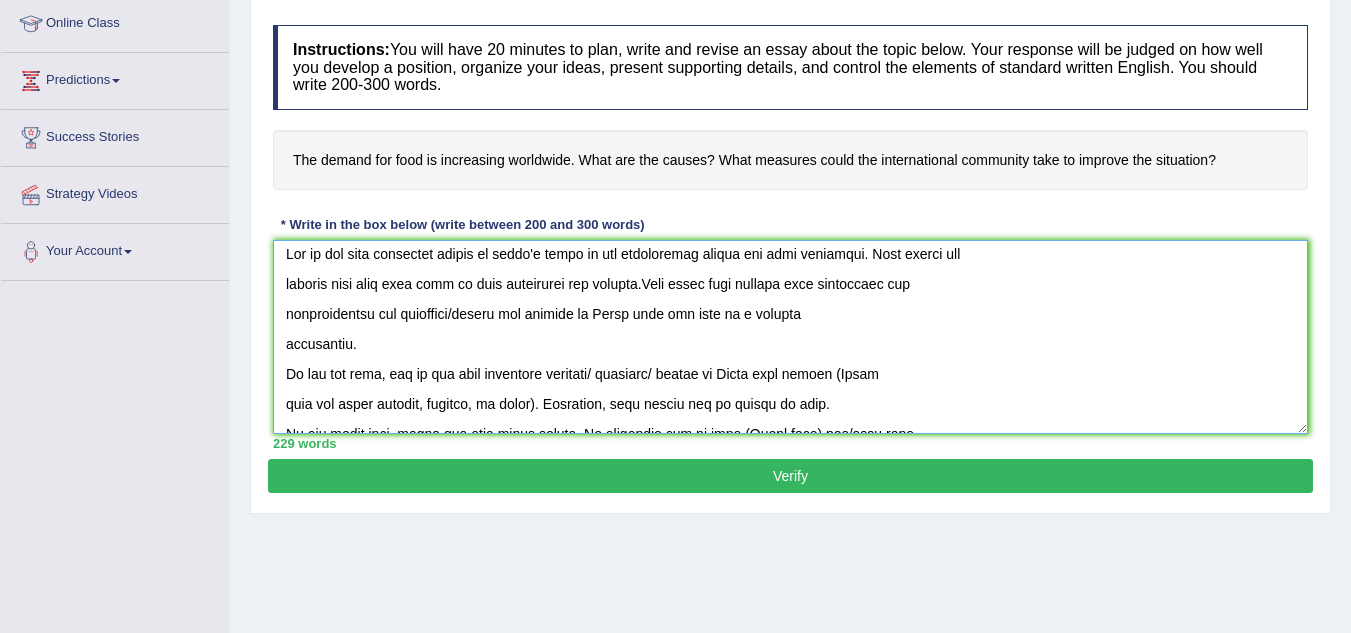 click at bounding box center (790, 337) 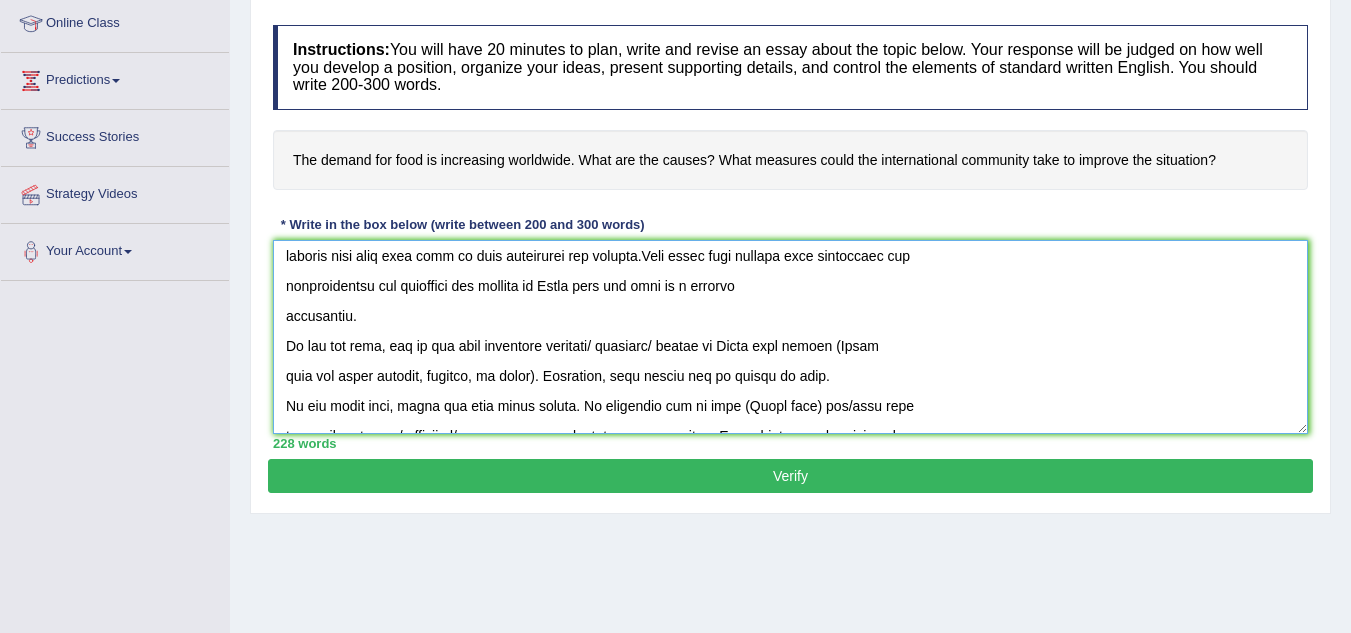 scroll, scrollTop: 36, scrollLeft: 0, axis: vertical 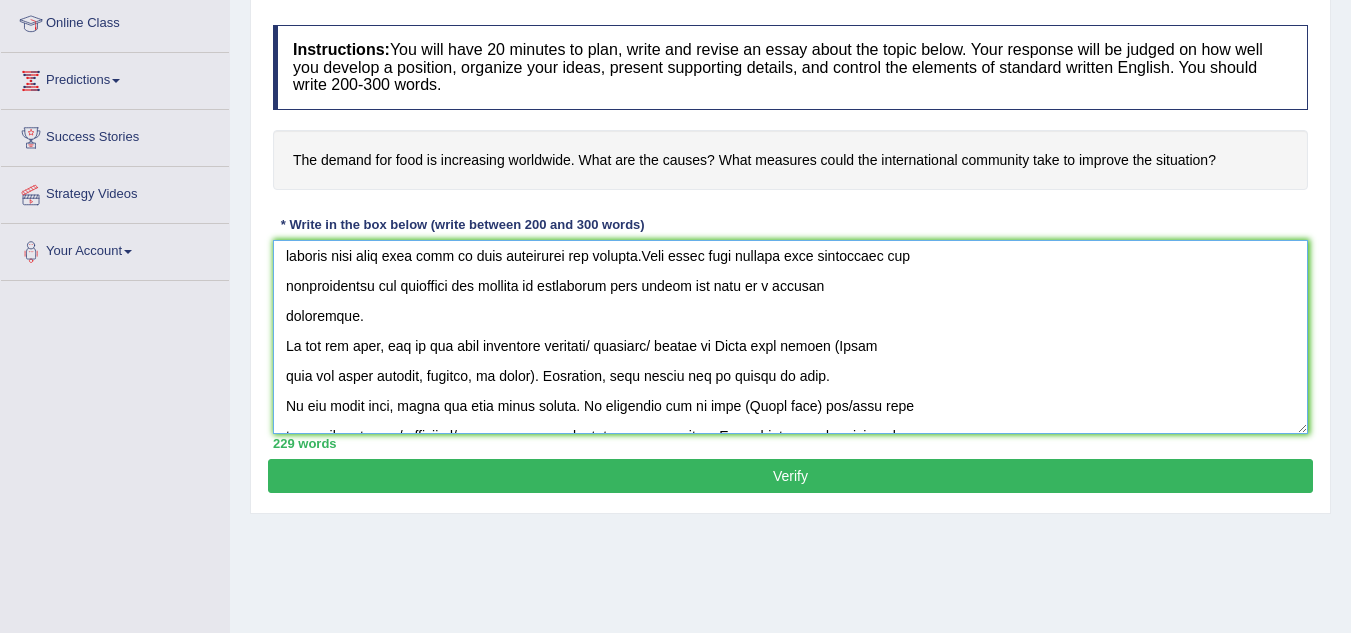 click at bounding box center [790, 337] 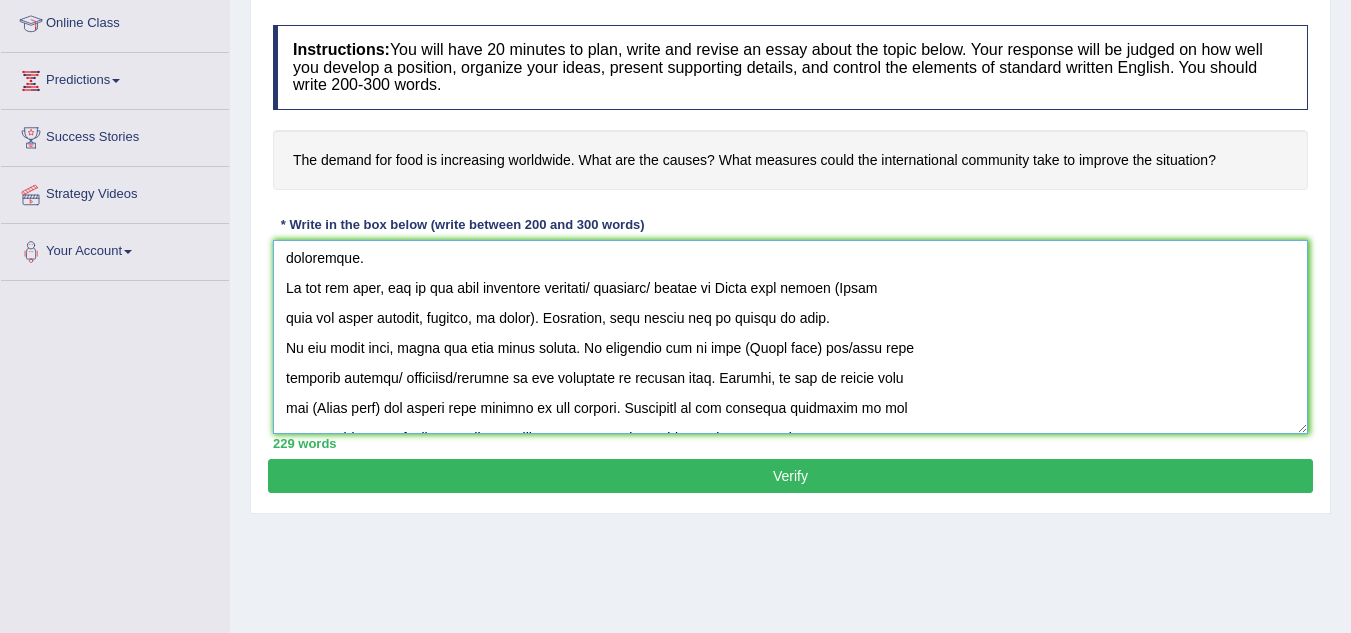 scroll, scrollTop: 94, scrollLeft: 0, axis: vertical 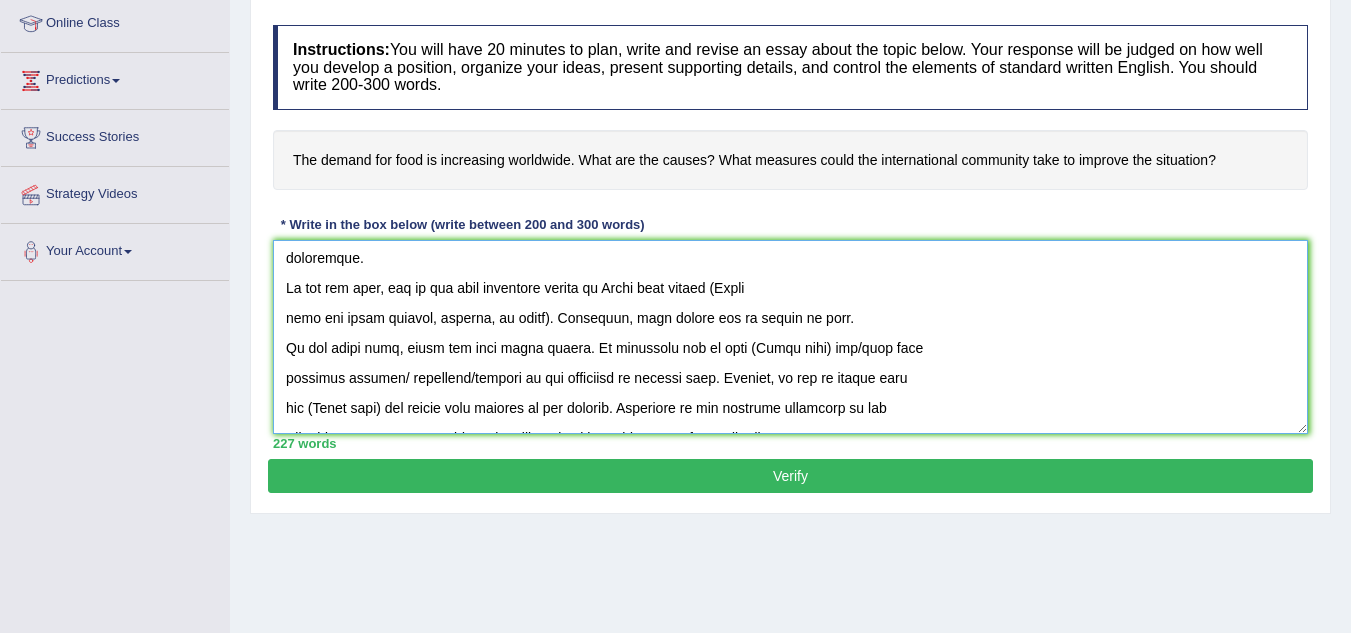 click at bounding box center (790, 337) 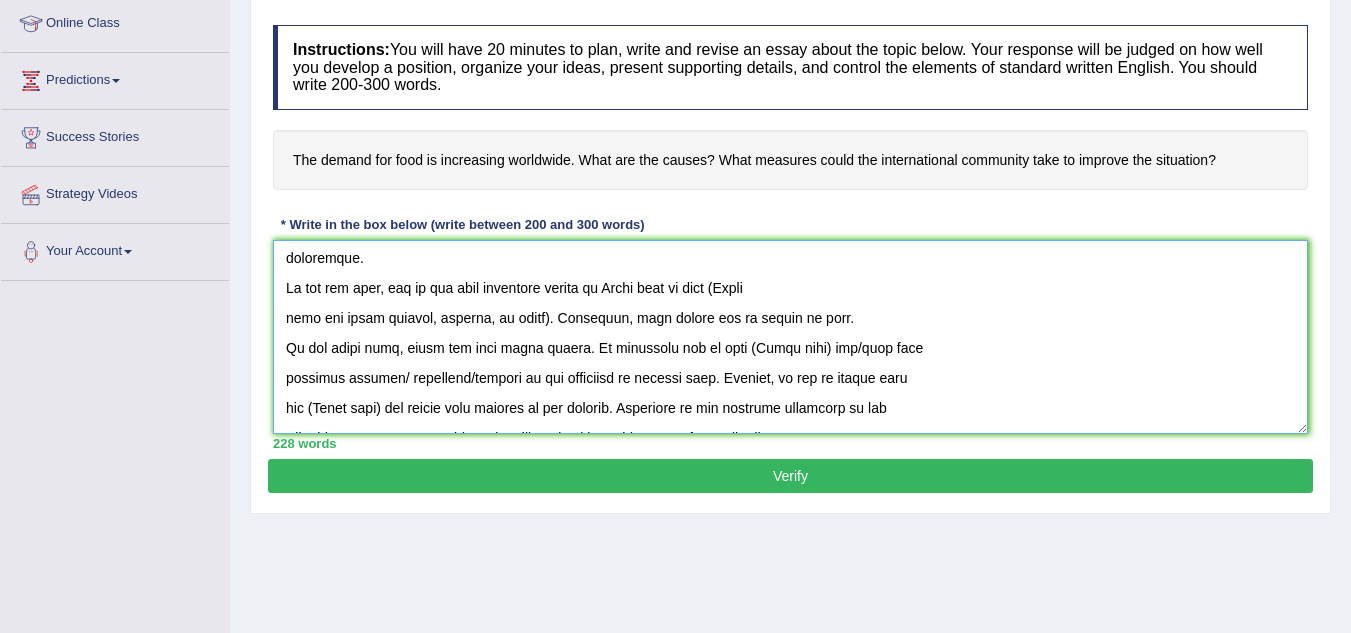click at bounding box center (790, 337) 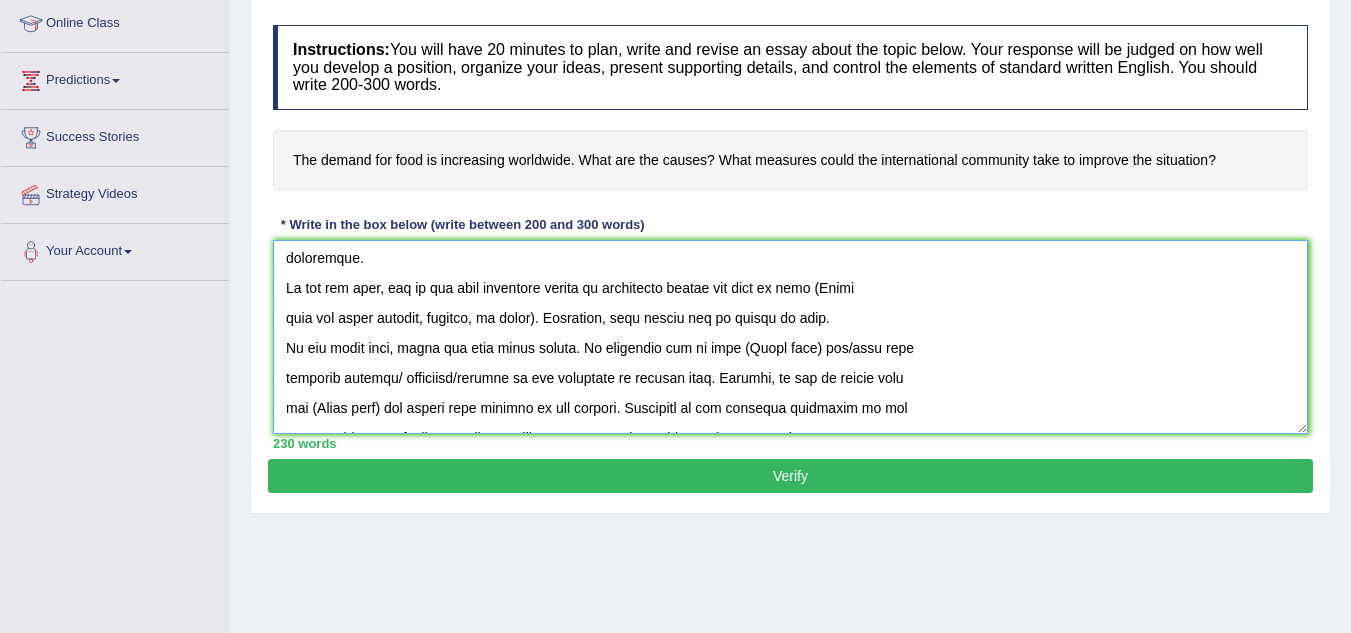 click at bounding box center [790, 337] 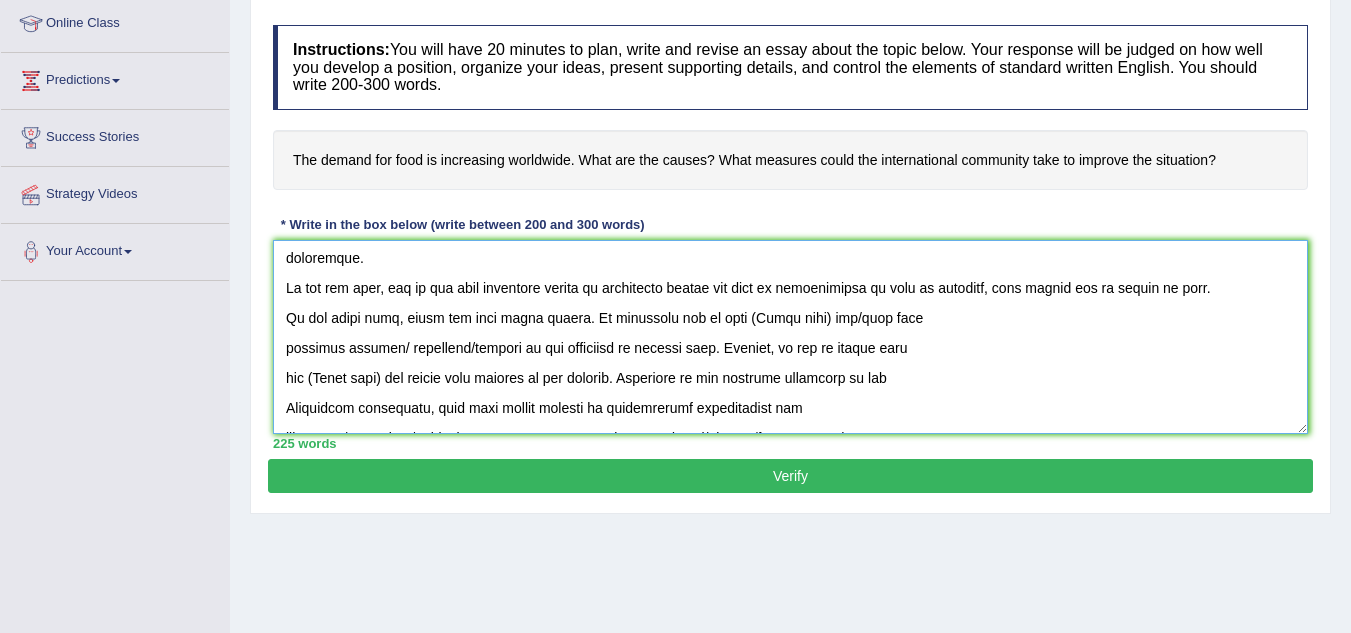 click at bounding box center [790, 337] 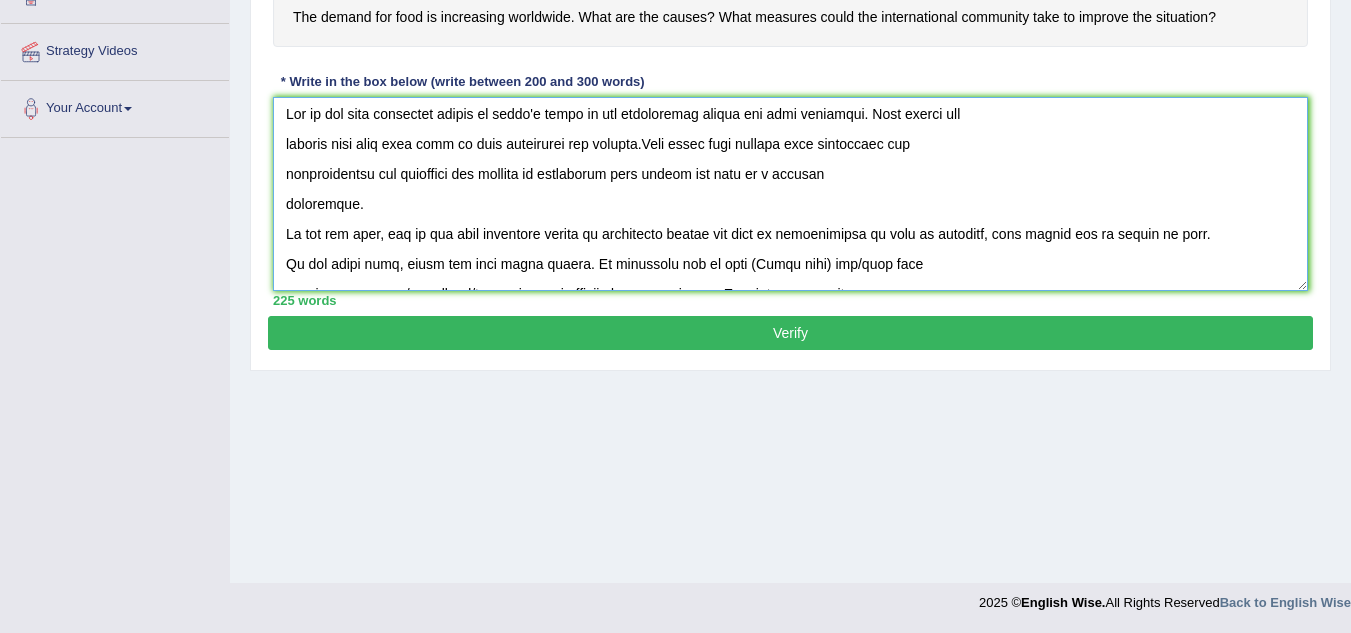scroll, scrollTop: 0, scrollLeft: 0, axis: both 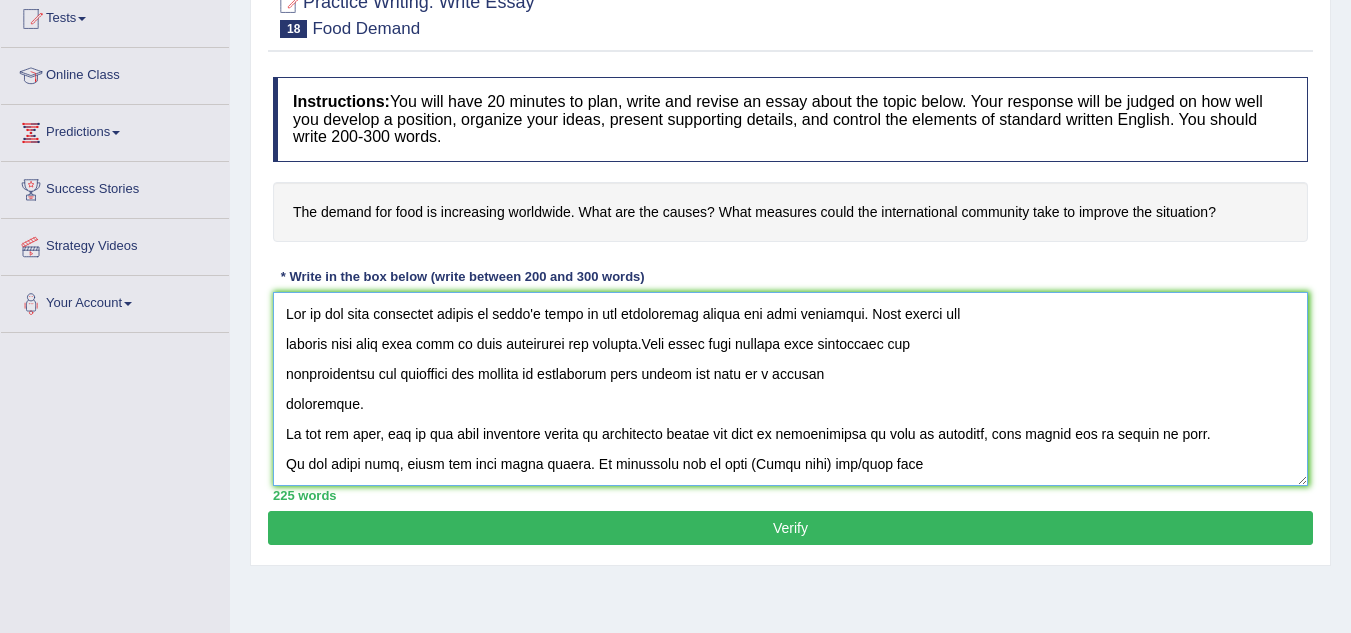 click at bounding box center [790, 389] 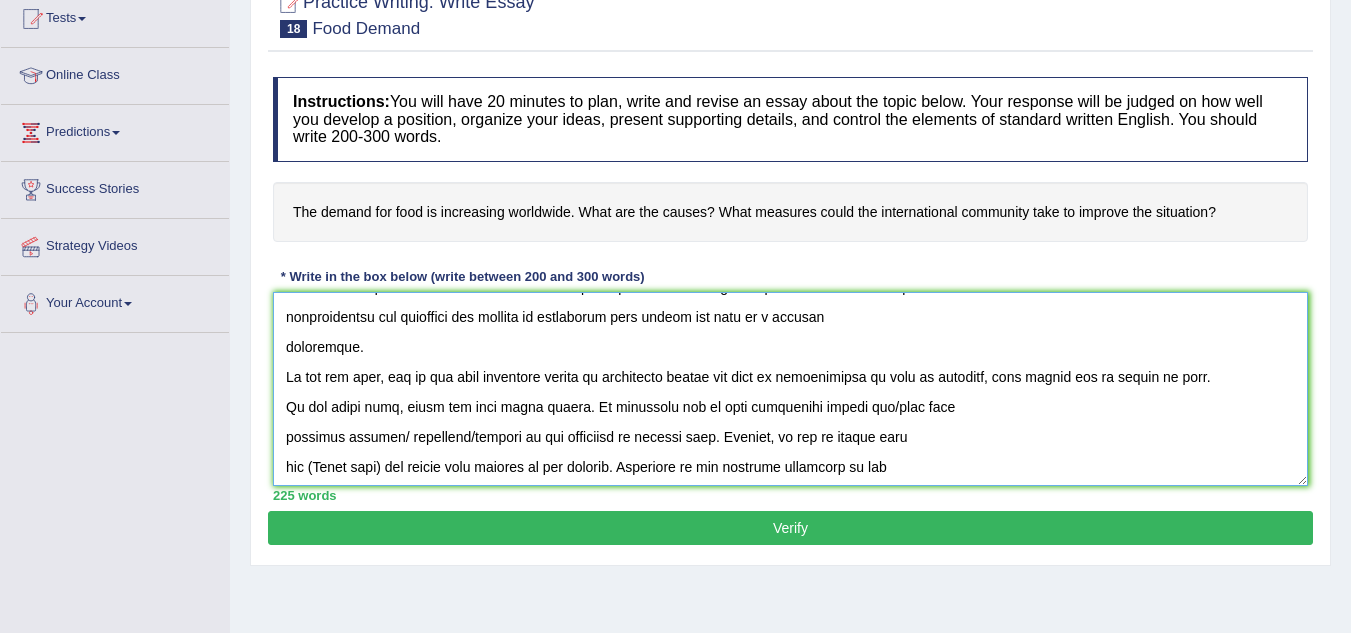 scroll, scrollTop: 58, scrollLeft: 0, axis: vertical 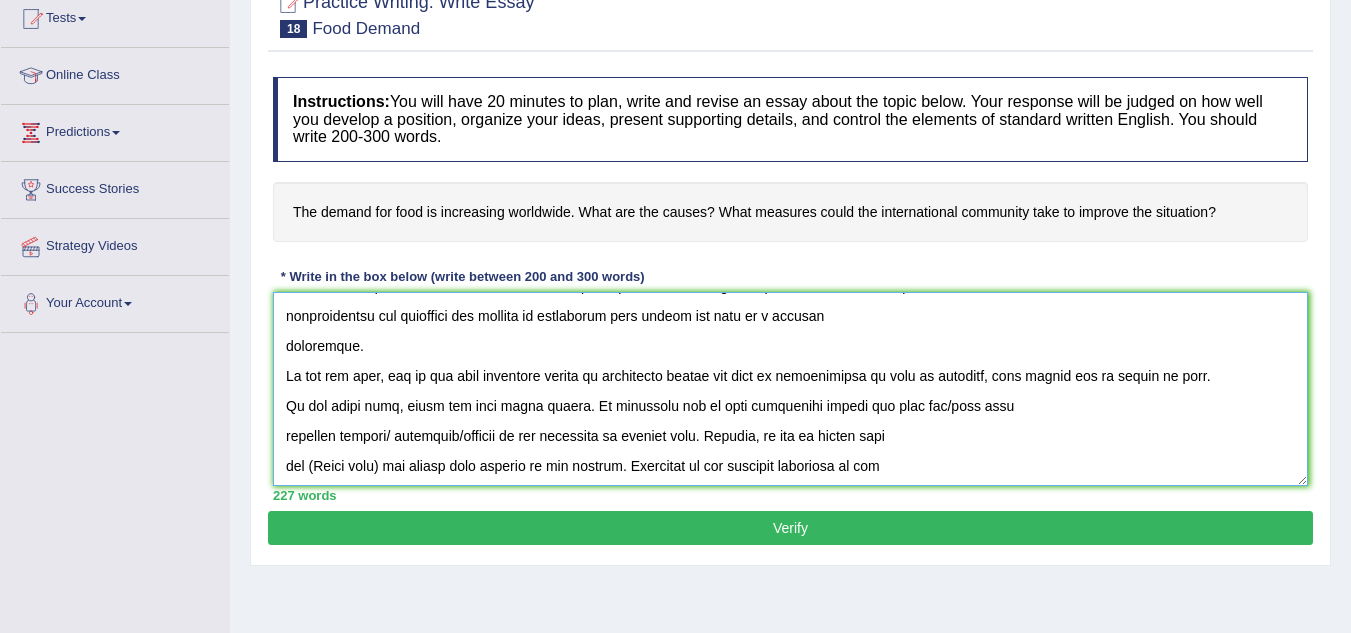 click at bounding box center [790, 389] 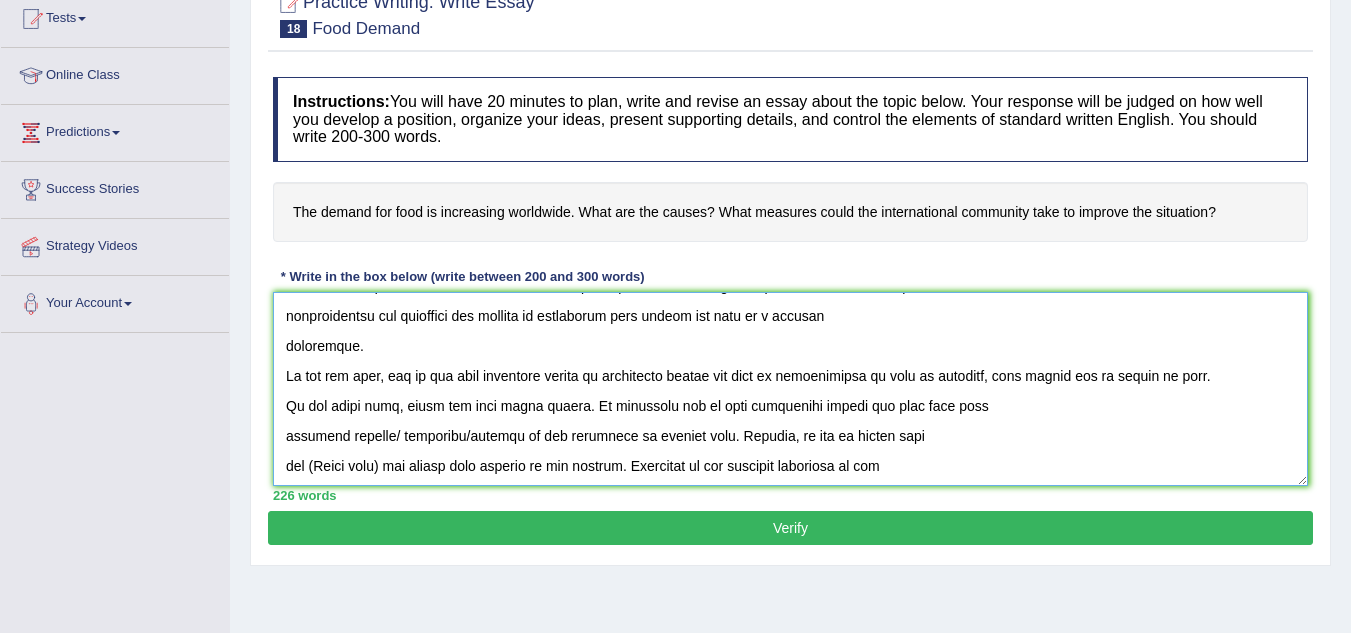 drag, startPoint x: 498, startPoint y: 440, endPoint x: 392, endPoint y: 442, distance: 106.01887 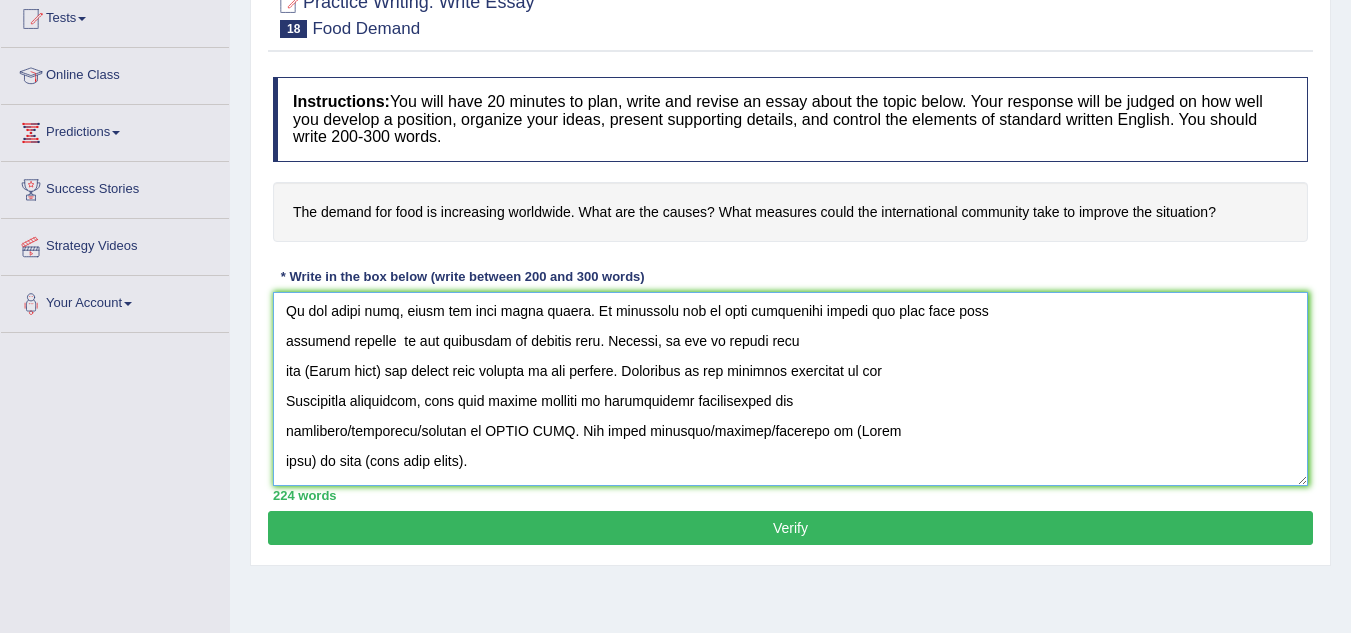 scroll, scrollTop: 154, scrollLeft: 0, axis: vertical 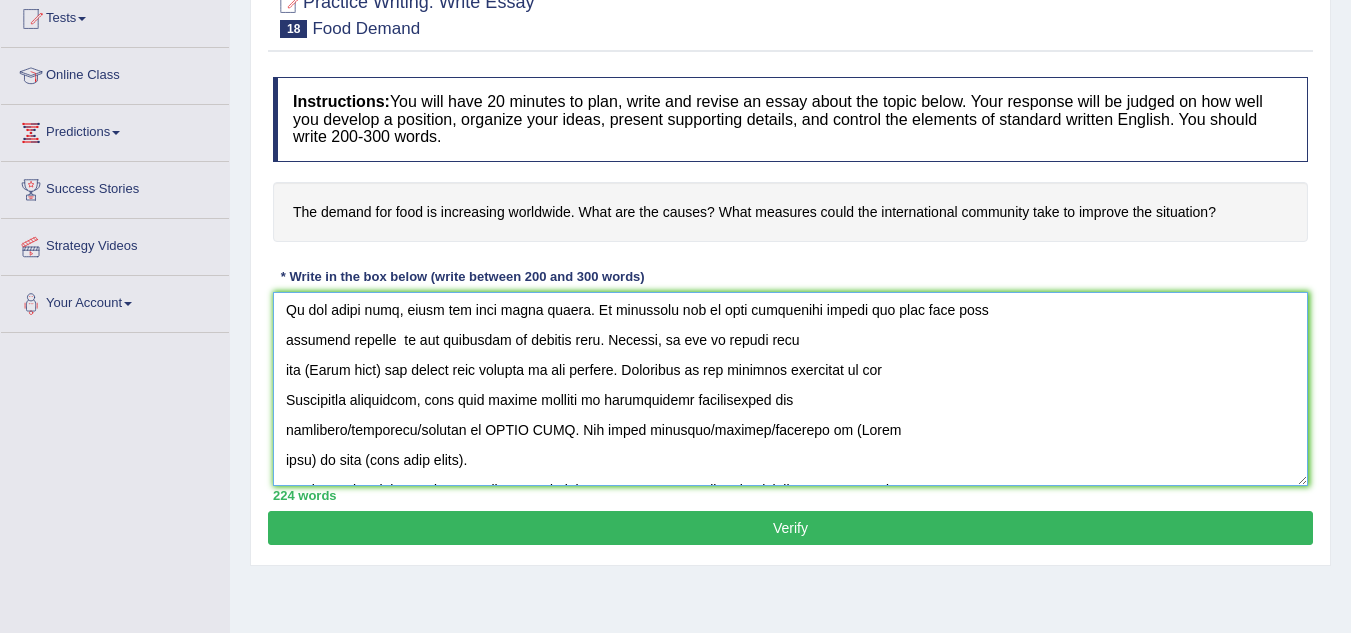 click at bounding box center (790, 389) 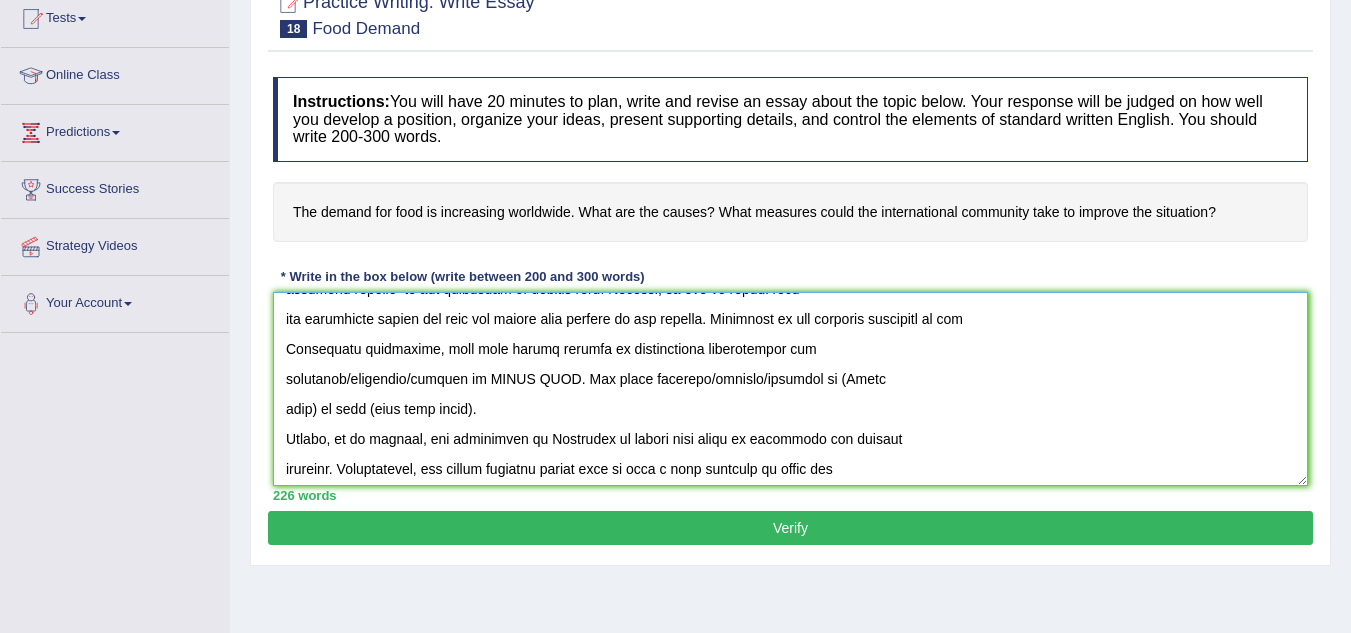 scroll, scrollTop: 205, scrollLeft: 0, axis: vertical 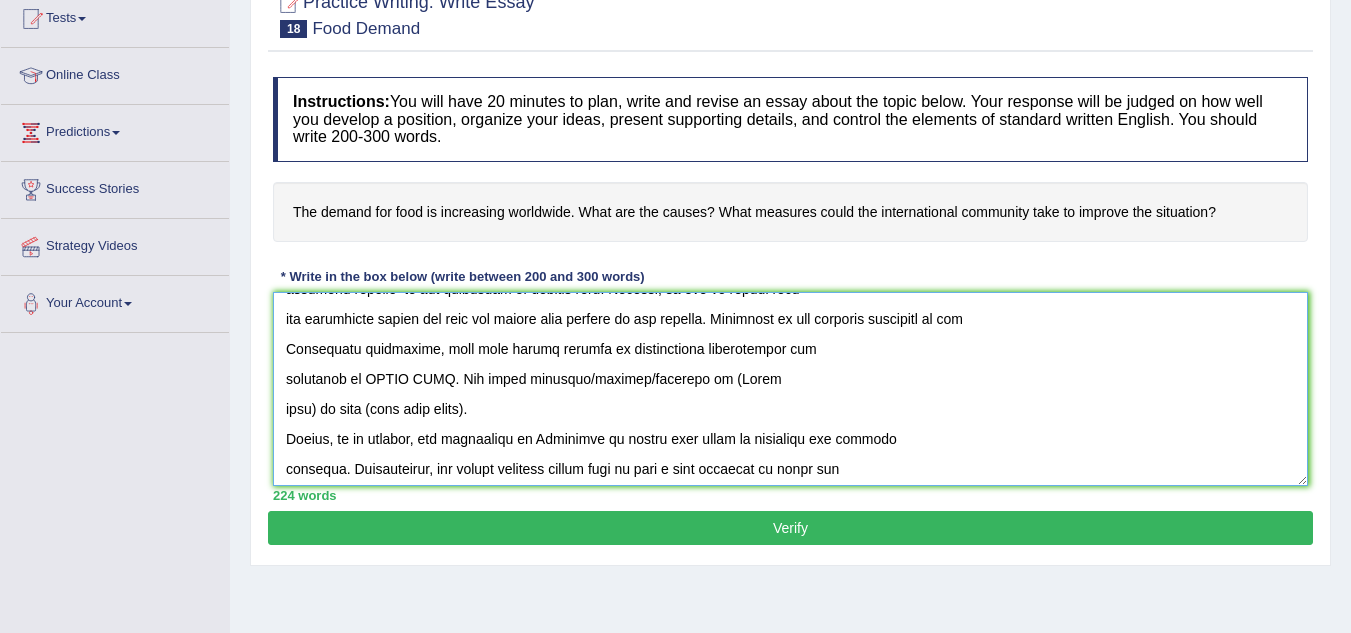 click at bounding box center [790, 389] 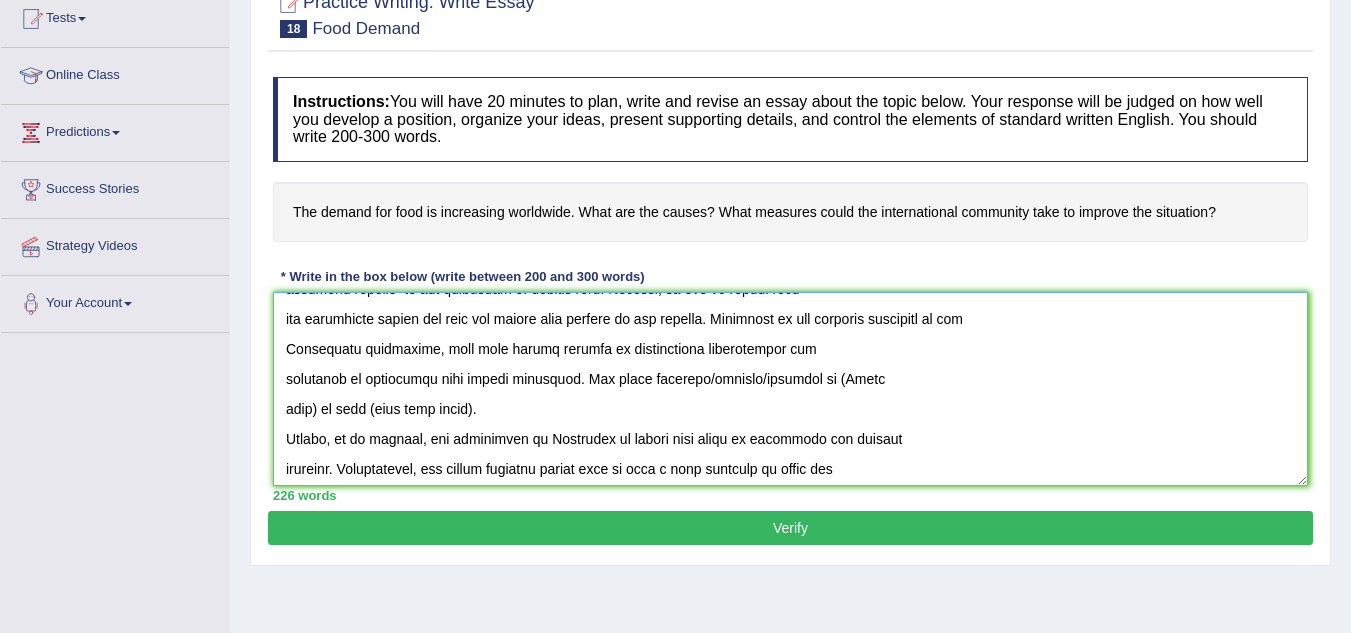 drag, startPoint x: 831, startPoint y: 379, endPoint x: 708, endPoint y: 374, distance: 123.101585 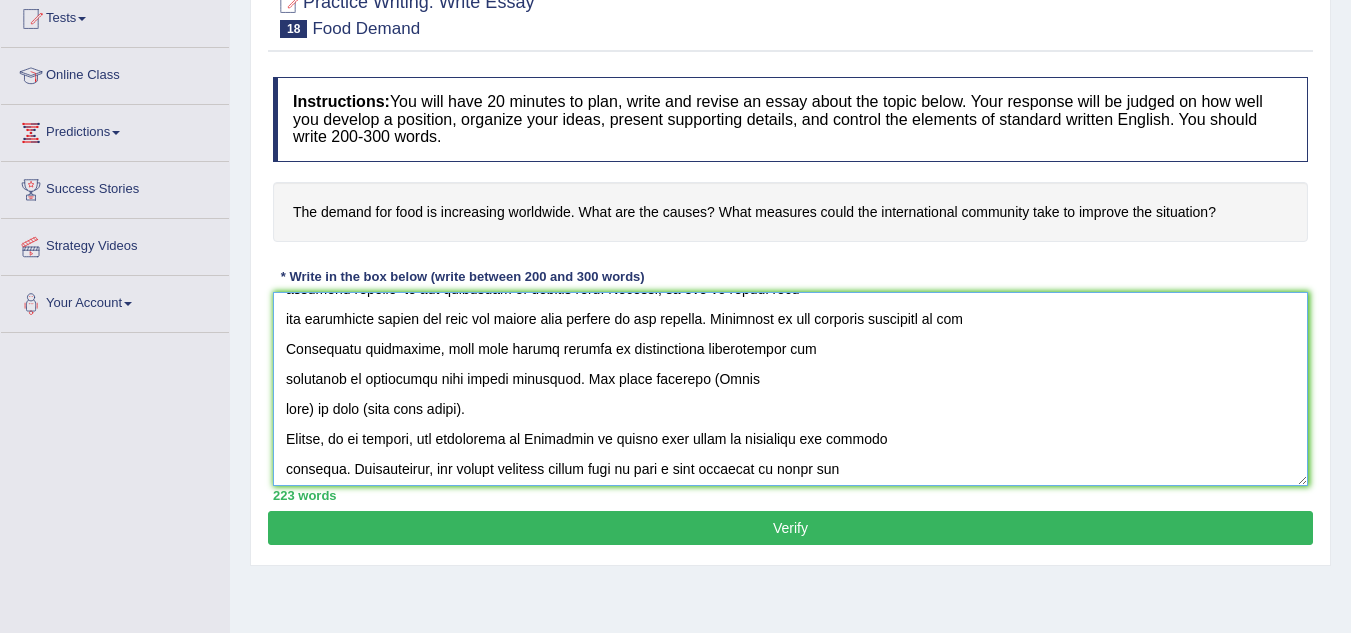 drag, startPoint x: 708, startPoint y: 374, endPoint x: 701, endPoint y: 401, distance: 27.89265 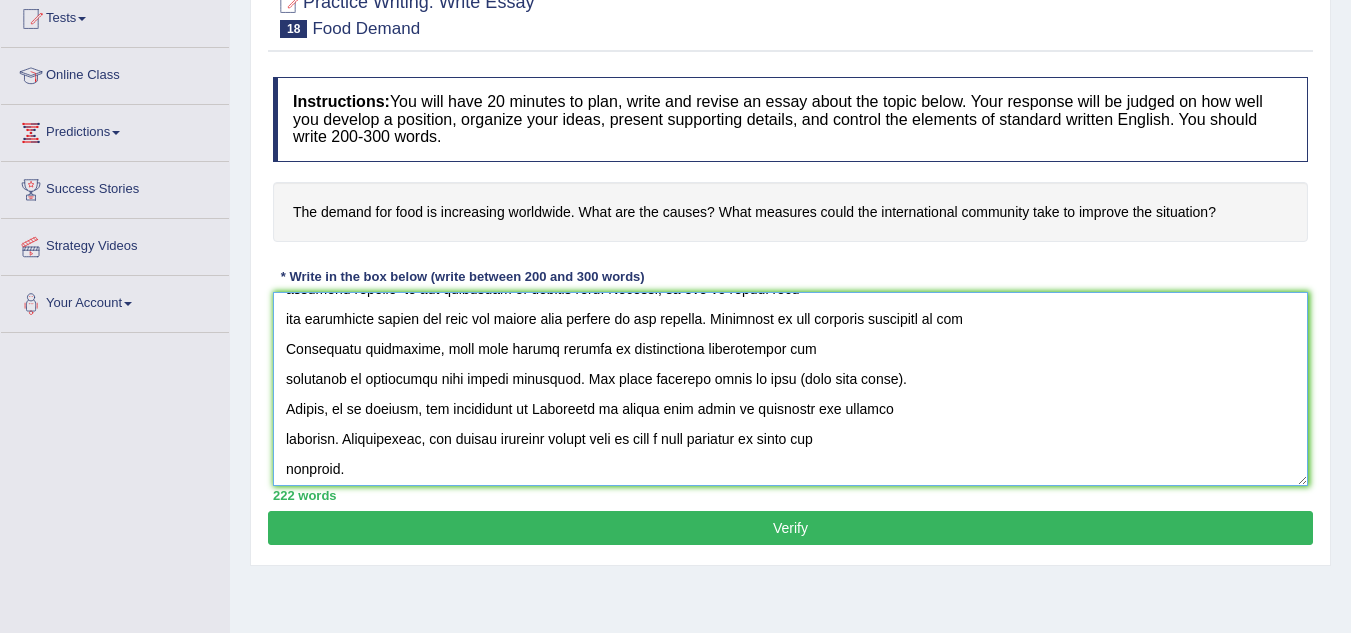 drag, startPoint x: 889, startPoint y: 378, endPoint x: 790, endPoint y: 385, distance: 99.24717 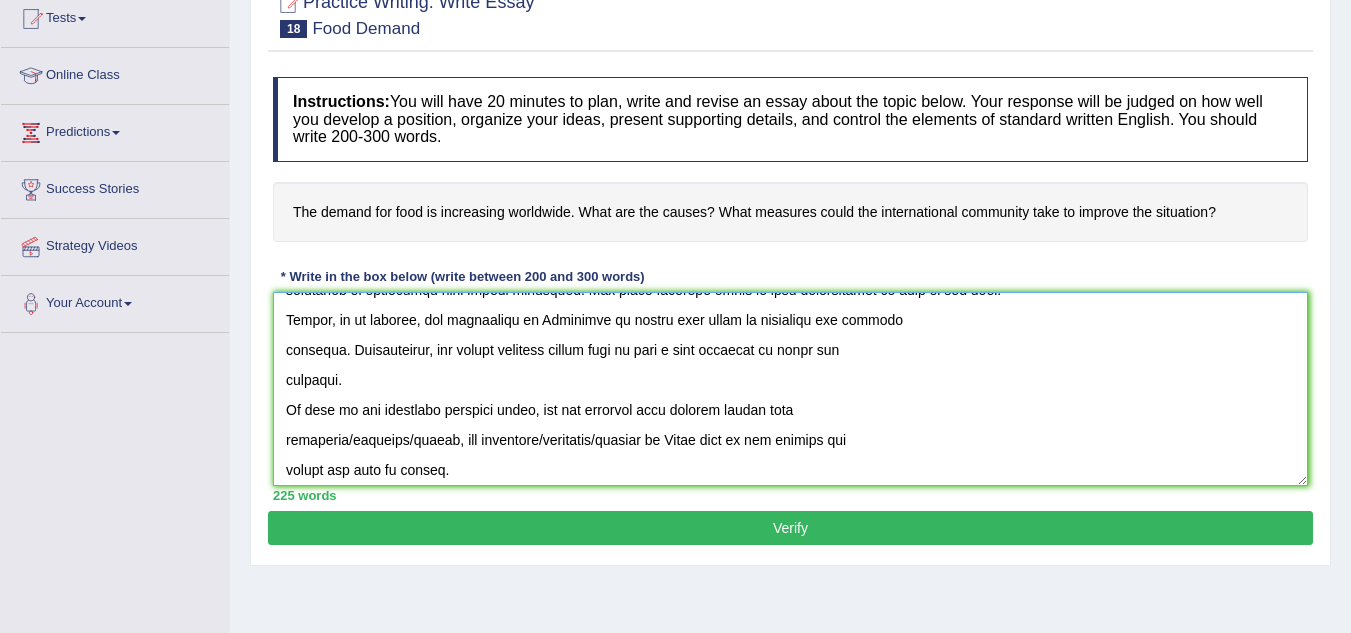 scroll, scrollTop: 300, scrollLeft: 0, axis: vertical 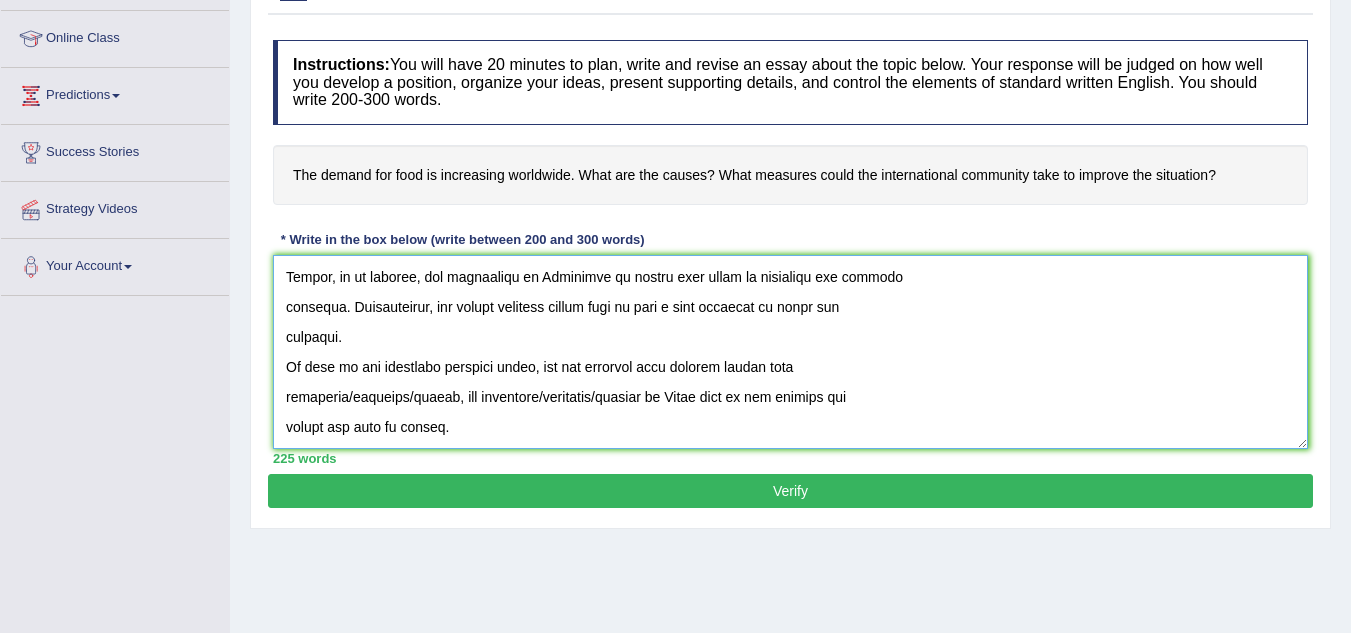 click at bounding box center (790, 352) 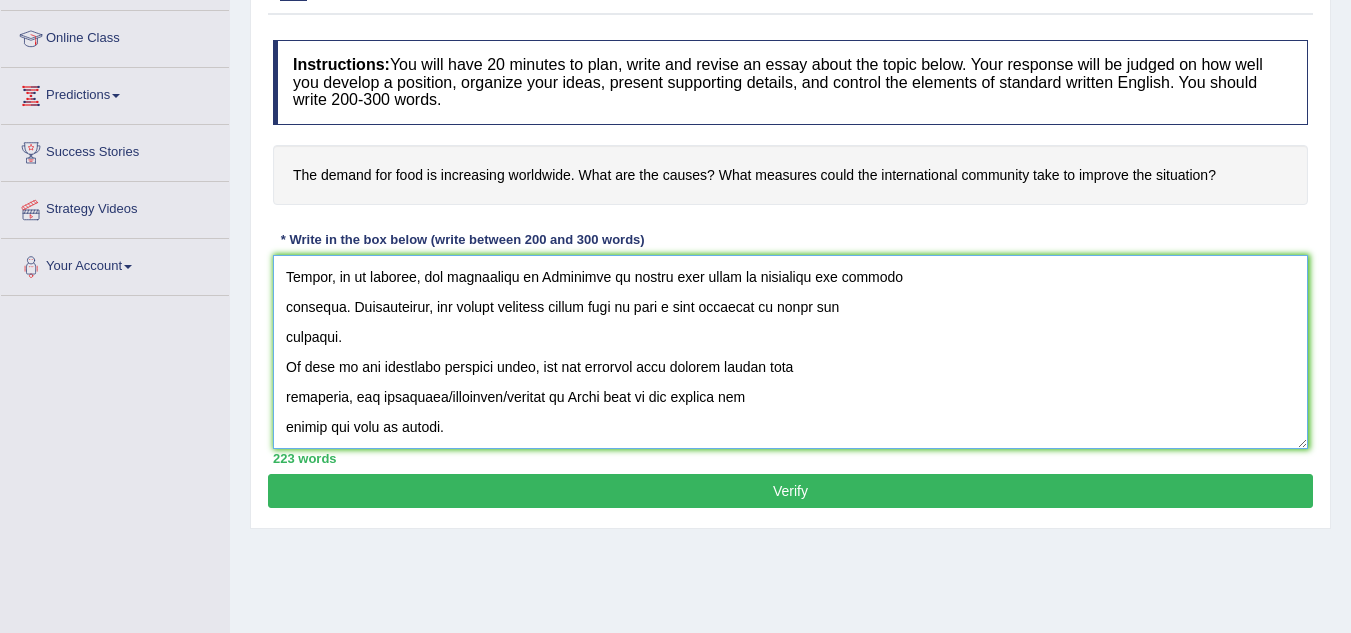 click at bounding box center [790, 352] 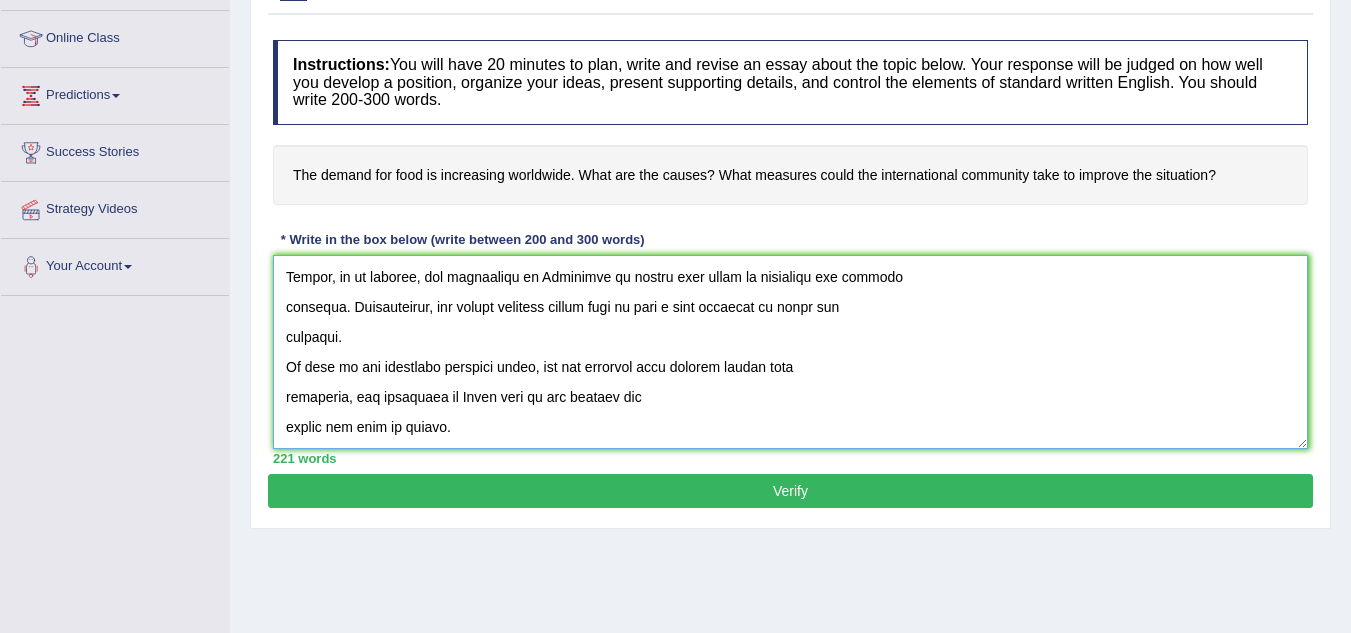 drag, startPoint x: 526, startPoint y: 398, endPoint x: 614, endPoint y: 422, distance: 91.214035 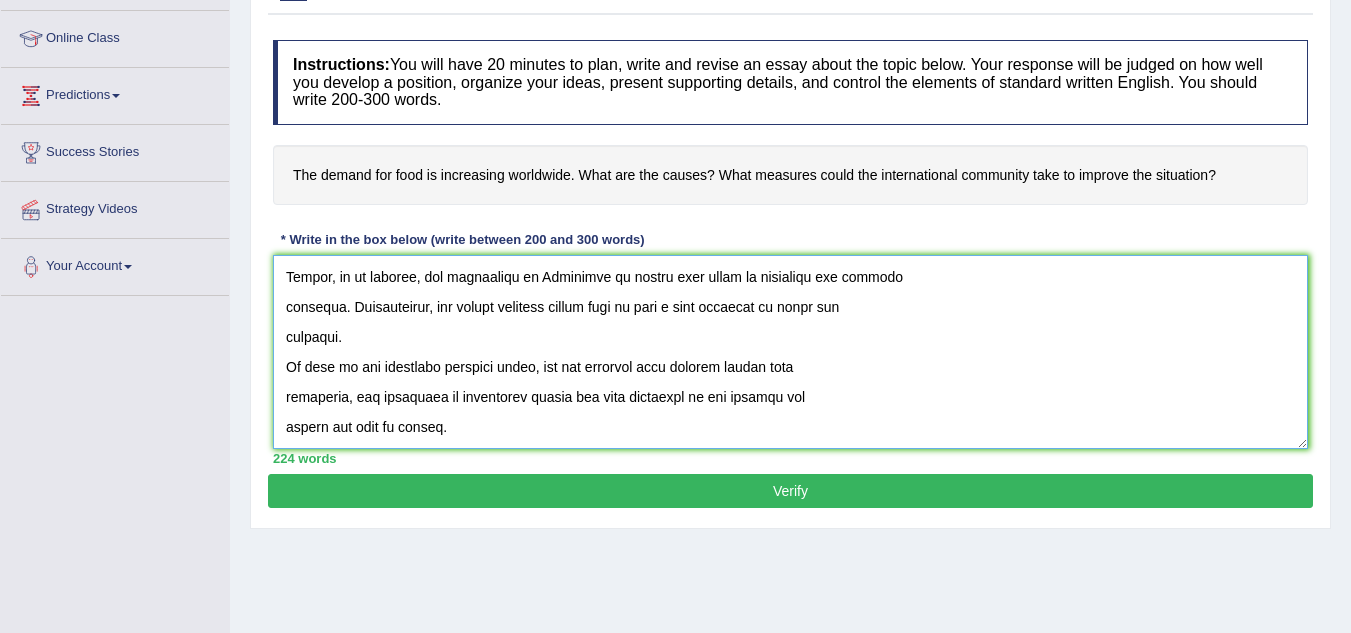 type on "One of the most important trends of today's world is the increaseing demand for food worldwide. Many people are
worried that this will lead to many problemsin the society.This essay will discuss both advantages and
disadvantages and solutions and effects of increasing food demand and lead to a logical
conclusion.
On the one hand, one of the most important causes of increasing demand for food is availability of food at doorstep, many people are in favour of this.
On the other hand, there are some other points. An important one is that increasing demand for food have some
negative impacts  on the community in various ways. Firstly, it can be argued that
the increasing demand for food can affect many sectors of the economy. According to the research conducted by the
Australian government, more than thirty percent of participants acknowledged the
negatives of increasing food demand worldwide. One other negative point is that adaptability of food in our body.
Lastly, in my opinion, the government of Australia i..." 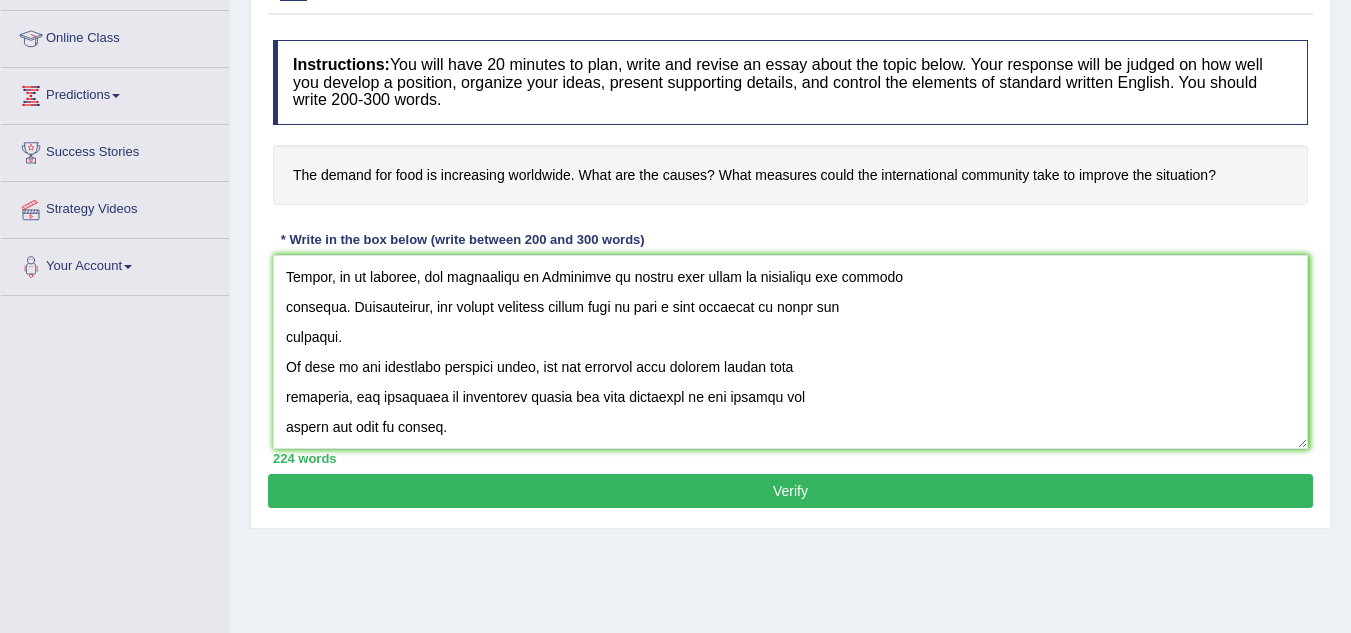 click on "Verify" at bounding box center (790, 491) 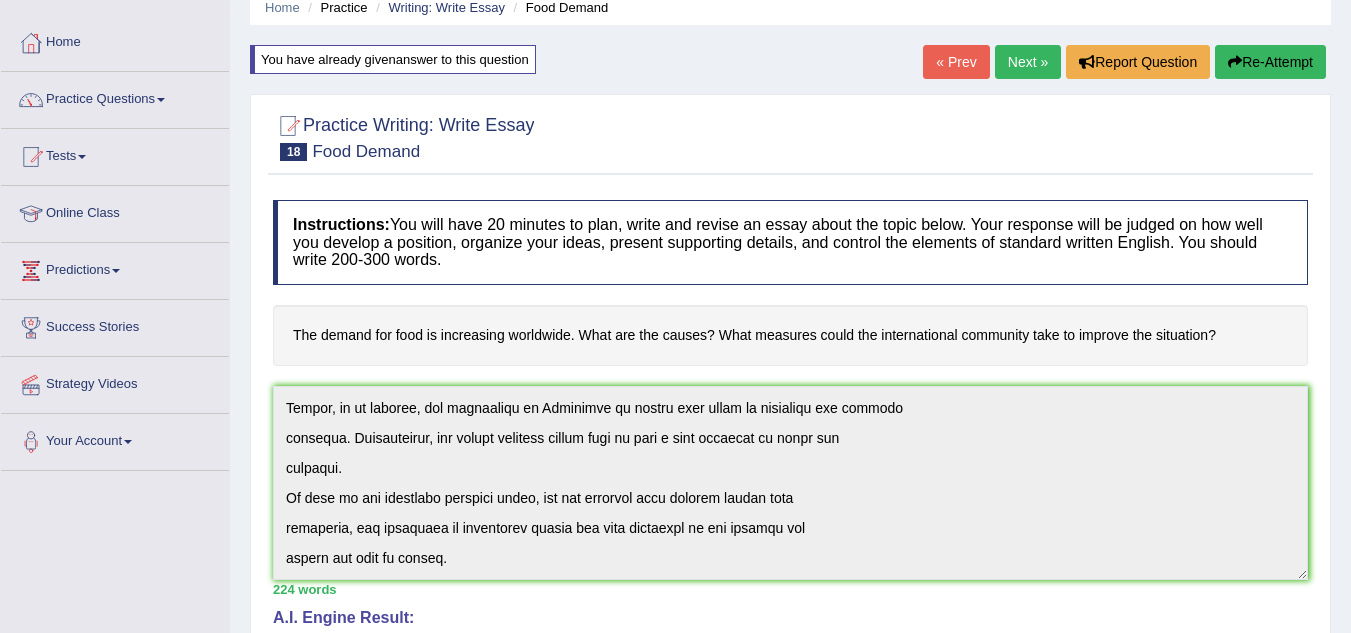 scroll, scrollTop: 0, scrollLeft: 0, axis: both 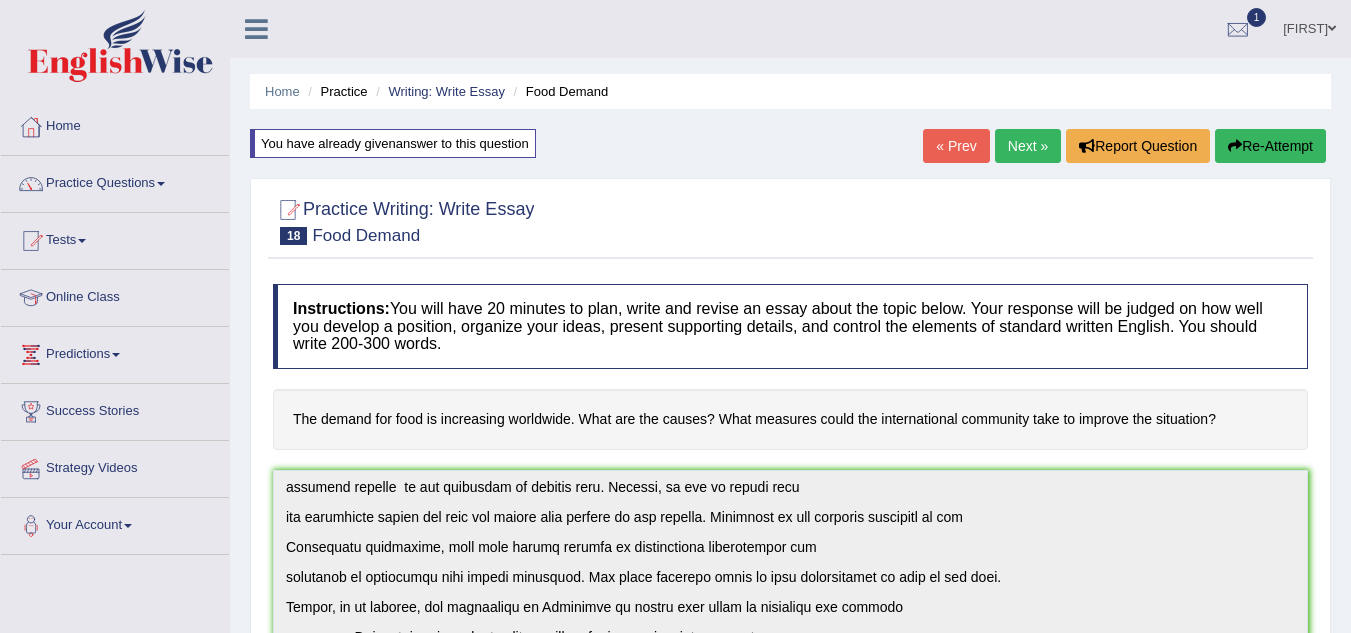 click on "Next »" at bounding box center (1028, 146) 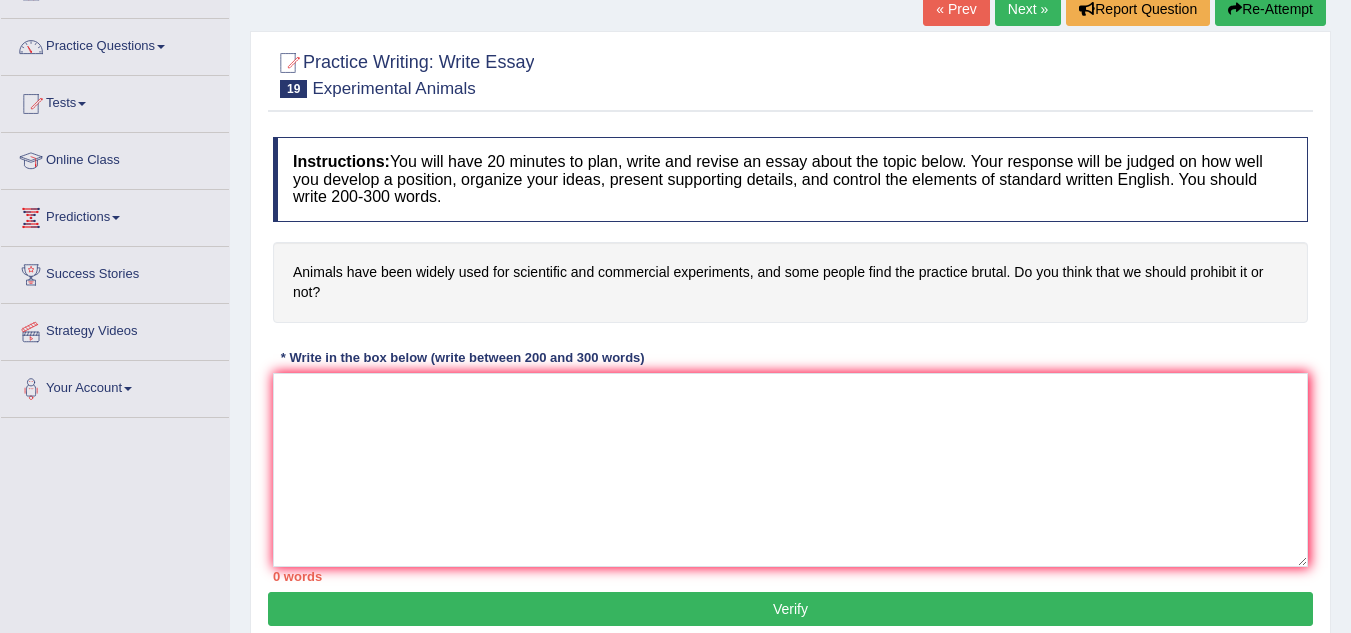 scroll, scrollTop: 0, scrollLeft: 0, axis: both 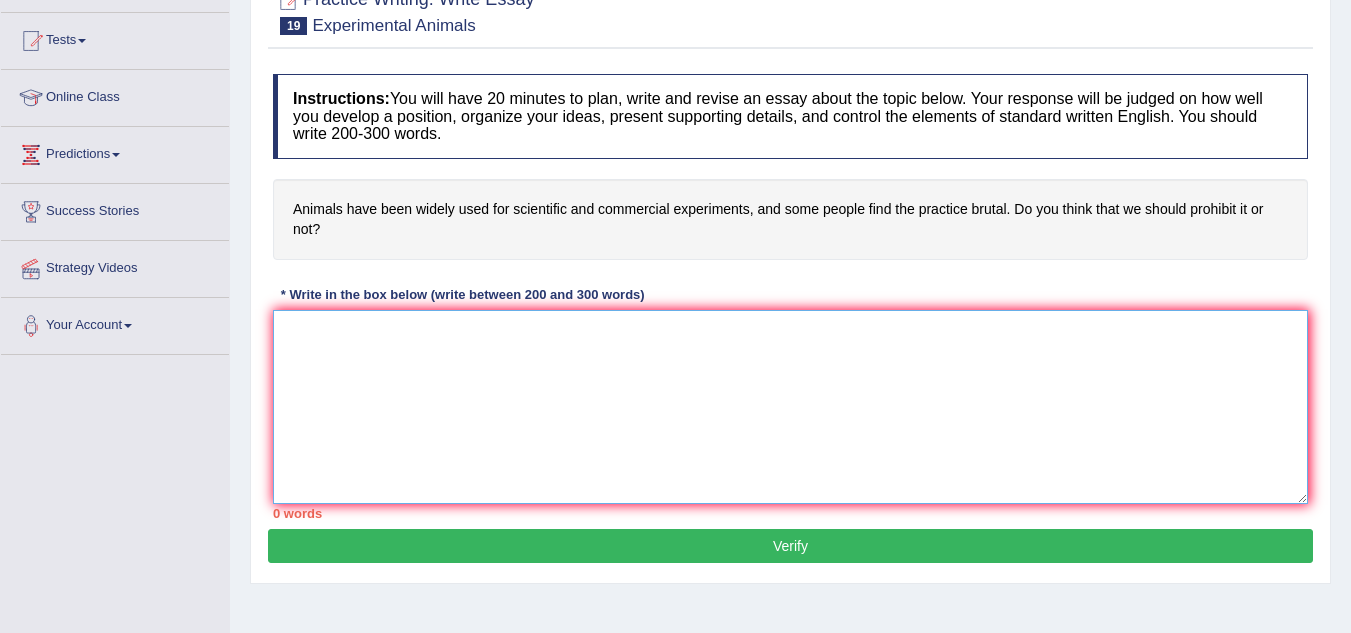 click at bounding box center [790, 407] 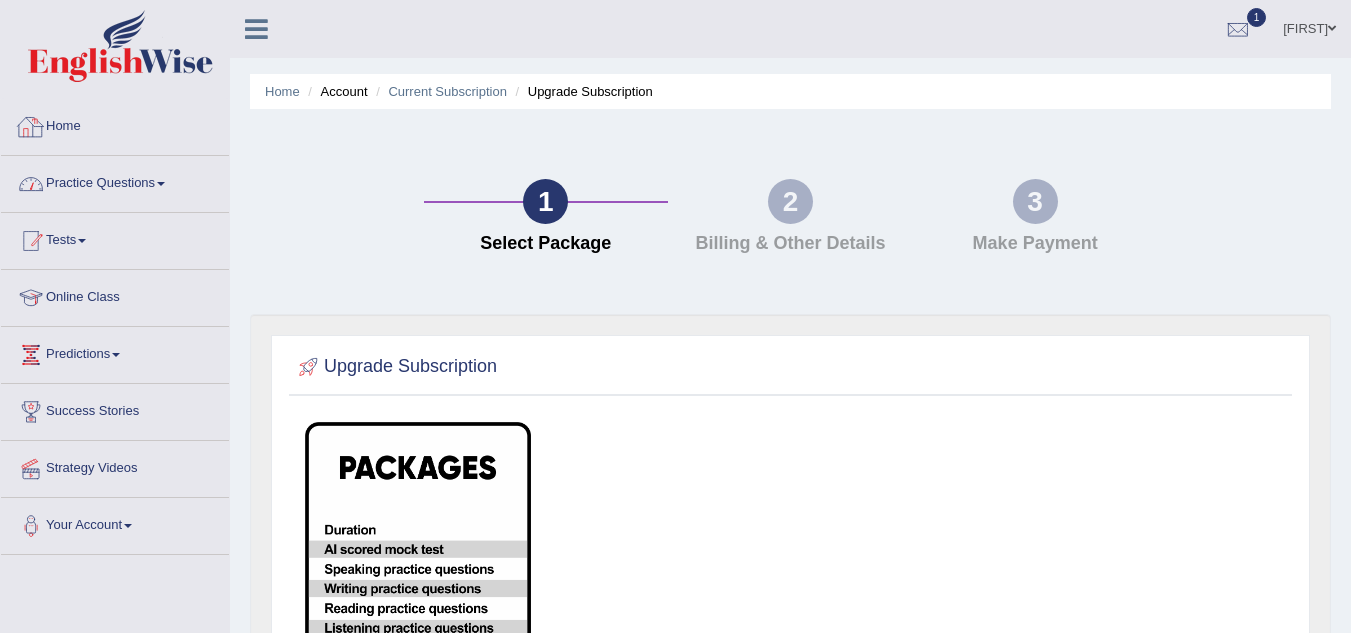 scroll, scrollTop: 0, scrollLeft: 0, axis: both 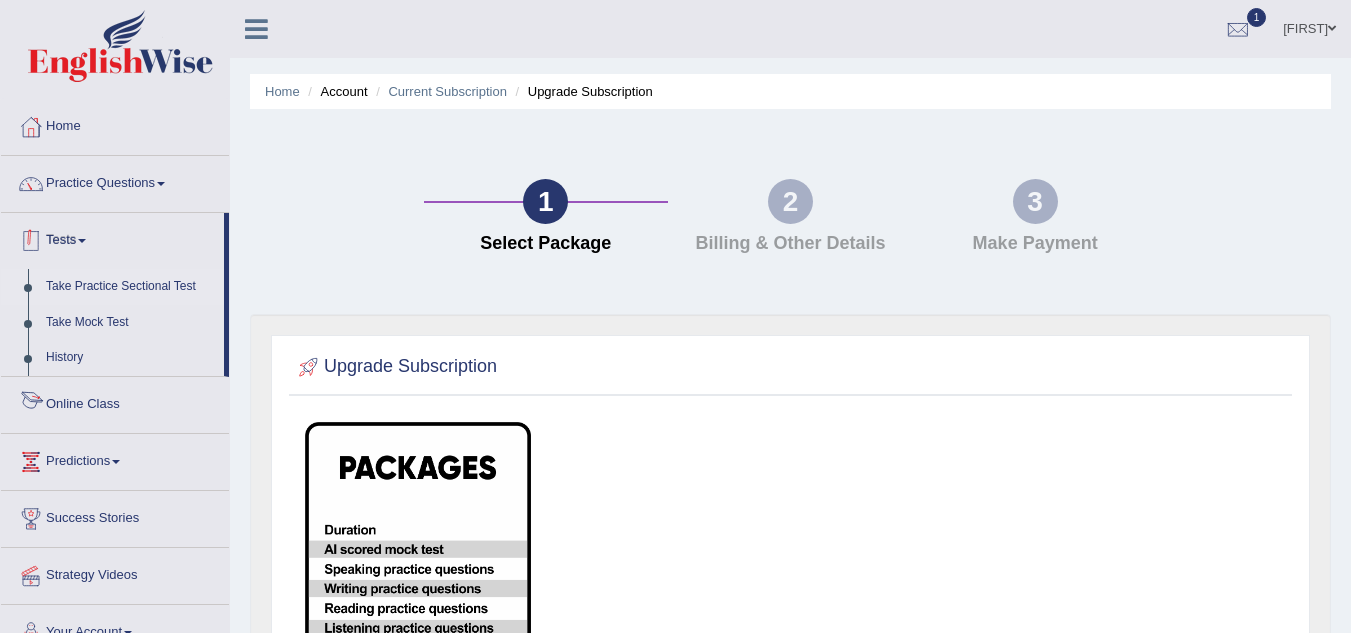 click on "Take Practice Sectional Test" at bounding box center (130, 287) 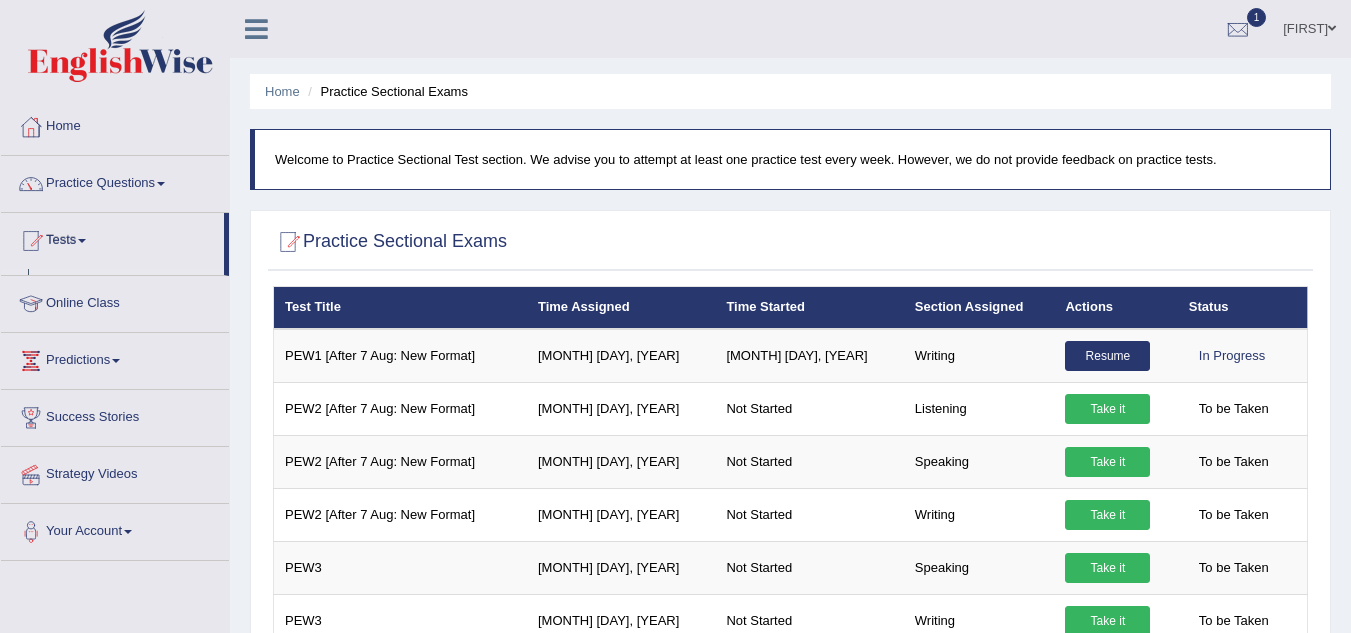 scroll, scrollTop: 0, scrollLeft: 0, axis: both 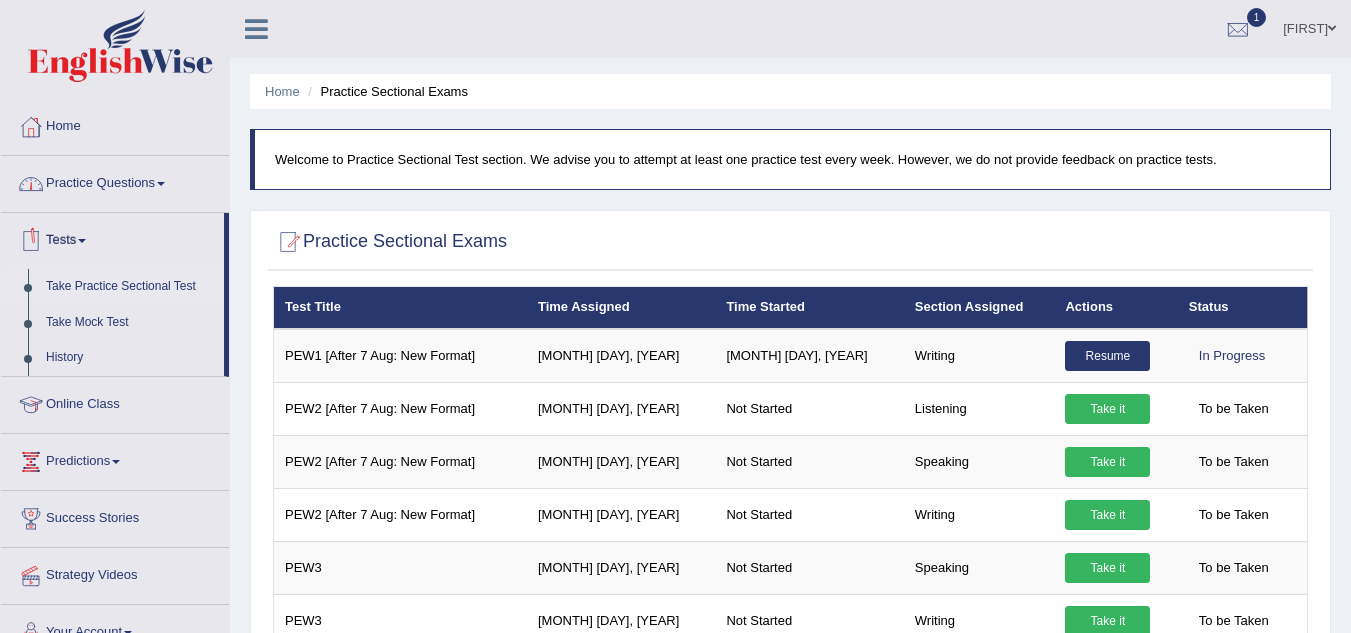 click on "Practice Questions" at bounding box center (115, 181) 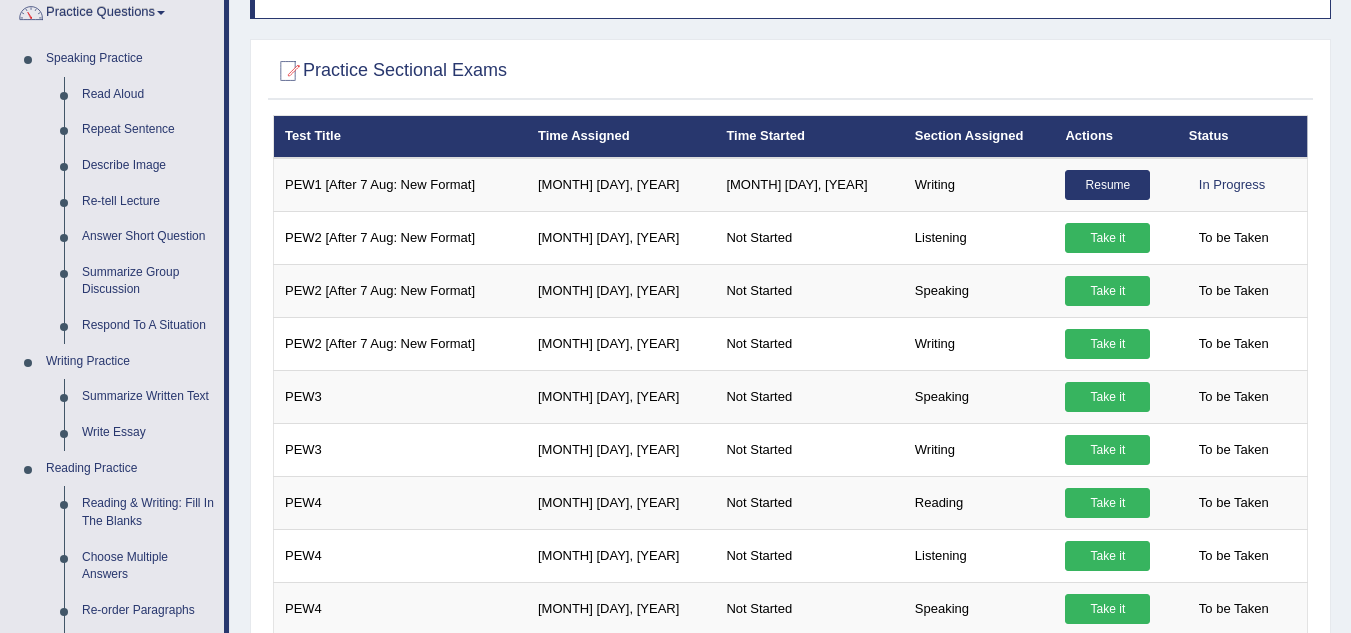 scroll, scrollTop: 285, scrollLeft: 0, axis: vertical 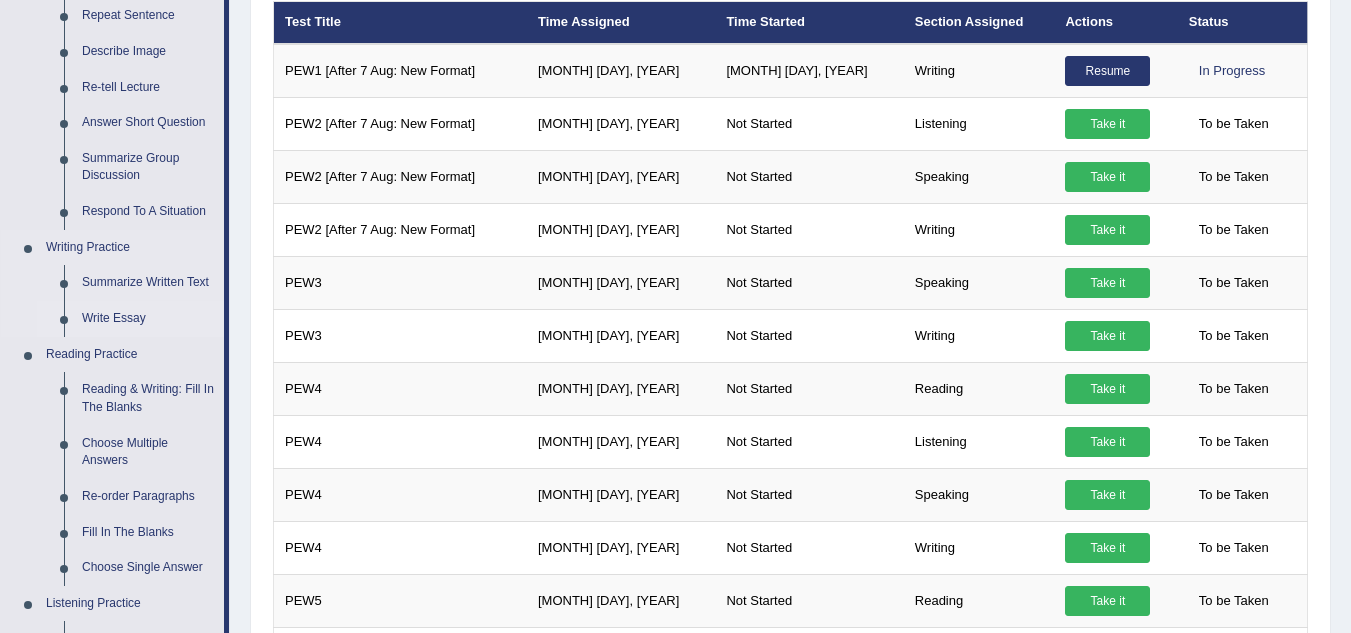 click on "Write Essay" at bounding box center [148, 319] 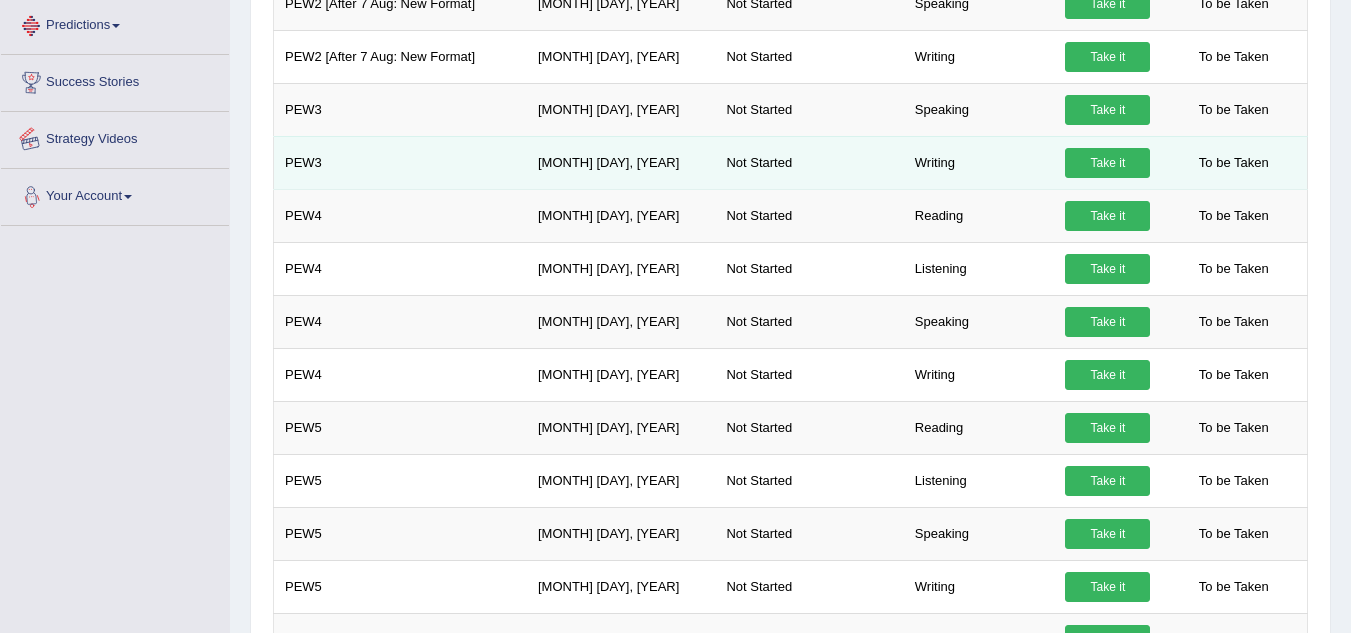 scroll, scrollTop: 491, scrollLeft: 0, axis: vertical 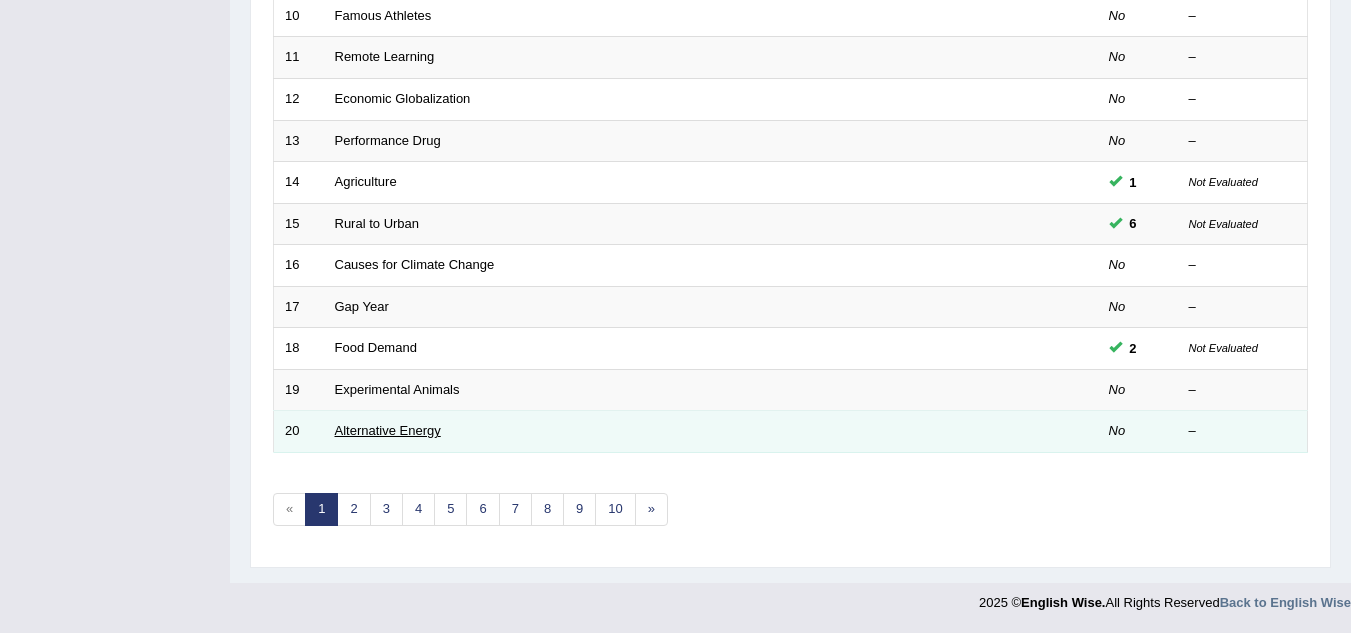 click on "Alternative Energy" at bounding box center (388, 430) 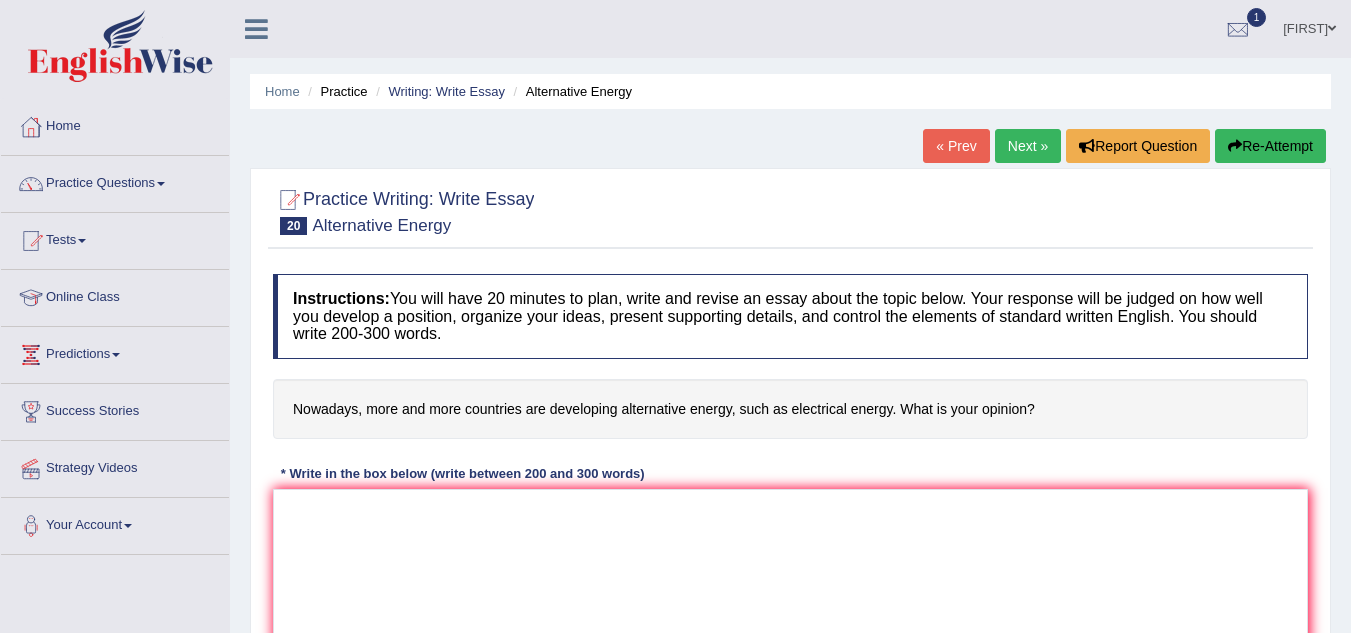 scroll, scrollTop: 0, scrollLeft: 0, axis: both 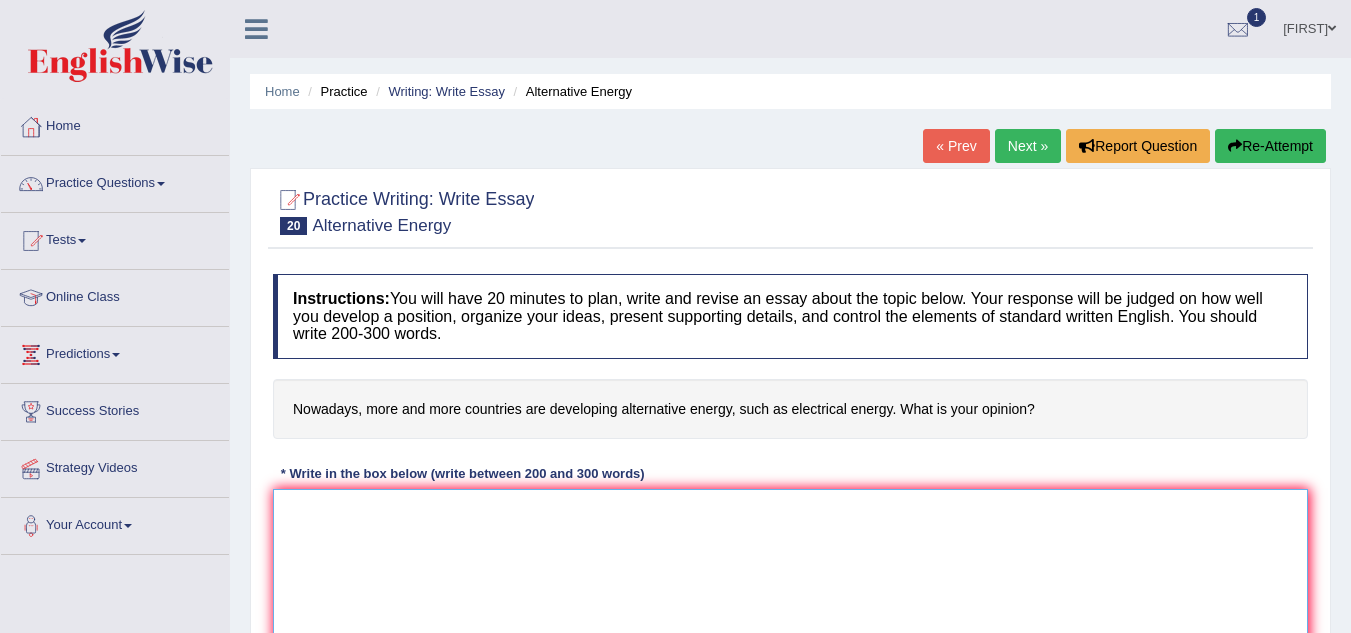 click at bounding box center (790, 586) 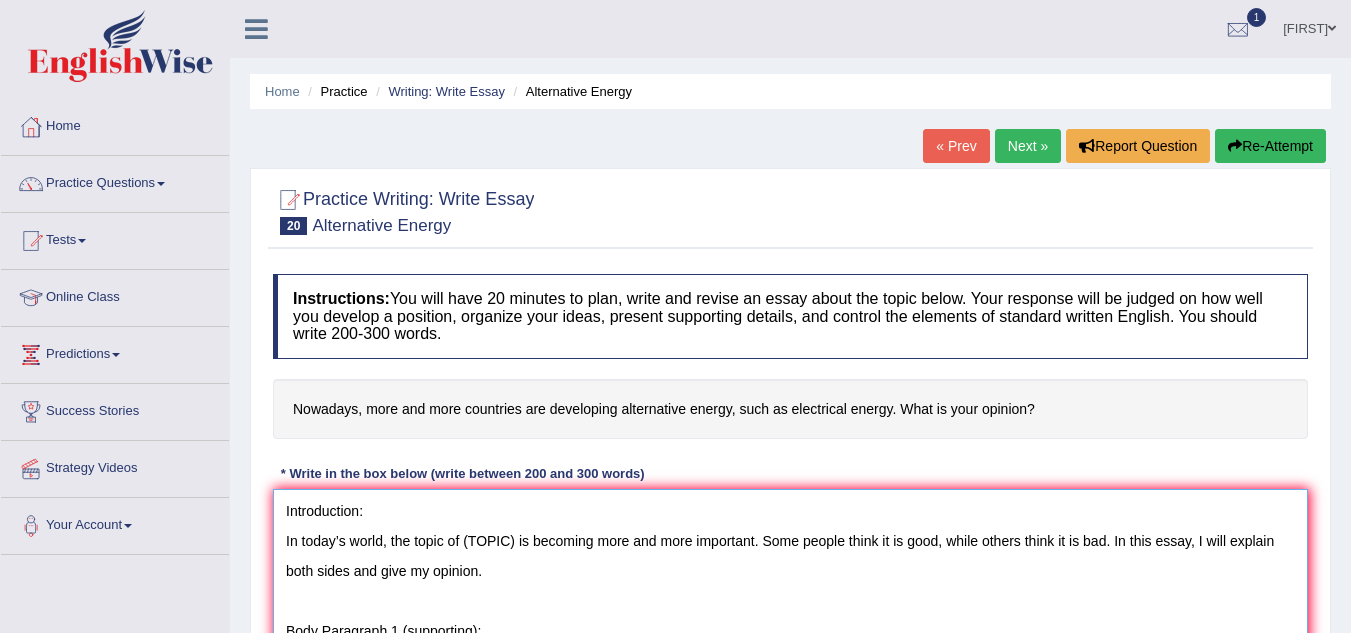 scroll, scrollTop: 197, scrollLeft: 0, axis: vertical 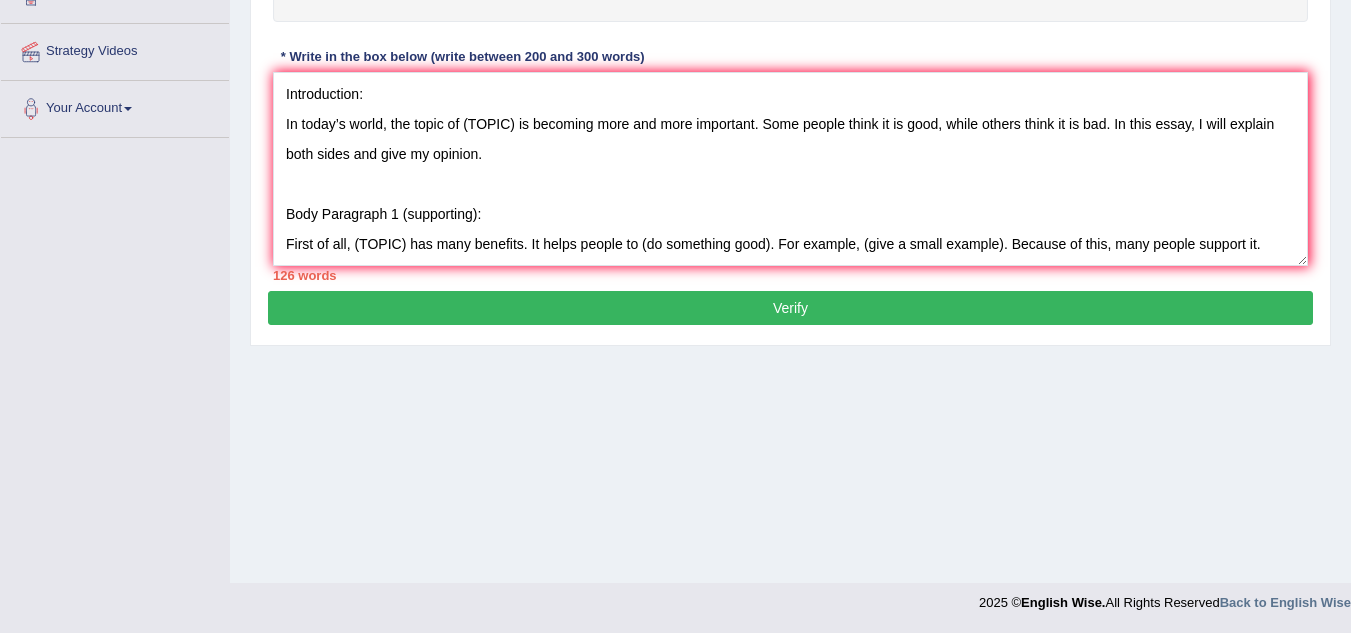 drag, startPoint x: 1346, startPoint y: 344, endPoint x: 1351, endPoint y: 204, distance: 140.08926 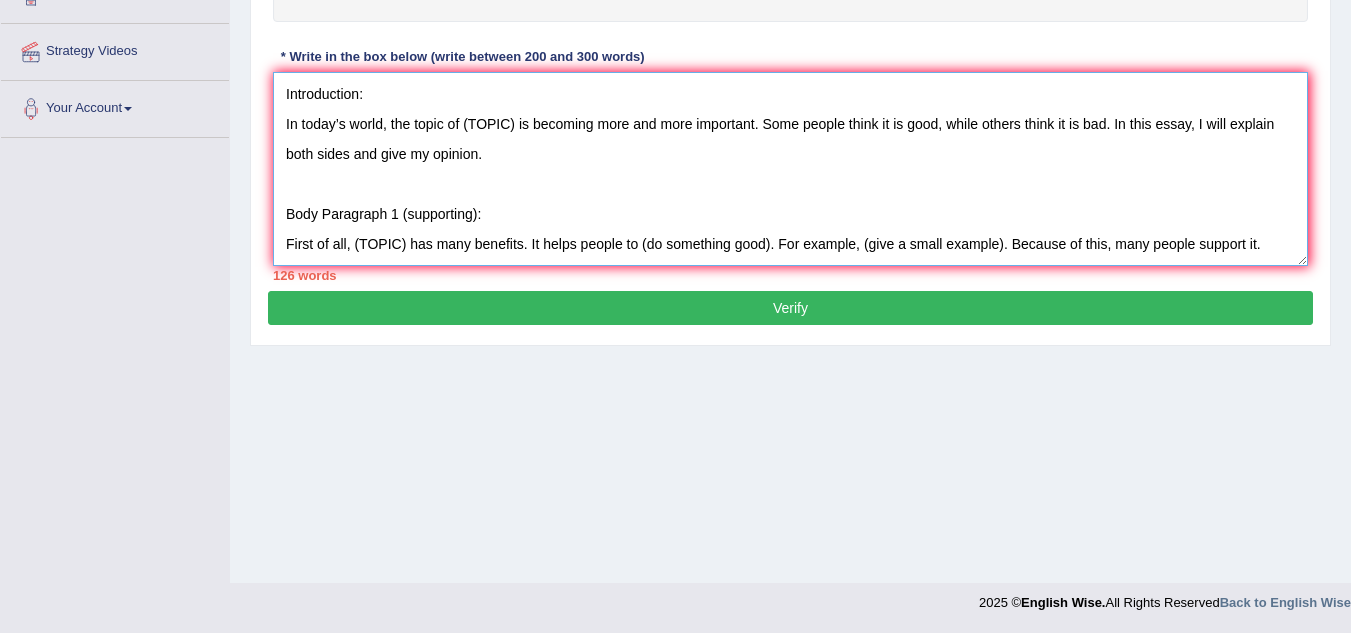 drag, startPoint x: 390, startPoint y: 96, endPoint x: 223, endPoint y: 92, distance: 167.0479 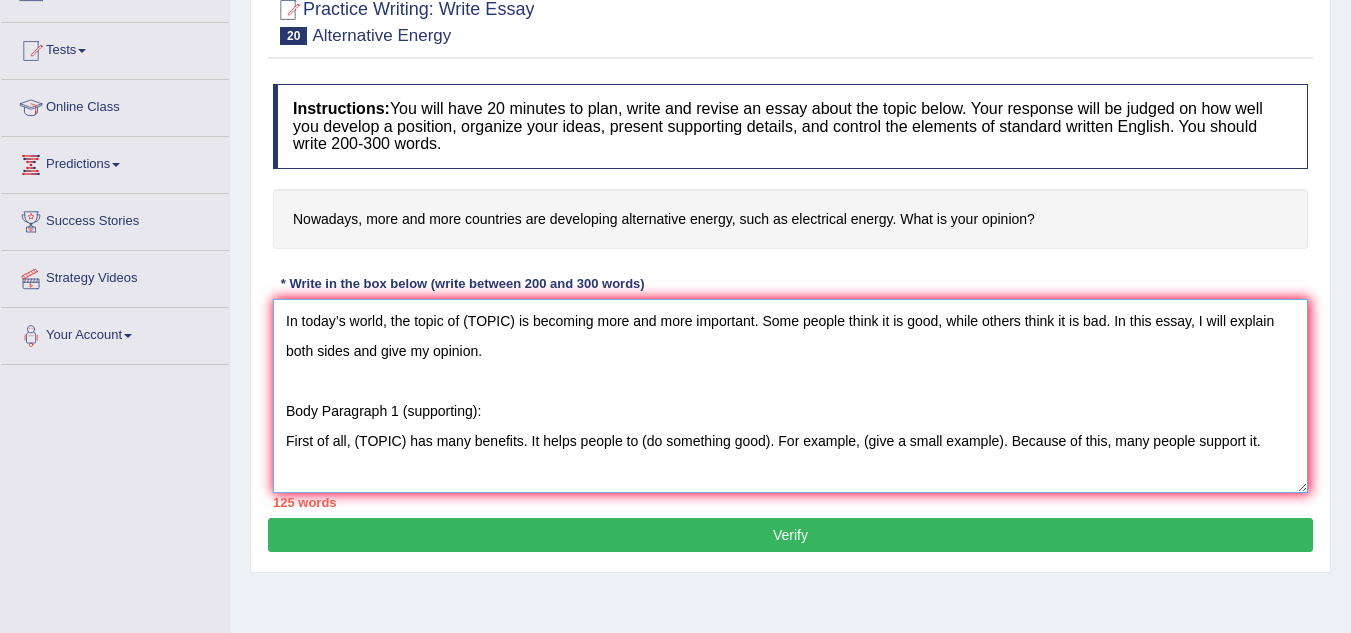 scroll, scrollTop: 162, scrollLeft: 0, axis: vertical 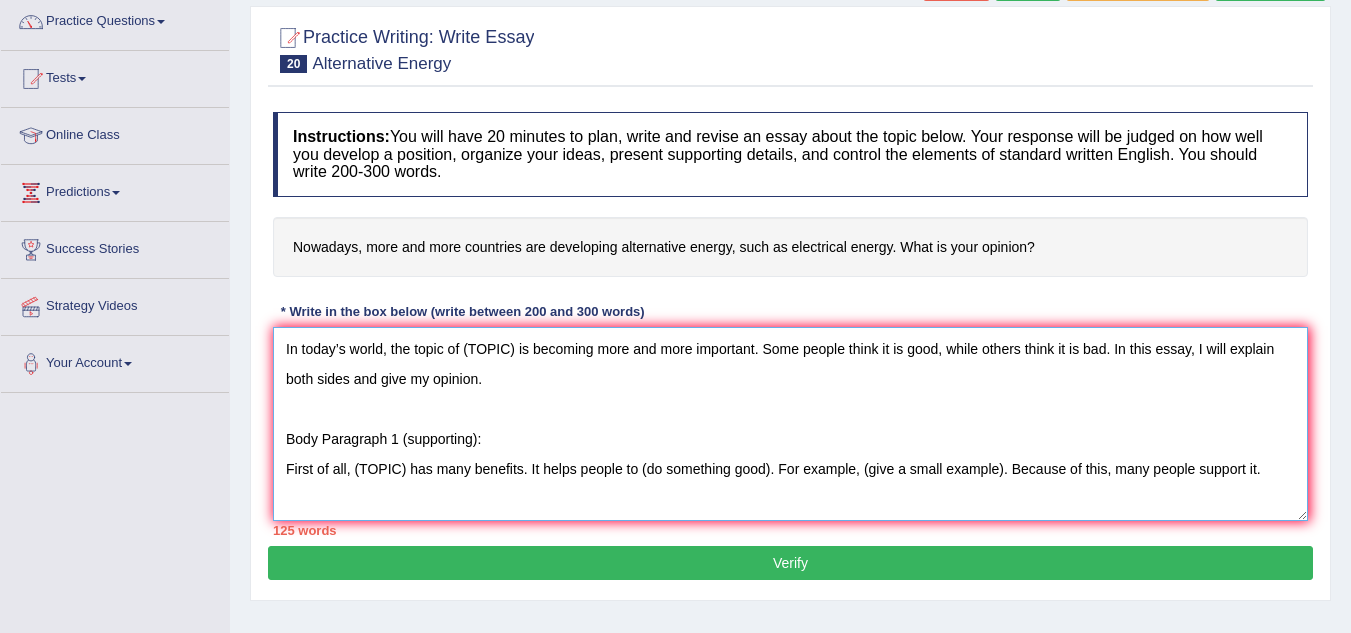 drag, startPoint x: 517, startPoint y: 356, endPoint x: 463, endPoint y: 356, distance: 54 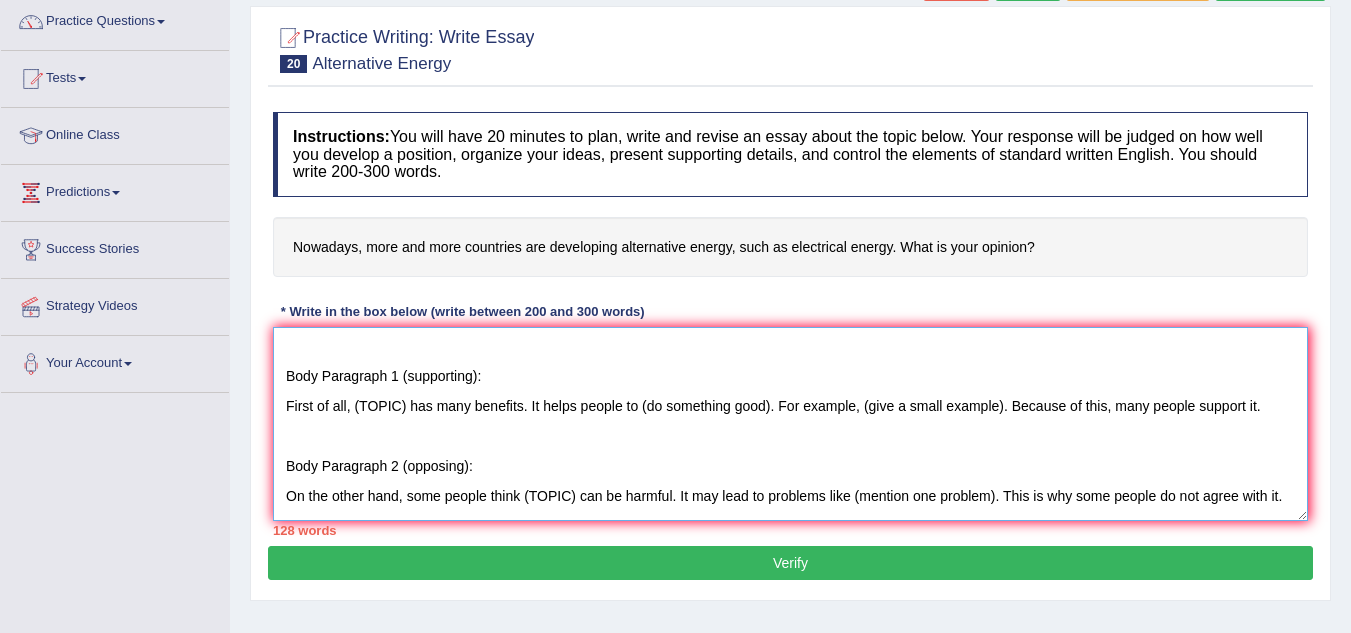 scroll, scrollTop: 77, scrollLeft: 0, axis: vertical 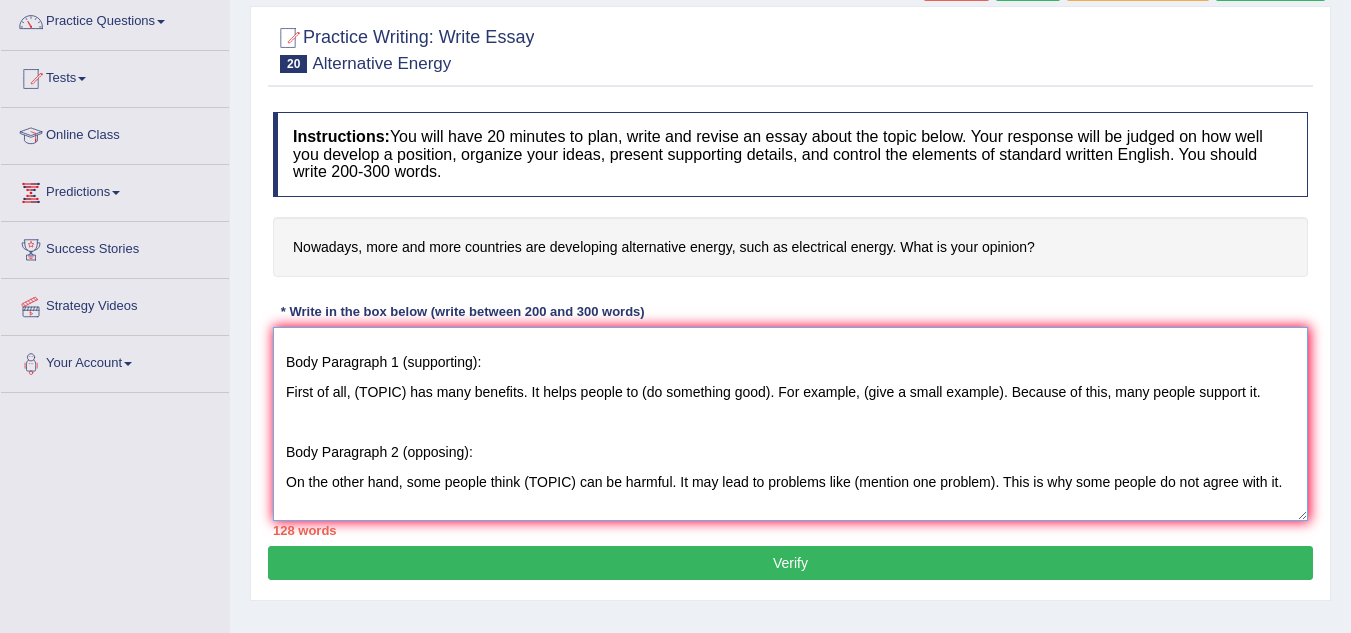 drag, startPoint x: 481, startPoint y: 361, endPoint x: 237, endPoint y: 363, distance: 244.0082 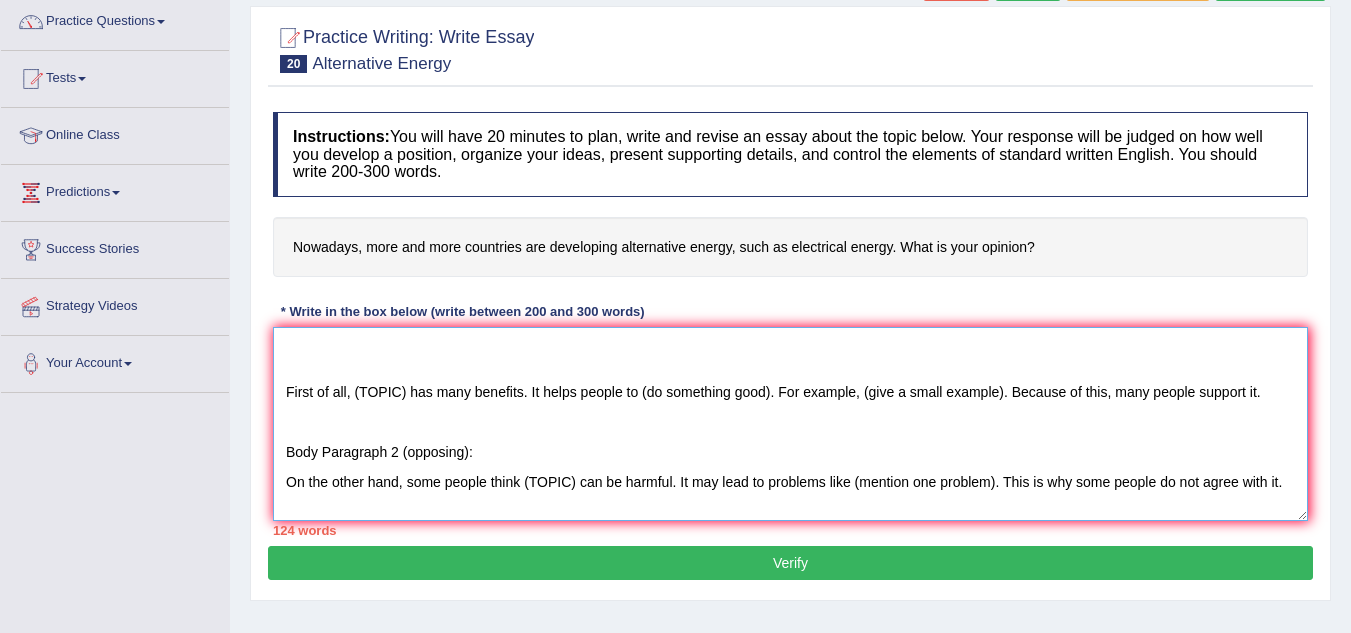 drag, startPoint x: 400, startPoint y: 392, endPoint x: 363, endPoint y: 399, distance: 37.65634 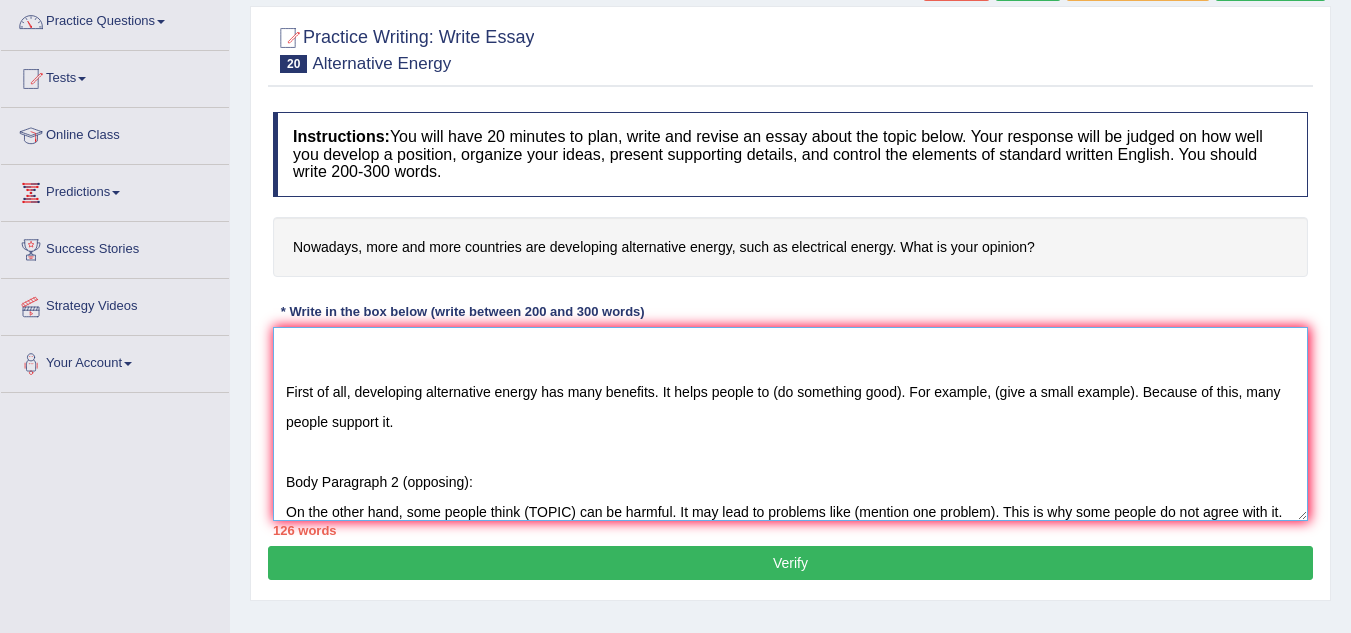 drag, startPoint x: 771, startPoint y: 396, endPoint x: 900, endPoint y: 396, distance: 129 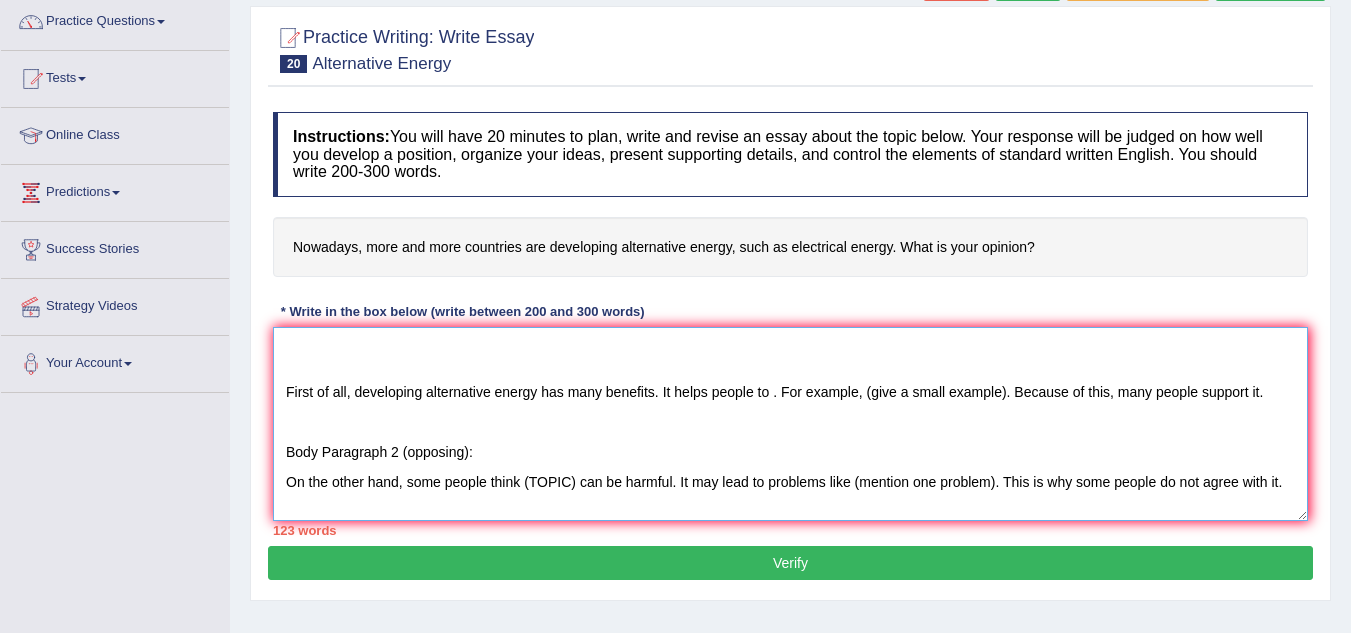 click on "In today’s world, the topic of development of alternative energy is becoming more and more important. Some people think it is good, while others think it is bad. In this essay, I will explain both sides and give my opinion.
First of all, developing alternative energy has many benefits. It helps people to . For example, (give a small example). Because of this, many people support it.
Body Paragraph 2 (opposing):
On the other hand, some people think (TOPIC) can be harmful. It may lead to problems like (mention one problem). This is why some people do not agree with it.
Conclusion:
To sum up, (TOPIC) has both good and bad sides. But in my opinion, the advantages are more important than the disadvantage" at bounding box center [790, 424] 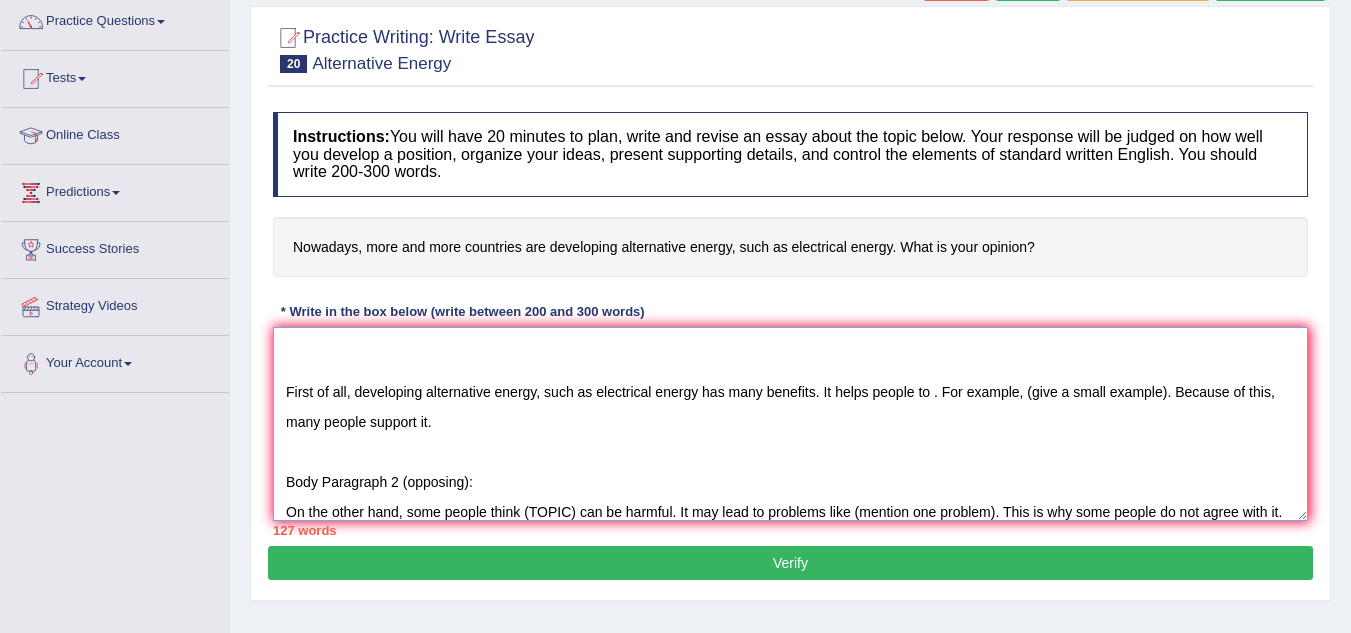 scroll, scrollTop: 0, scrollLeft: 0, axis: both 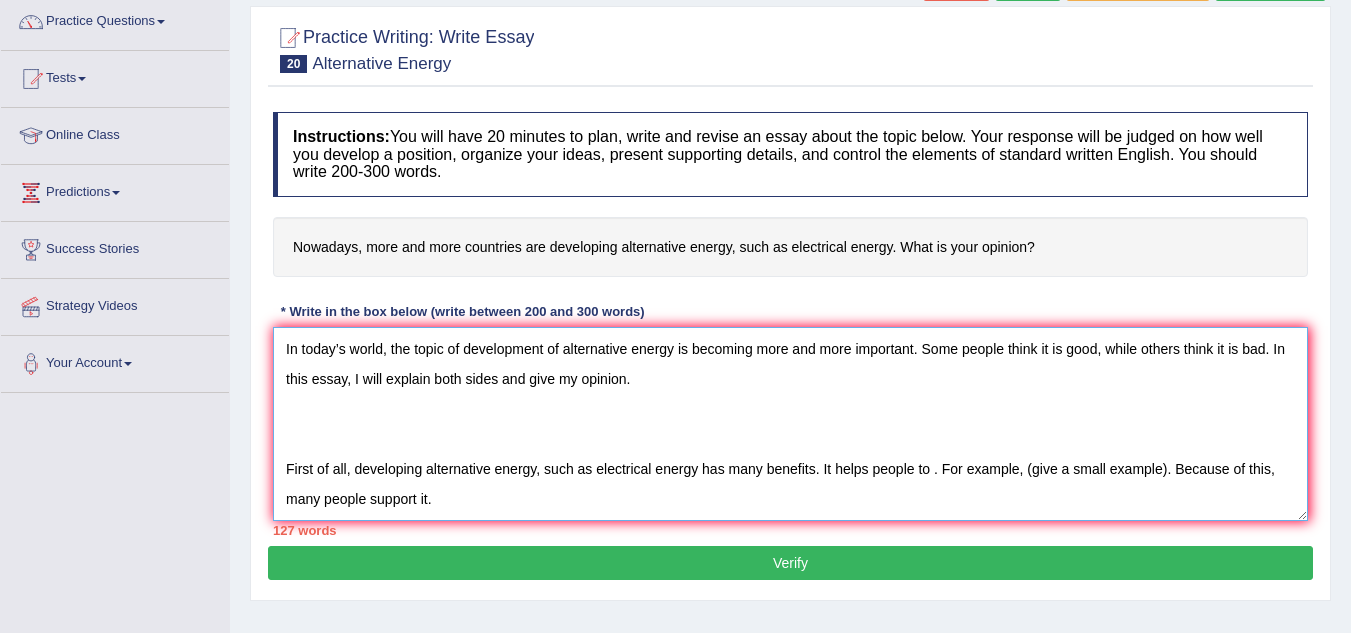 click on "In today’s world, the topic of development of alternative energy is becoming more and more important. Some people think it is good, while others think it is bad. In this essay, I will explain both sides and give my opinion.
First of all, developing alternative energy, such as electrical energy has many benefits. It helps people to . For example, (give a small example). Because of this, many people support it.
Body Paragraph 2 (opposing):
On the other hand, some people think (TOPIC) can be harmful. It may lead to problems like (mention one problem). This is why some people do not agree with it.
Conclusion:
To sum up, (TOPIC) has both good and bad sides. But in my opinion, the advantages are more important than the disadvantage" at bounding box center [790, 424] 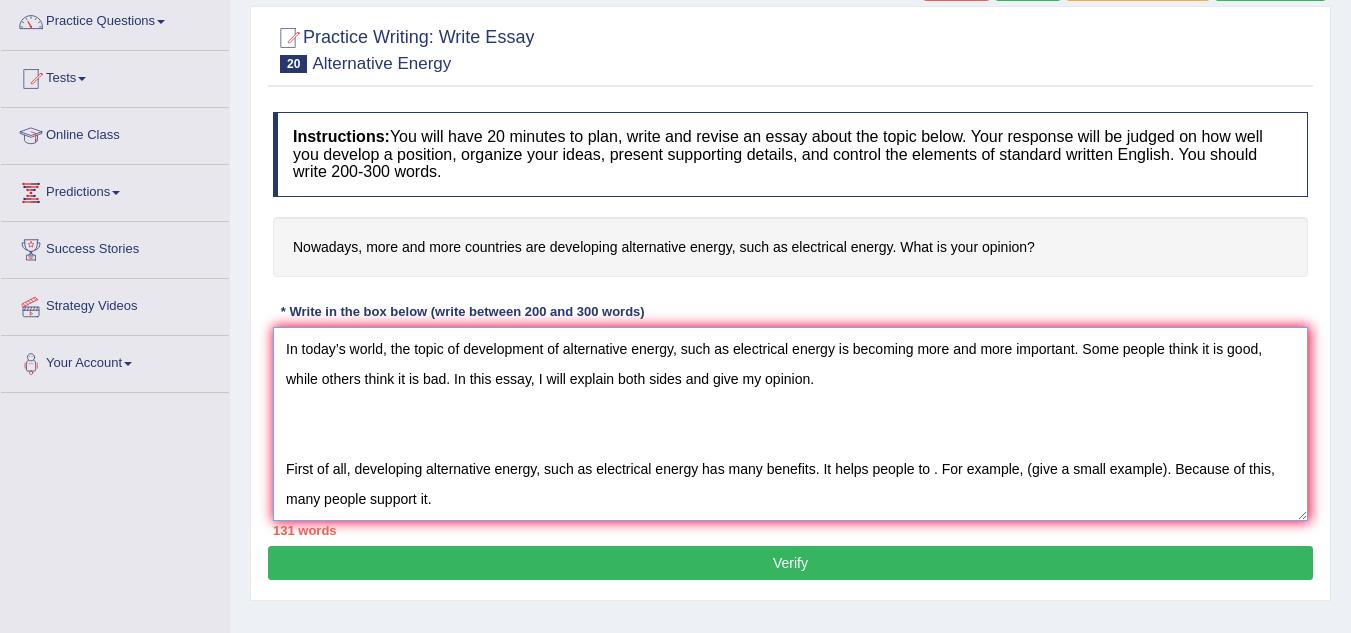 click on "In today’s world, the topic of development of alternative energy, such as electrical energy is becoming more and more important. Some people think it is good, while others think it is bad. In this essay, I will explain both sides and give my opinion.
First of all, developing alternative energy, such as electrical energy has many benefits. It helps people to . For example, (give a small example). Because of this, many people support it.
Body Paragraph 2 (opposing):
On the other hand, some people think (TOPIC) can be harmful. It may lead to problems like (mention one problem). This is why some people do not agree with it.
Conclusion:
To sum up, (TOPIC) has both good and bad sides. But in my opinion, the advantages are more important than the disadvantage" at bounding box center [790, 424] 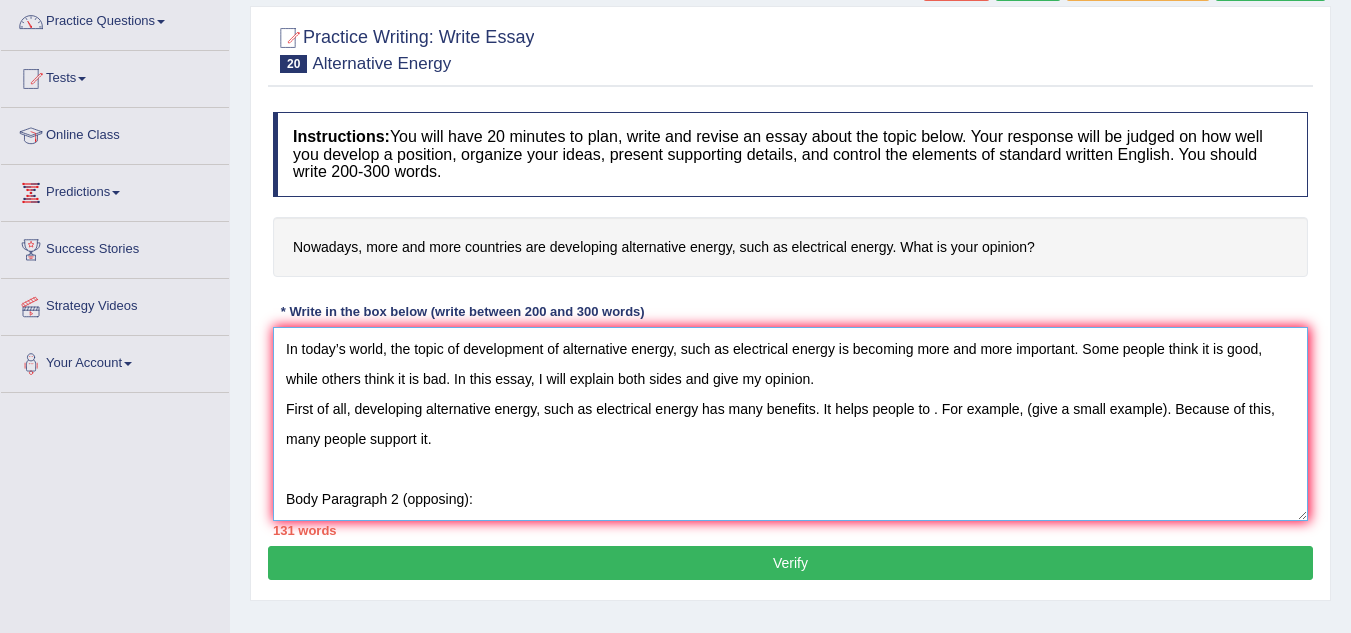 click on "In today’s world, the topic of development of alternative energy, such as electrical energy is becoming more and more important. Some people think it is good, while others think it is bad. In this essay, I will explain both sides and give my opinion.
First of all, developing alternative energy, such as electrical energy has many benefits. It helps people to . For example, (give a small example). Because of this, many people support it.
Body Paragraph 2 (opposing):
On the other hand, some people think (TOPIC) can be harmful. It may lead to problems like (mention one problem). This is why some people do not agree with it.
Conclusion:
To sum up, (TOPIC) has both good and bad sides. But in my opinion, the advantages are more important than the disadvantage" at bounding box center (790, 424) 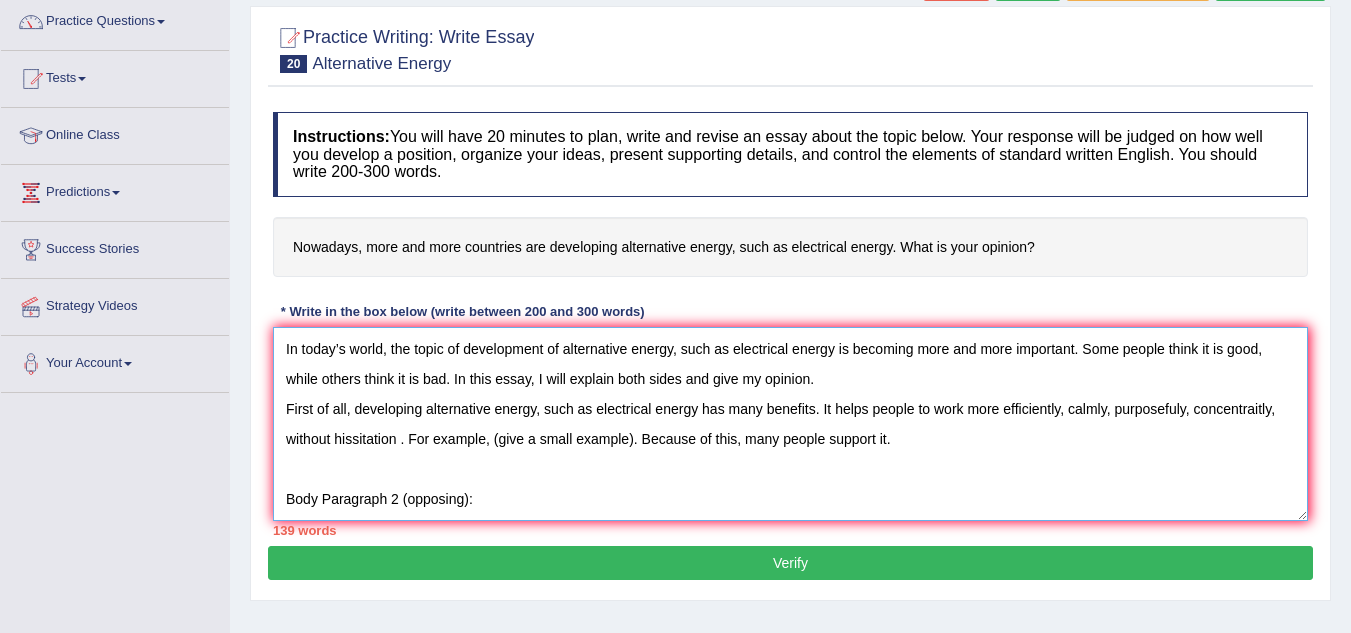 drag, startPoint x: 634, startPoint y: 436, endPoint x: 493, endPoint y: 450, distance: 141.69333 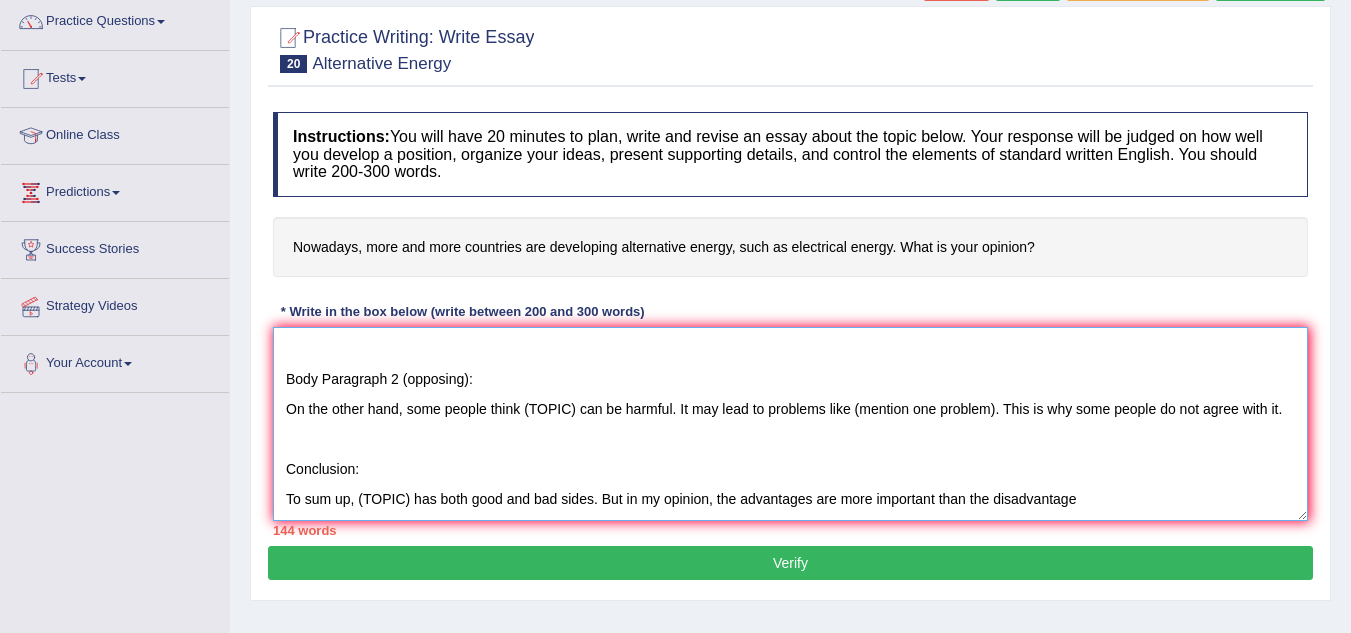 scroll, scrollTop: 125, scrollLeft: 0, axis: vertical 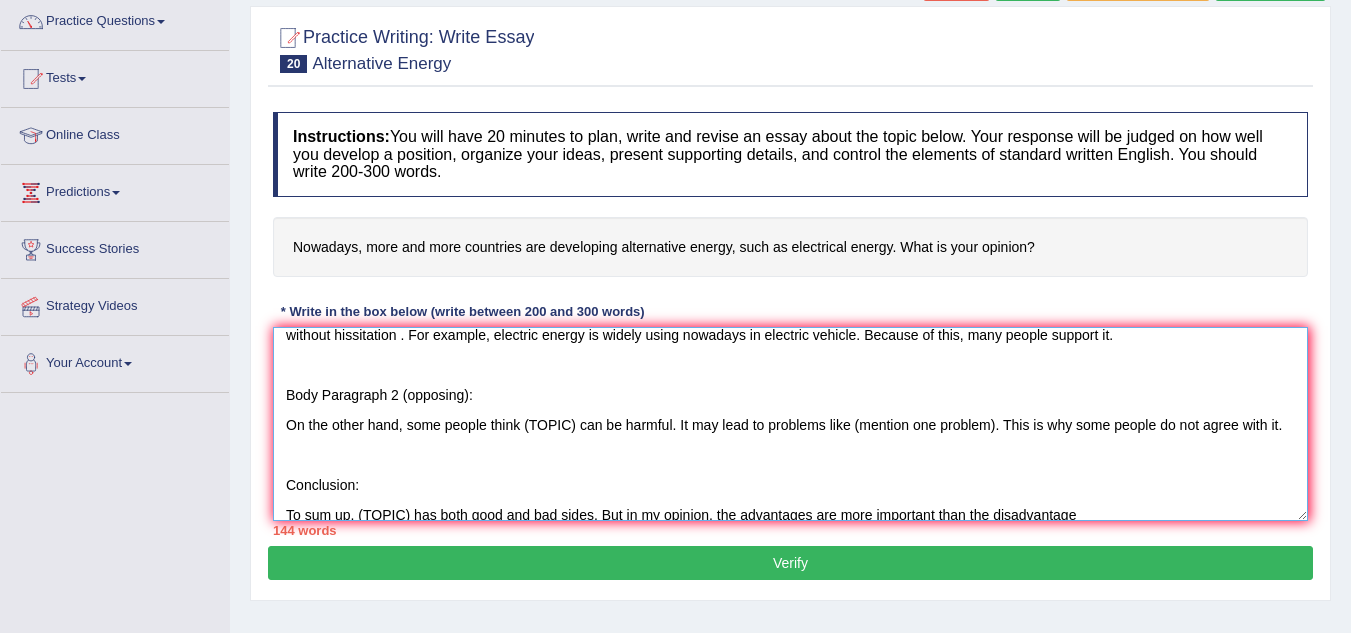 drag, startPoint x: 498, startPoint y: 376, endPoint x: 266, endPoint y: 345, distance: 234.06195 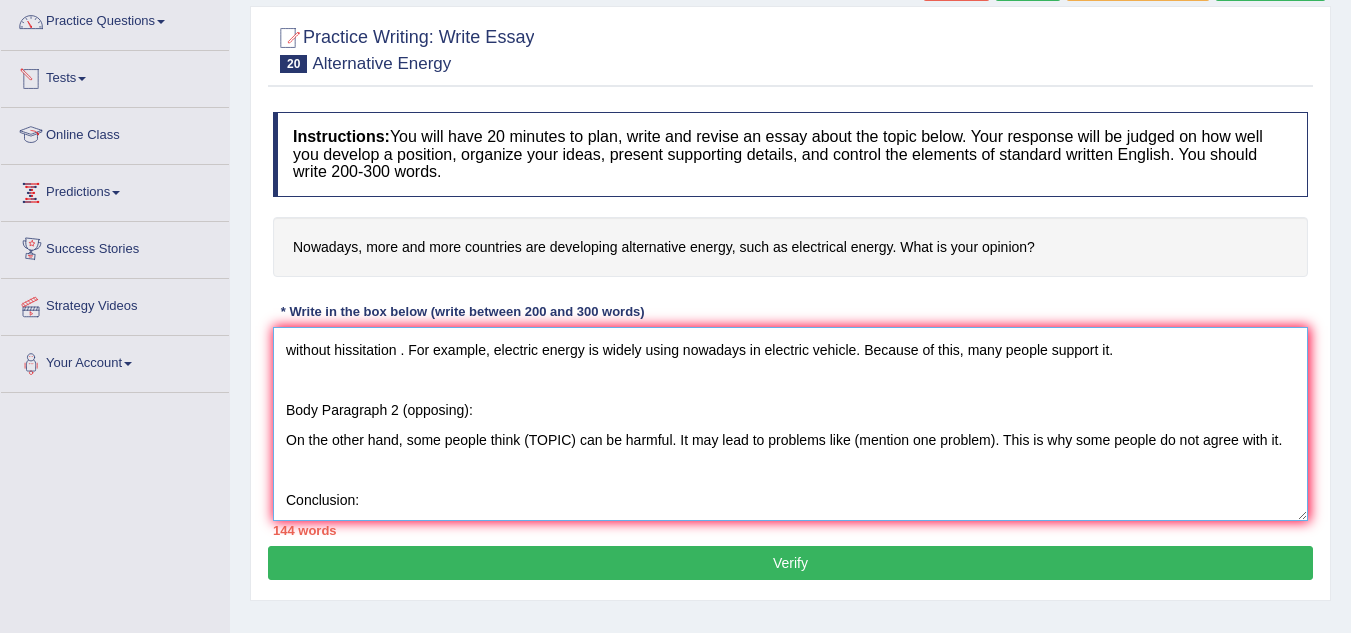 click on "In today’s world, the topic of development of alternative energy, such as electrical energy is becoming more and more important. Some people think it is good, while others think it is bad. In this essay, I will explain both sides and give my opinion.
First of all, developing alternative energy, such as electrical energy has many benefits. It helps people to work more efficiently, calmly, purposefuly, concentraitly, without hissitation . For example, electric energy is widely using nowadays in electric vehicle. Because of this, many people support it.
Body Paragraph 2 (opposing):
On the other hand, some people think (TOPIC) can be harmful. It may lead to problems like (mention one problem). This is why some people do not agree with it.
Conclusion:
To sum up, (TOPIC) has both good and bad sides. But in my opinion, the advantages are more important than the disadvantage" at bounding box center [790, 424] 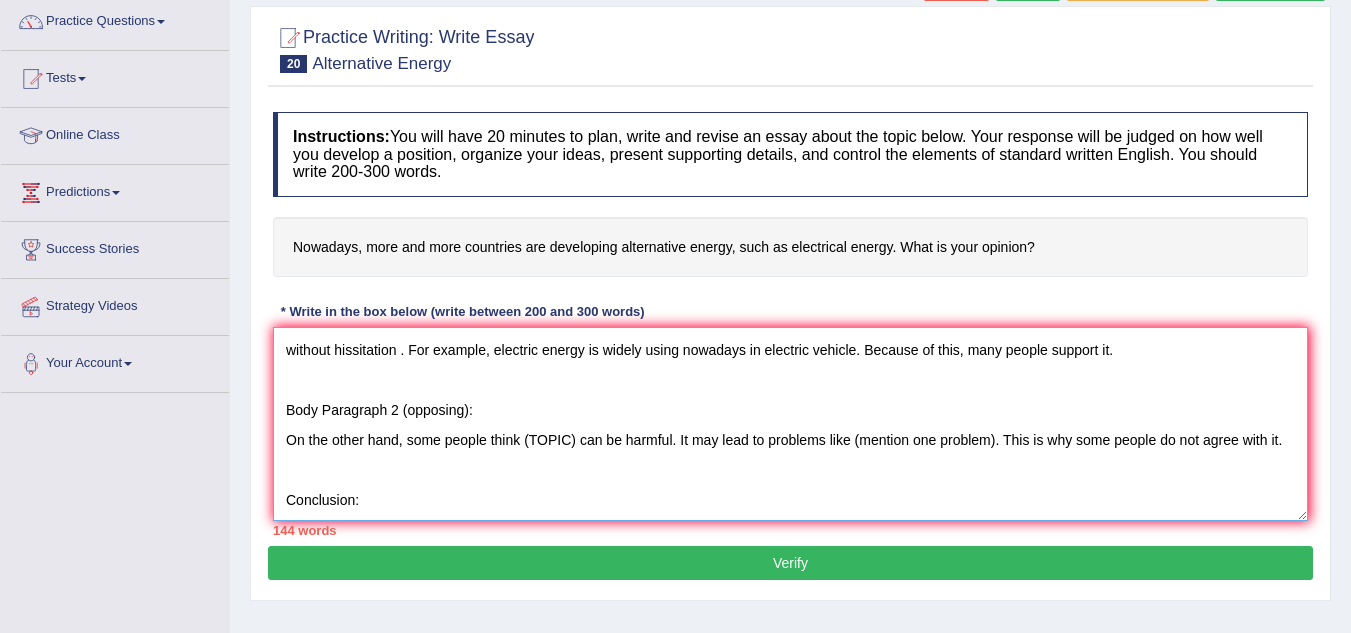 drag, startPoint x: 484, startPoint y: 407, endPoint x: 234, endPoint y: 380, distance: 251.45377 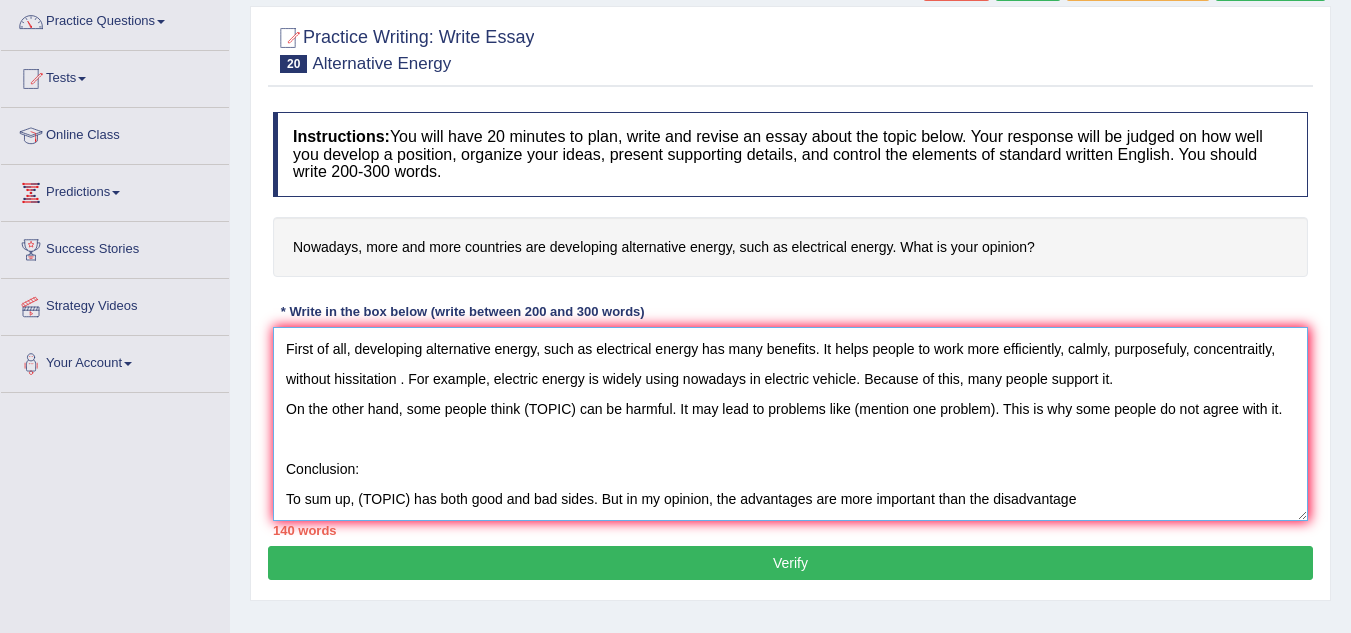 drag, startPoint x: 578, startPoint y: 386, endPoint x: 525, endPoint y: 388, distance: 53.037724 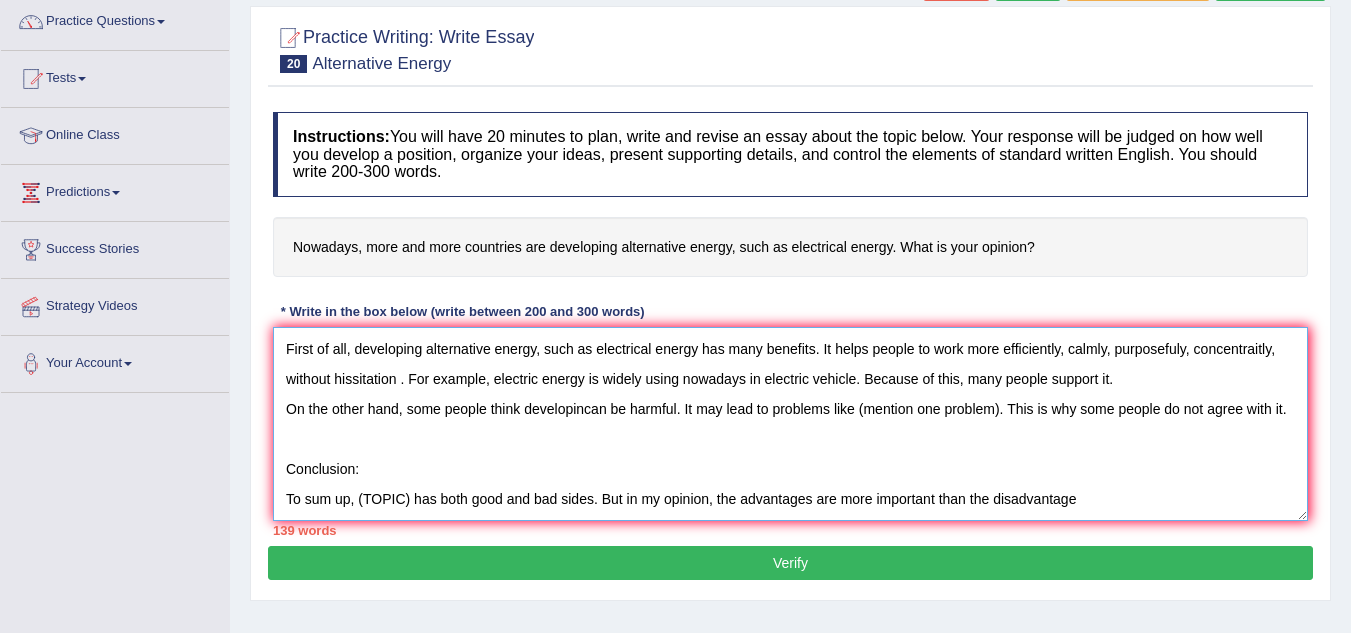 scroll, scrollTop: 89, scrollLeft: 0, axis: vertical 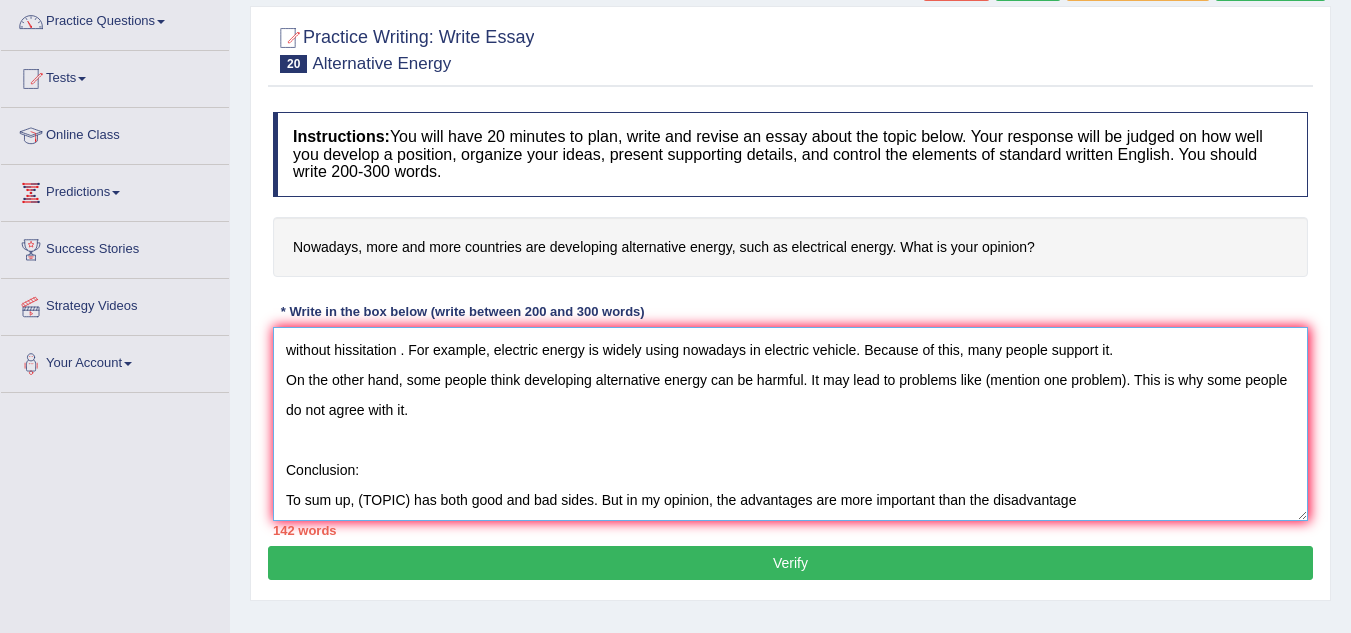 drag, startPoint x: 987, startPoint y: 381, endPoint x: 1128, endPoint y: 381, distance: 141 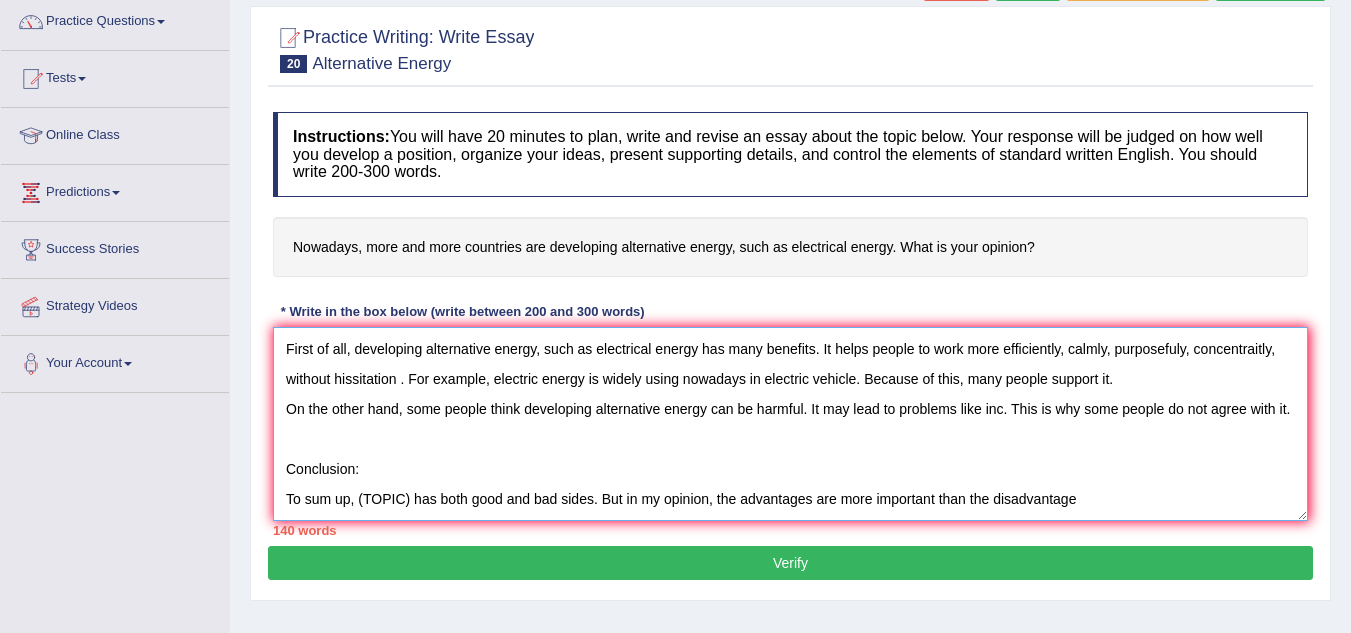 scroll, scrollTop: 89, scrollLeft: 0, axis: vertical 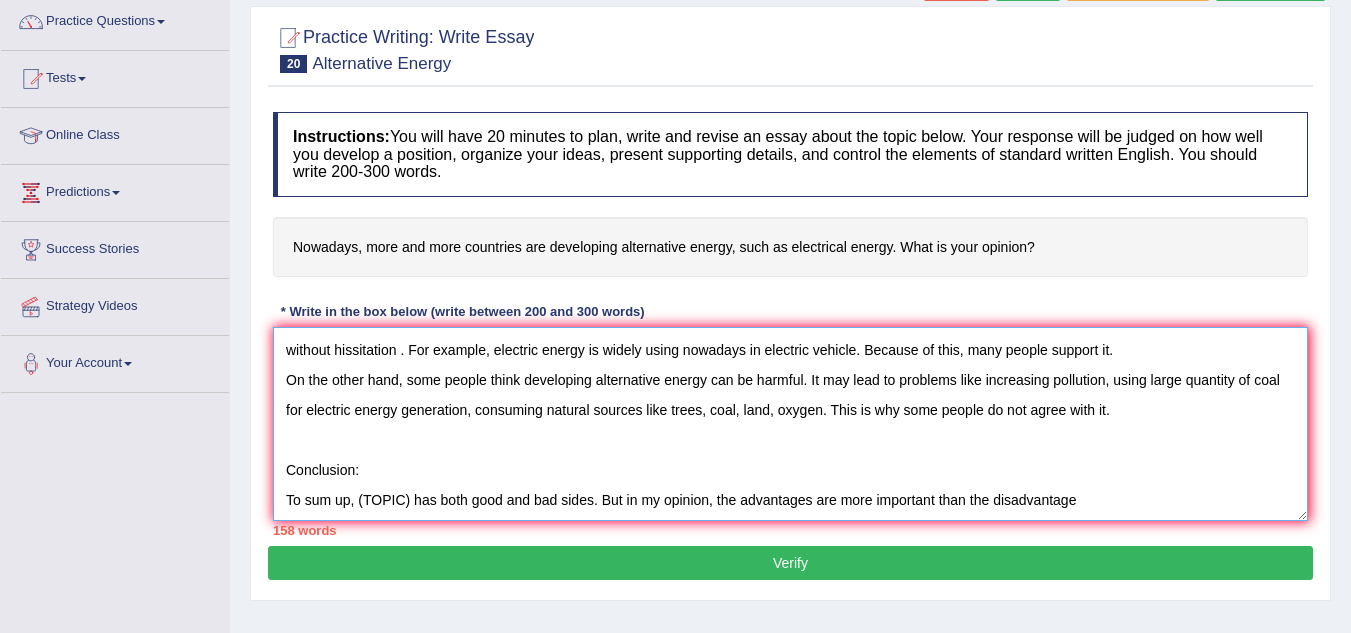 click on "In today’s world, the topic of development of alternative energy, such as electrical energy is becoming more and more important. Some people think it is good, while others think it is bad. In this essay, I will explain both sides and give my opinion.
First of all, developing alternative energy, such as electrical energy has many benefits. It helps people to work more efficiently, calmly, purposefuly, concentraitly, without hissitation . For example, electric energy is widely using nowadays in electric vehicle. Because of this, many people support it.
On the other hand, some people think developing alternative energy can be harmful. It may lead to problems like increasing pollution, using large quantity of coal for electric energy generation, consuming natural sources like trees, coal, land, oxygen. This is why some people do not agree with it.
Conclusion:
To sum up, (TOPIC) has both good and bad sides. But in my opinion, the advantages are more important than the disadvantage" at bounding box center (790, 424) 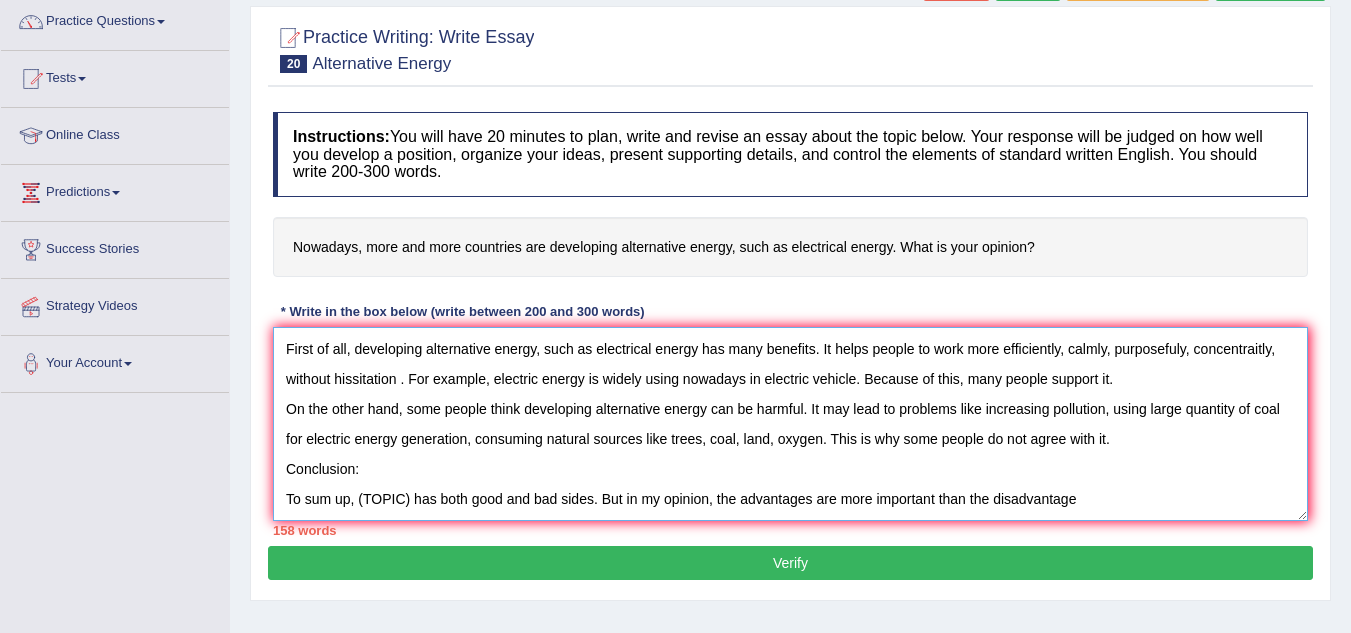 scroll, scrollTop: 60, scrollLeft: 0, axis: vertical 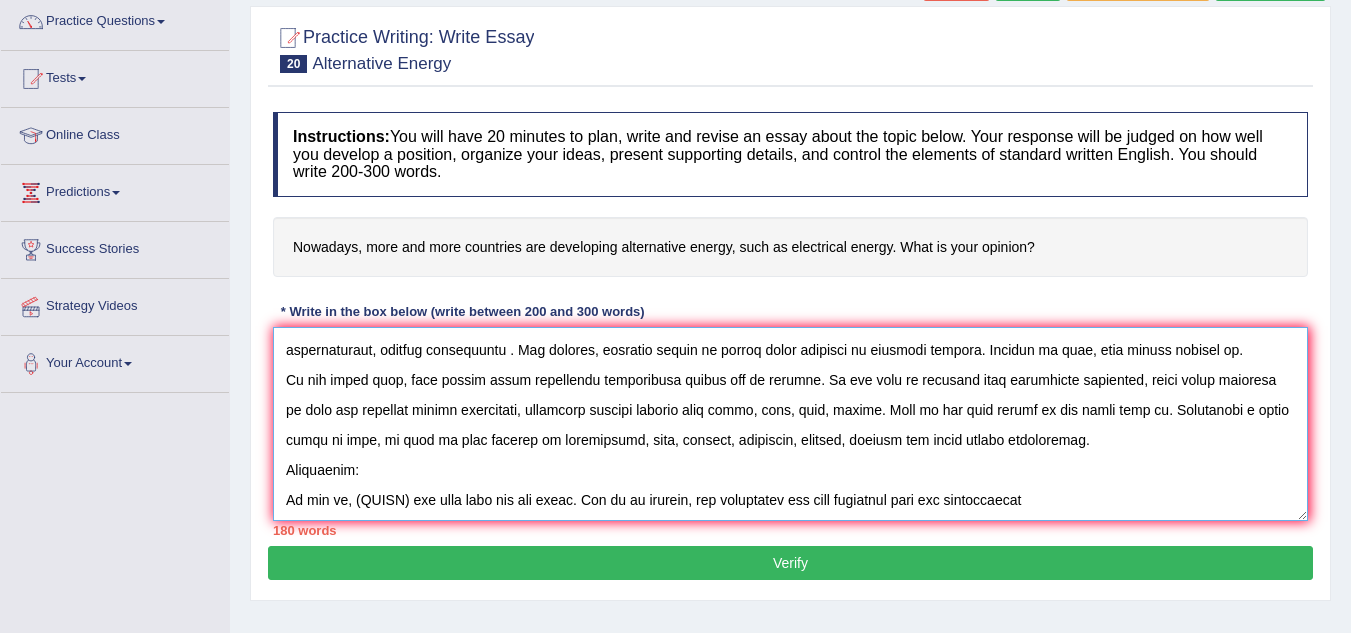 click at bounding box center [790, 424] 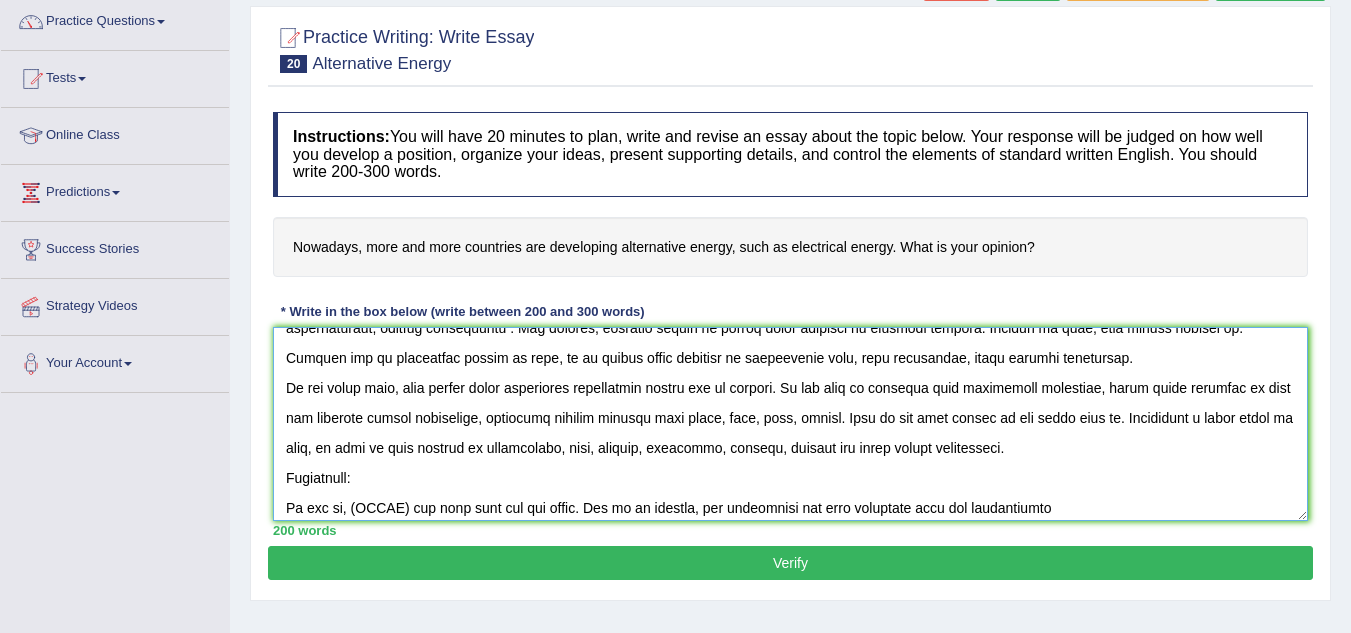 scroll, scrollTop: 120, scrollLeft: 0, axis: vertical 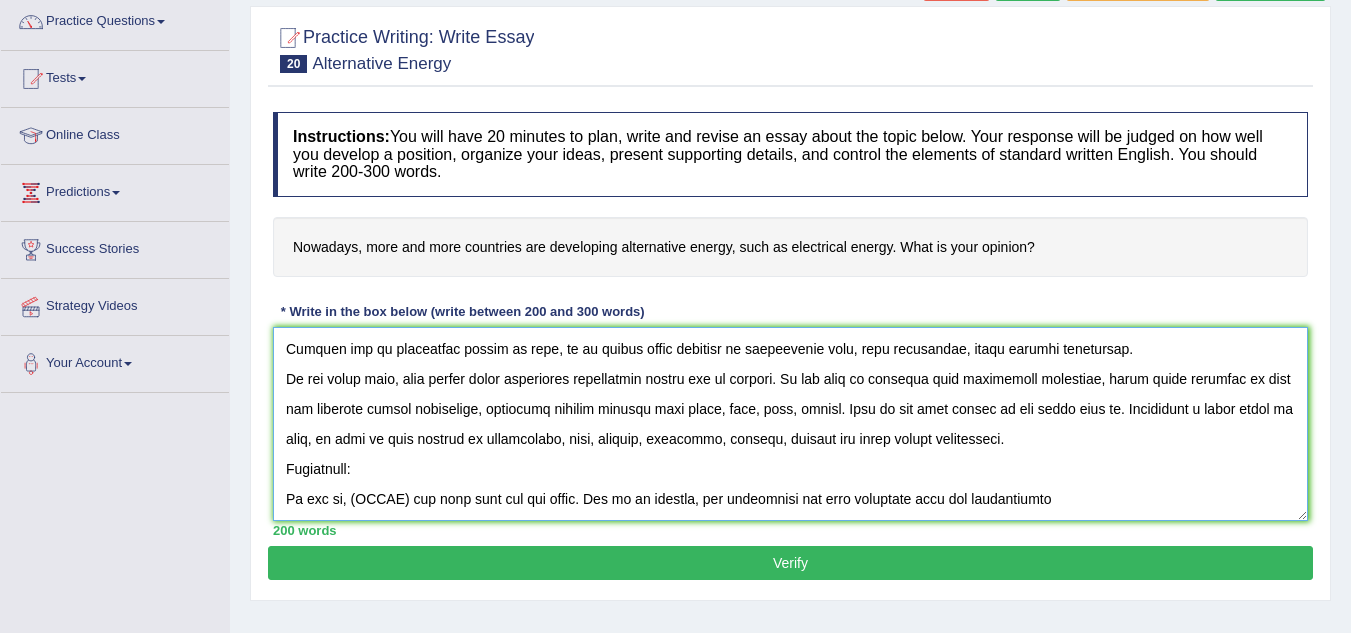 drag, startPoint x: 383, startPoint y: 474, endPoint x: 229, endPoint y: 472, distance: 154.01299 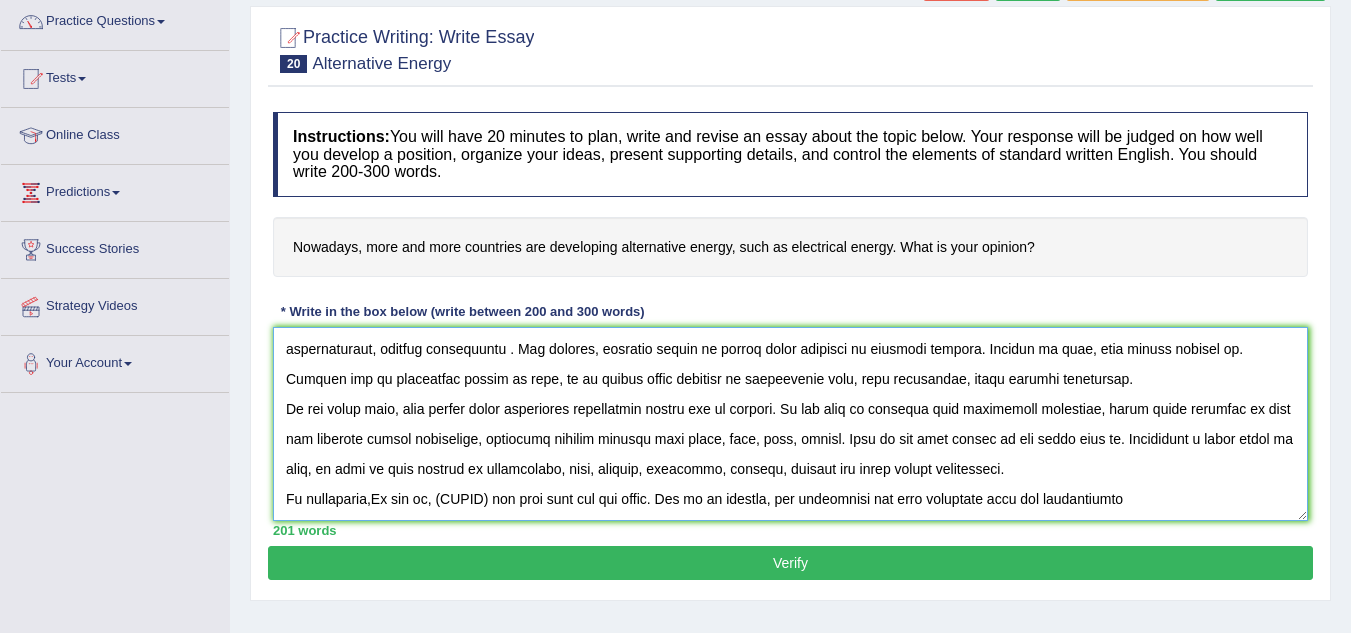 scroll, scrollTop: 90, scrollLeft: 0, axis: vertical 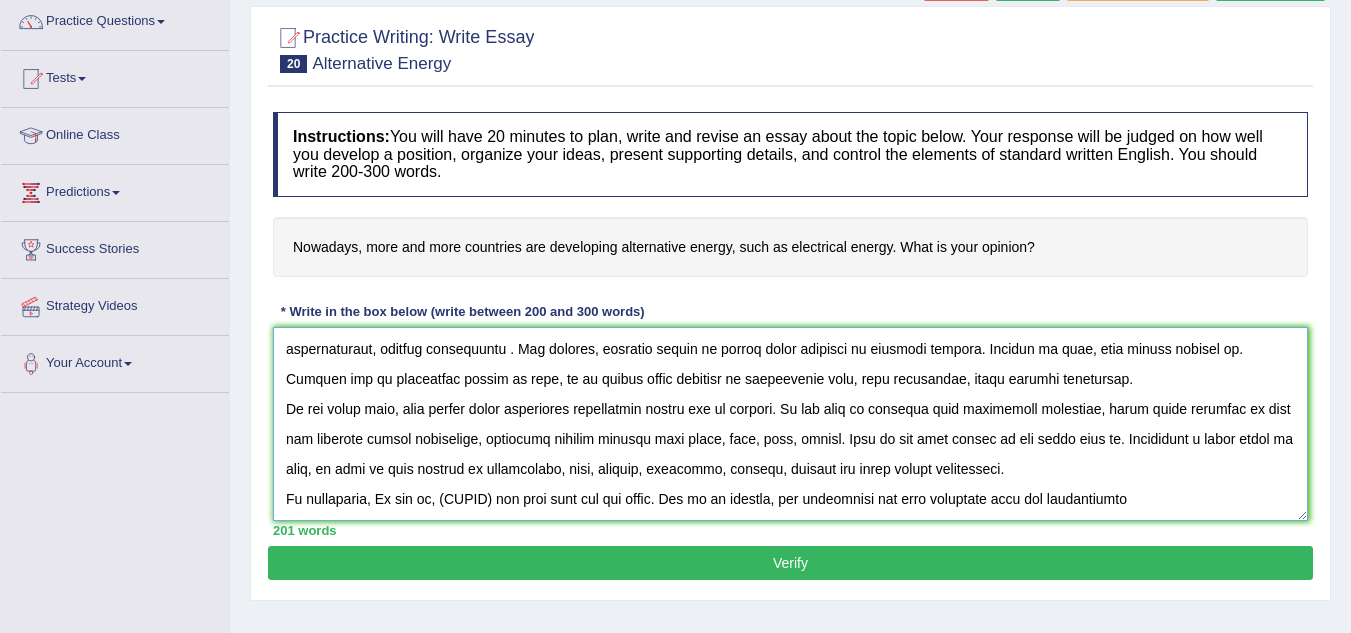 drag, startPoint x: 500, startPoint y: 501, endPoint x: 447, endPoint y: 501, distance: 53 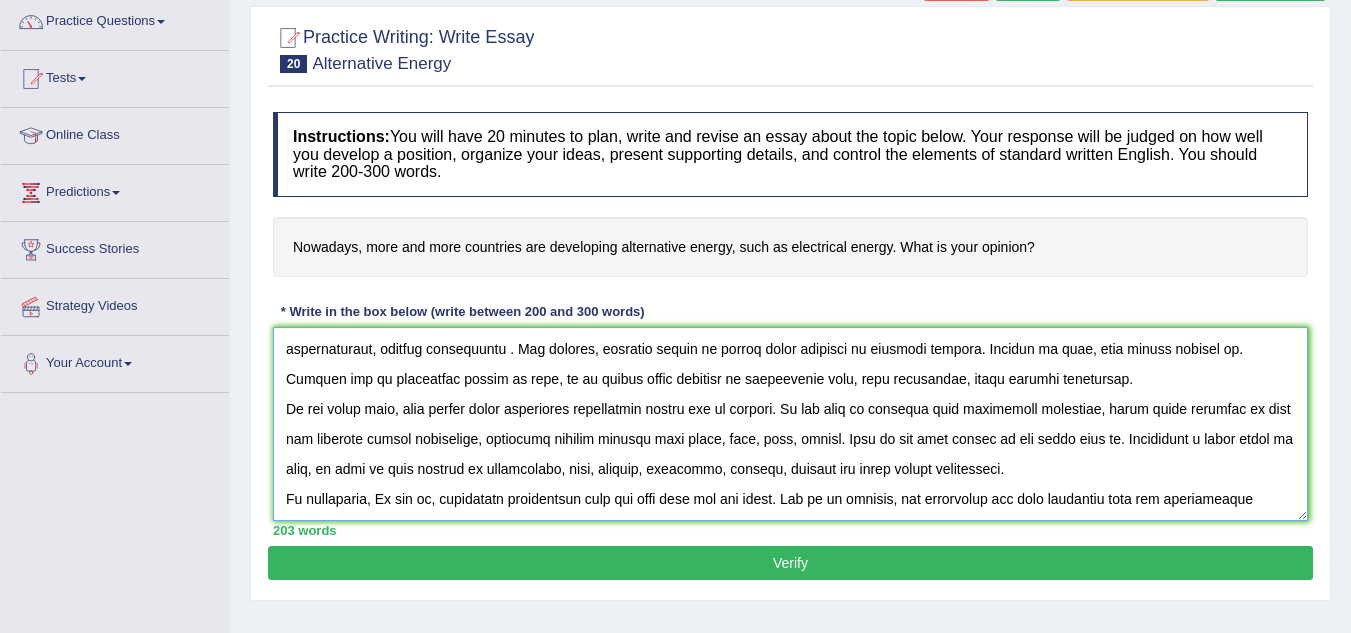 scroll, scrollTop: 120, scrollLeft: 0, axis: vertical 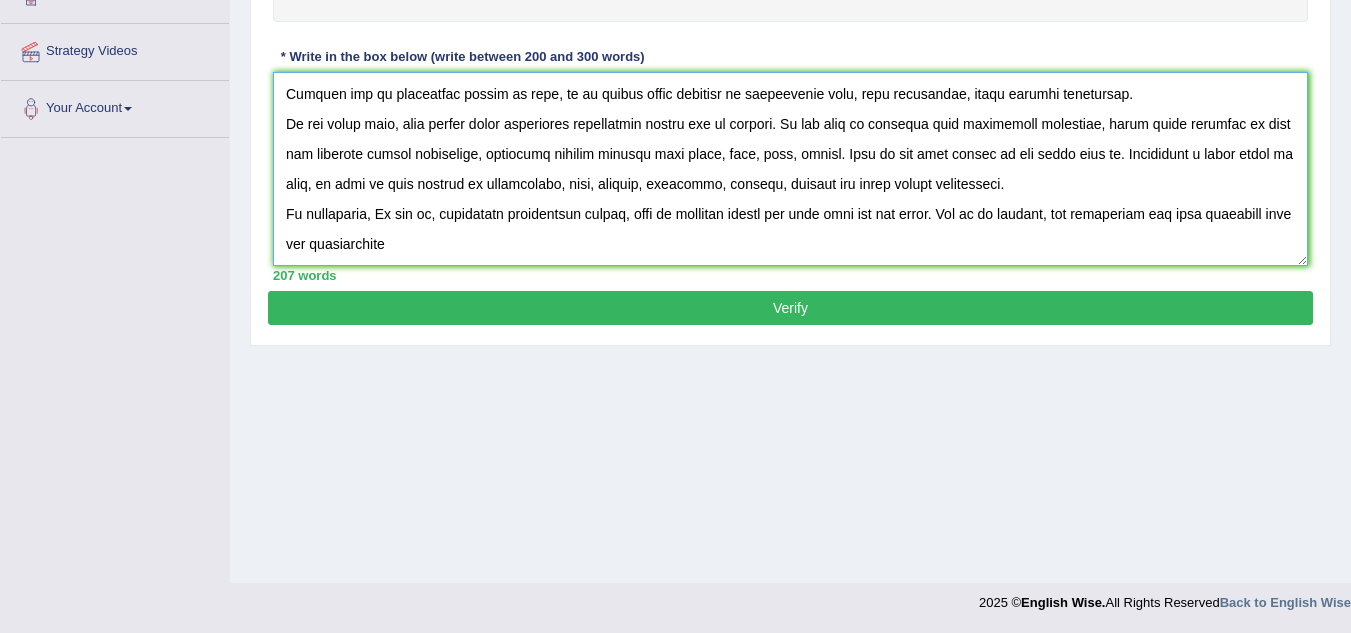 drag, startPoint x: 488, startPoint y: 245, endPoint x: 562, endPoint y: 277, distance: 80.622574 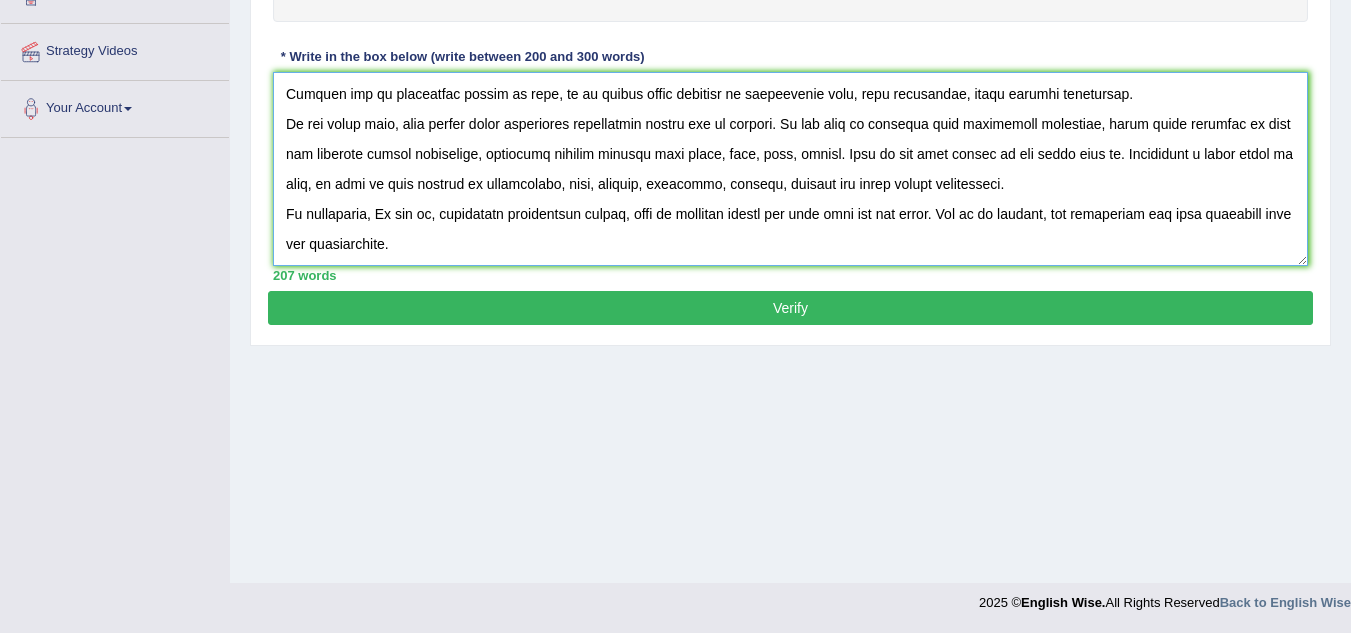type on "In today’s world, the topic of development of alternative energy, such as electrical energy is becoming more and more important. Some people think it is good, while others think it is bad. In this essay, I will explain both sides and give my opinion.
First of all, developing alternative energy, such as electrical energy has many benefits. It helps people to work more efficiently, calmly, purposefuly, concentraitly, without hissitation . For example, electric energy is widely using nowadays in electric vehicle. Because of this, many people support it. Another use of electrical energy is that, it is widely using nowadays in engineering labs, home appliances, large factory appliances.
On the other hand, some people think developing alternative energy can be harmful. It may lead to problems like increasing pollution, using large quantity of coal for electric energy generation, consuming natural sources like trees, coal, land, oxygen. This is why some people do not agree with it. Additional a vital point is th..." 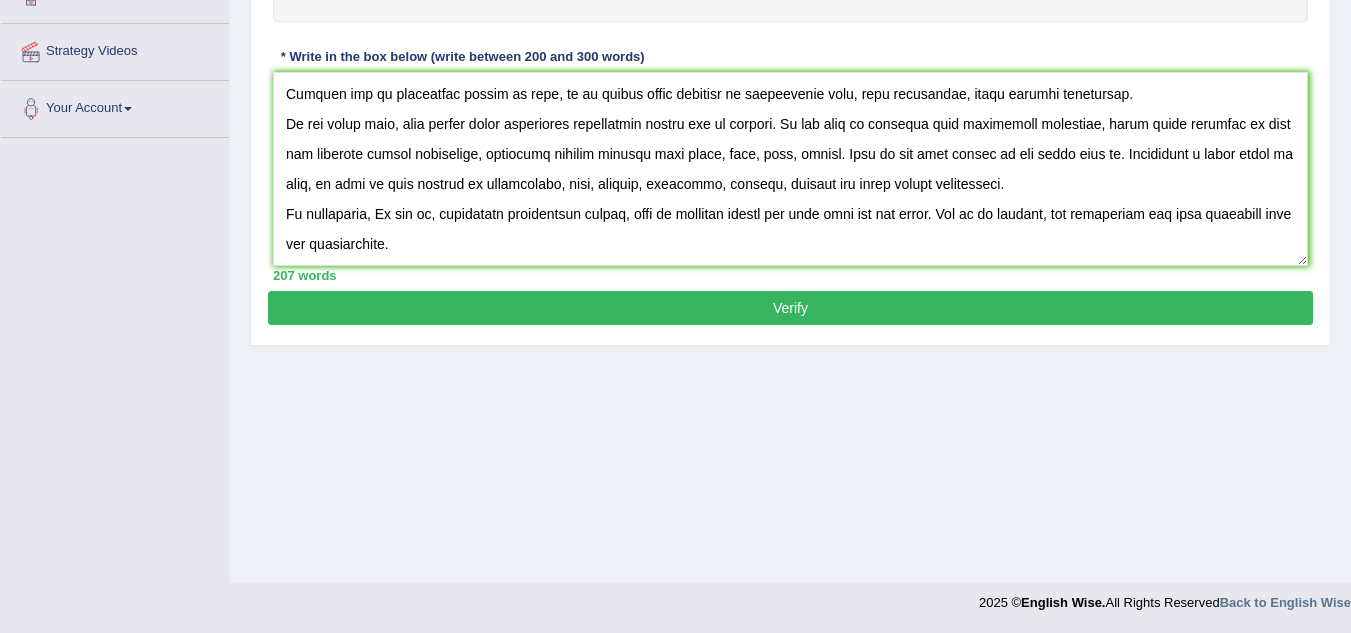 click on "Verify" at bounding box center (790, 308) 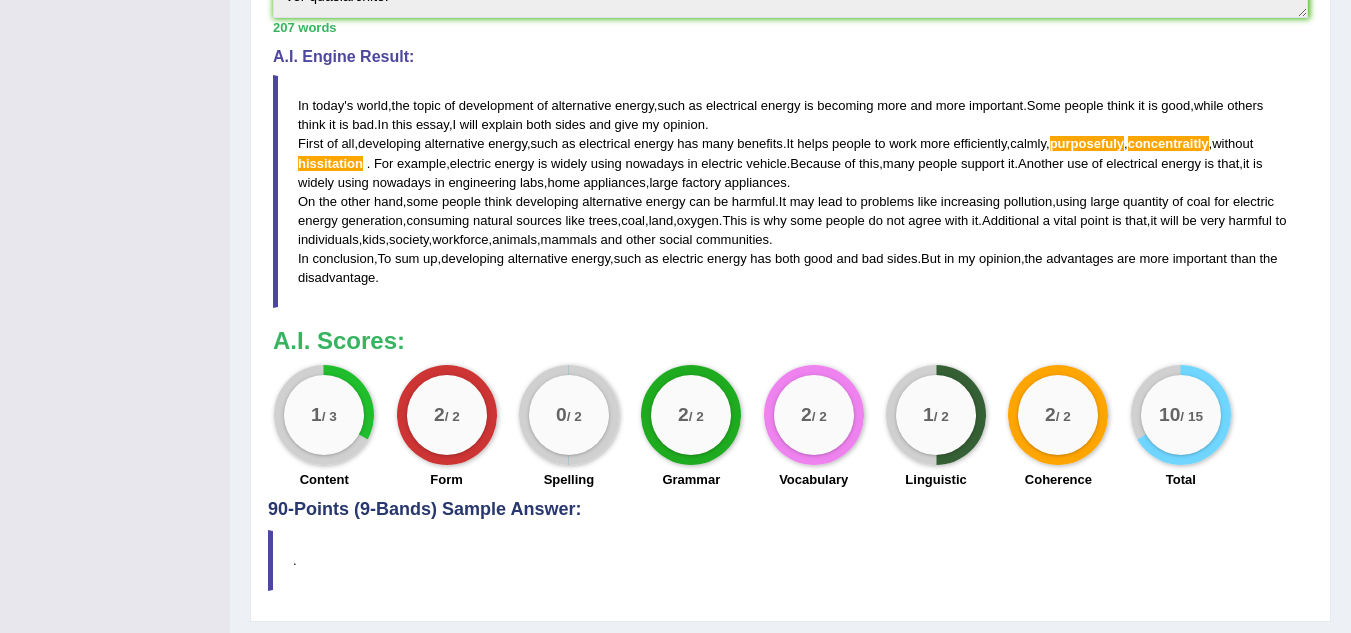 scroll, scrollTop: 689, scrollLeft: 0, axis: vertical 